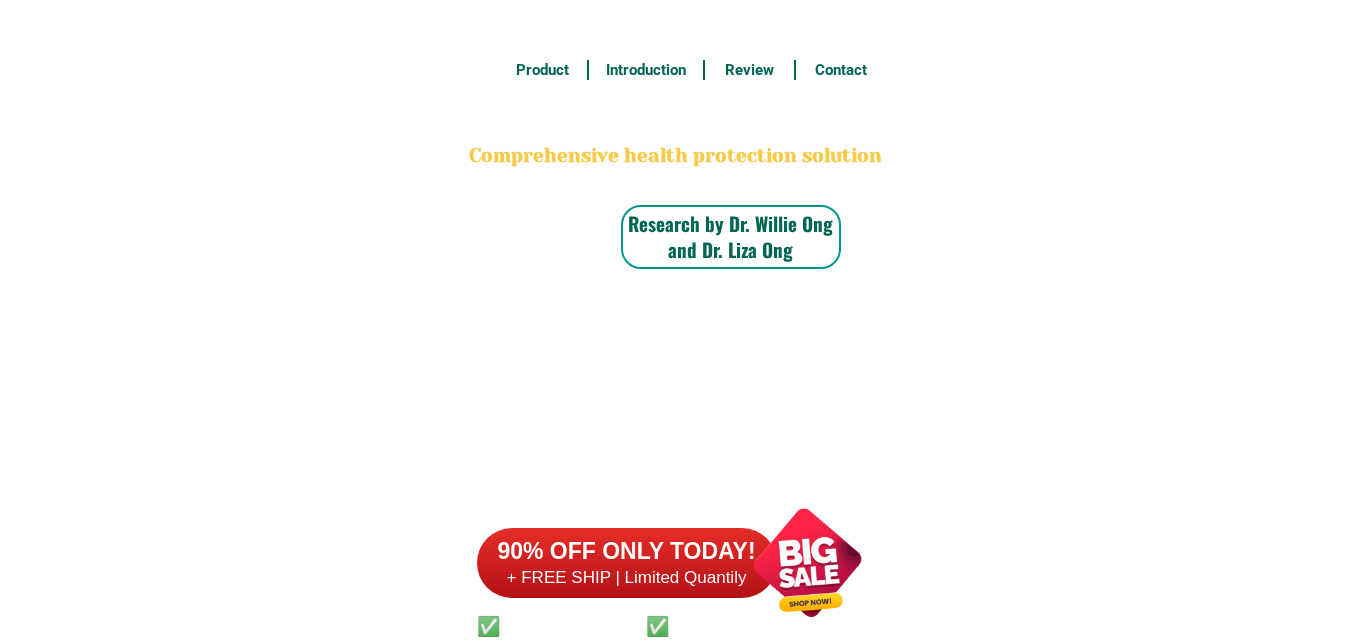 scroll, scrollTop: 15646, scrollLeft: 0, axis: vertical 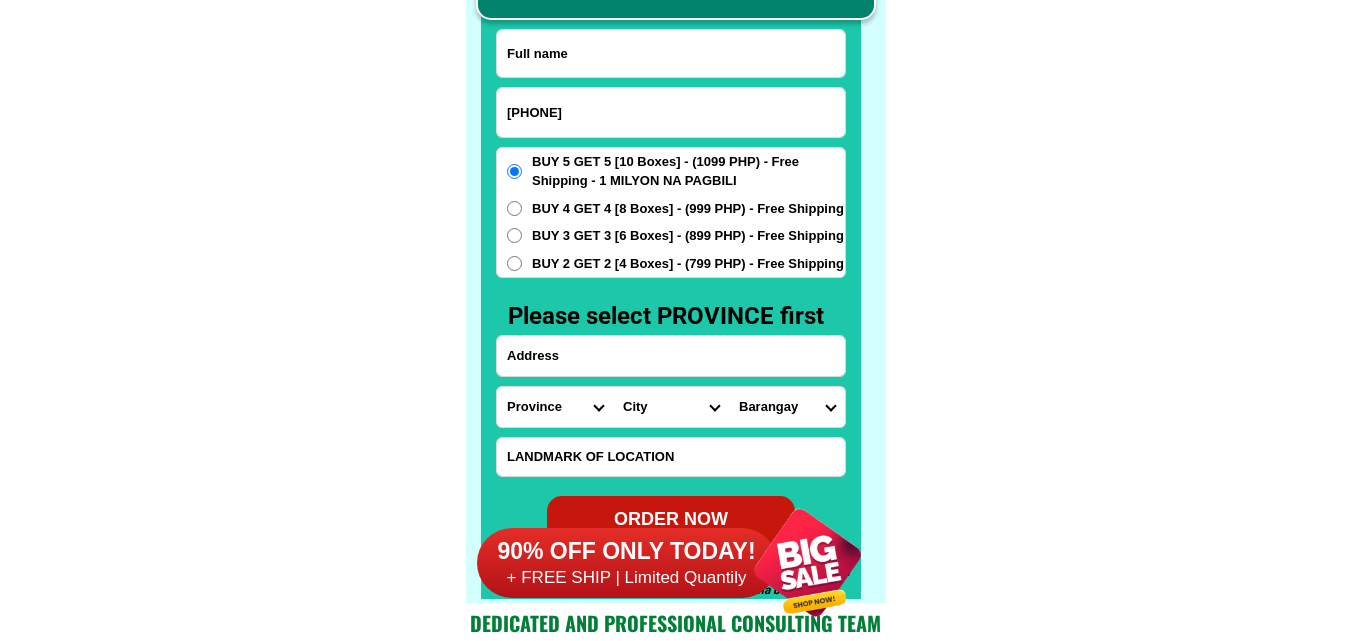type on "[PHONE]" 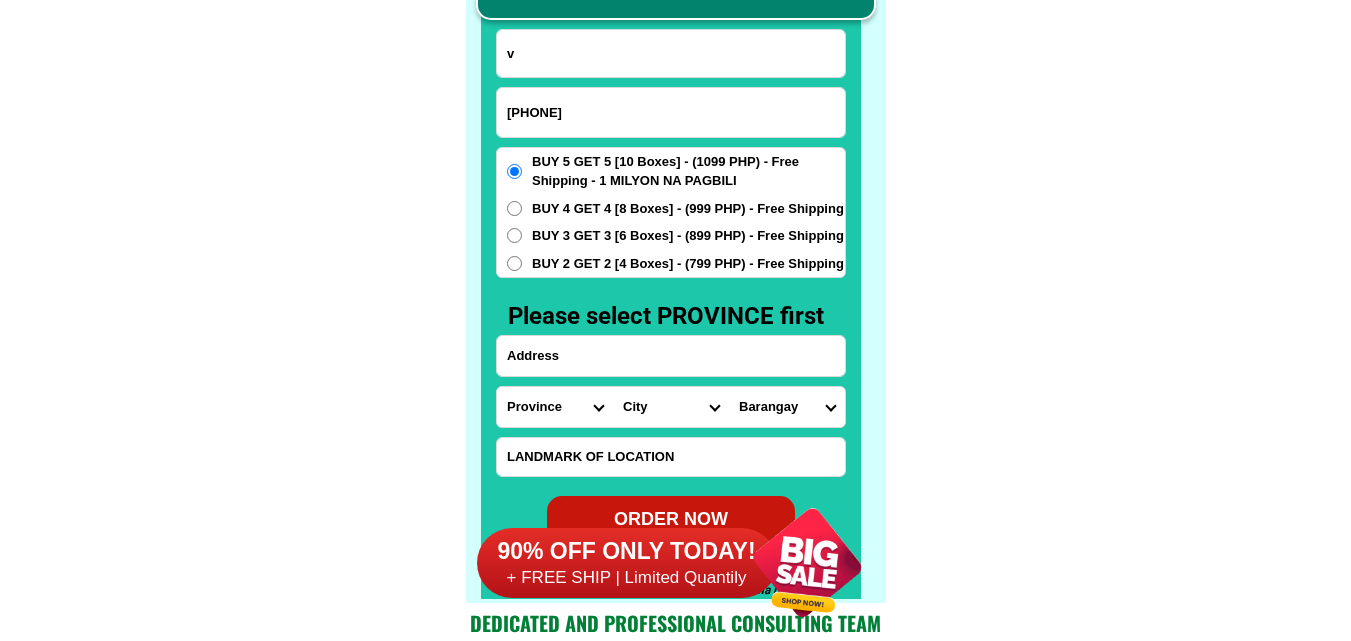 click on "v" at bounding box center [671, 53] 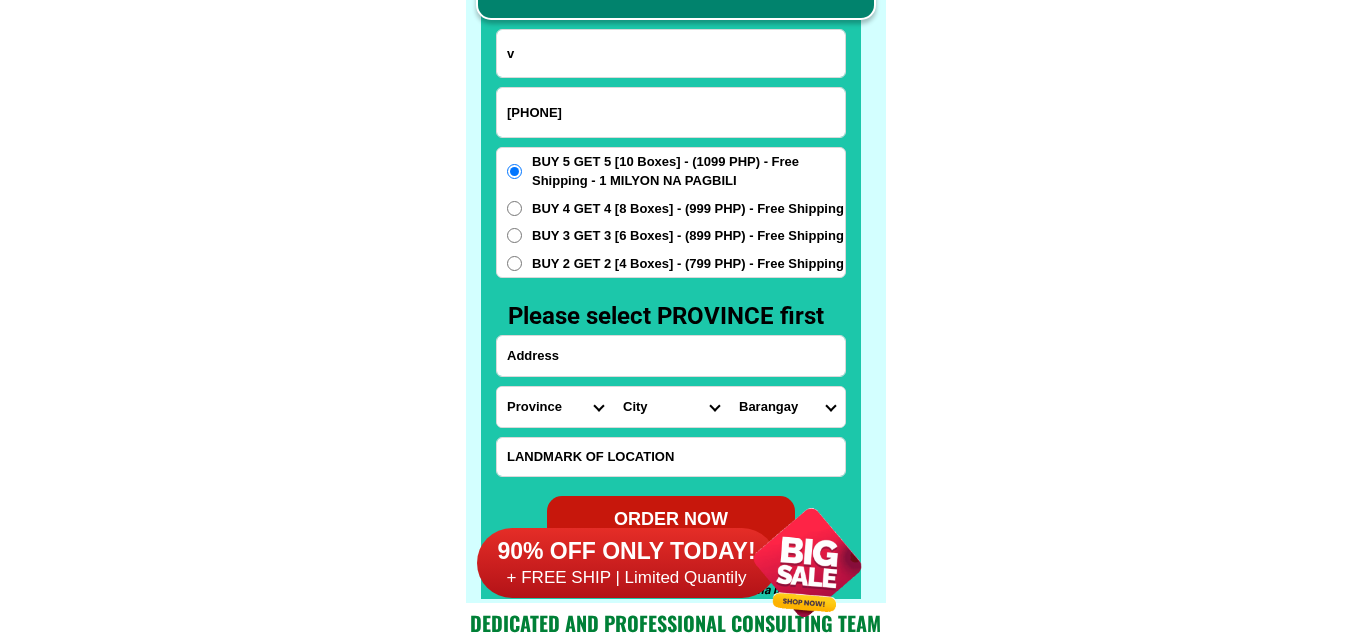 paste on "[LAST] [FIRST]" 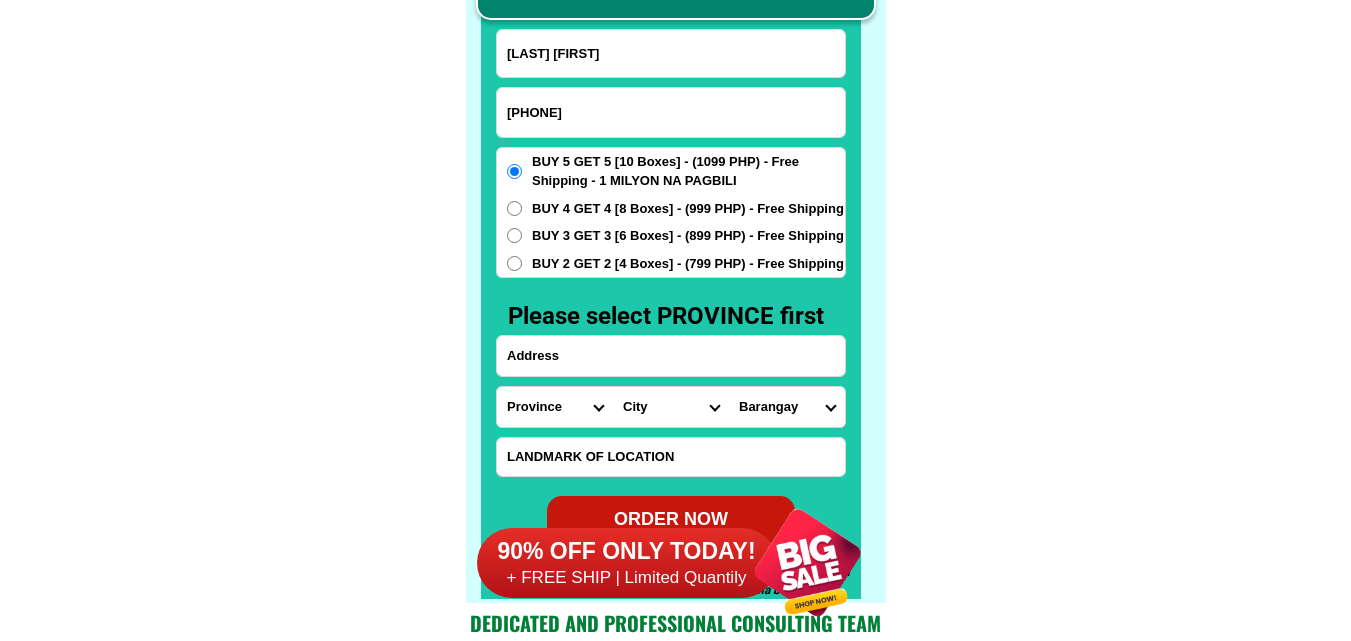 type on "[LAST] [FIRST]" 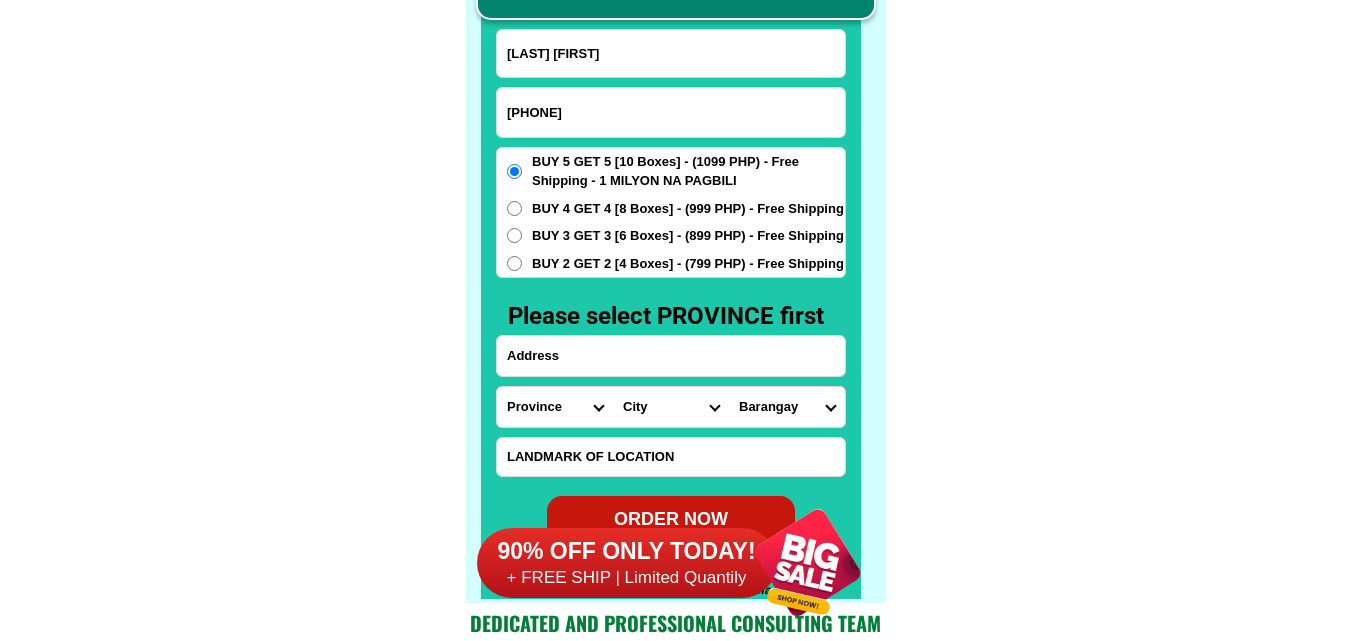 click on "[LAST] [PHONE] ORDER NOW Province Abra Agusan-del-norte Agusan-del-sur Aklan Albay Antique Apayao Aurora Basilan Bataan Batanes Batangas Benguet Biliran Bohol Bukidnon Bulacan Cagayan Camarines-norte Camarines-sur Camiguin Capiz Catanduanes Cavite Cebu Cotabato Davao-de-oro Davao-del-norte Davao-del-sur Davao-occidental Davao-oriental Dinagat-islands Eastern-samar Guimaras Ifugao Ilocos-norte Ilocos-sur Iloilo Isabela Kalinga La-union Laguna Lanao-del-norte Lanao-del-sur Leyte Maguindanao Marinduque Masbate Metro-manila Misamis-occidental Misamis-oriental Mountain-province Negros-occidental Negros-oriental Northern-samar Nueva-ecija Nueva-vizcaya Occidental-mindoro Oriental-mindoro Palawan Pampanga Pangasinan Quezon Quirino Rizal Romblon Sarangani Siquijor Sorsogon South-cotabato Southern-leyte Sultan-kudarat Sulu Surigao-del-norte Surigao-del-sur Tarlac Tawi-tawi Western-samar Zambales Zamboanga-del-norte Zamboanga-del-sur Zamboanga-sibugay [CITY] Barangay" at bounding box center [671, 286] 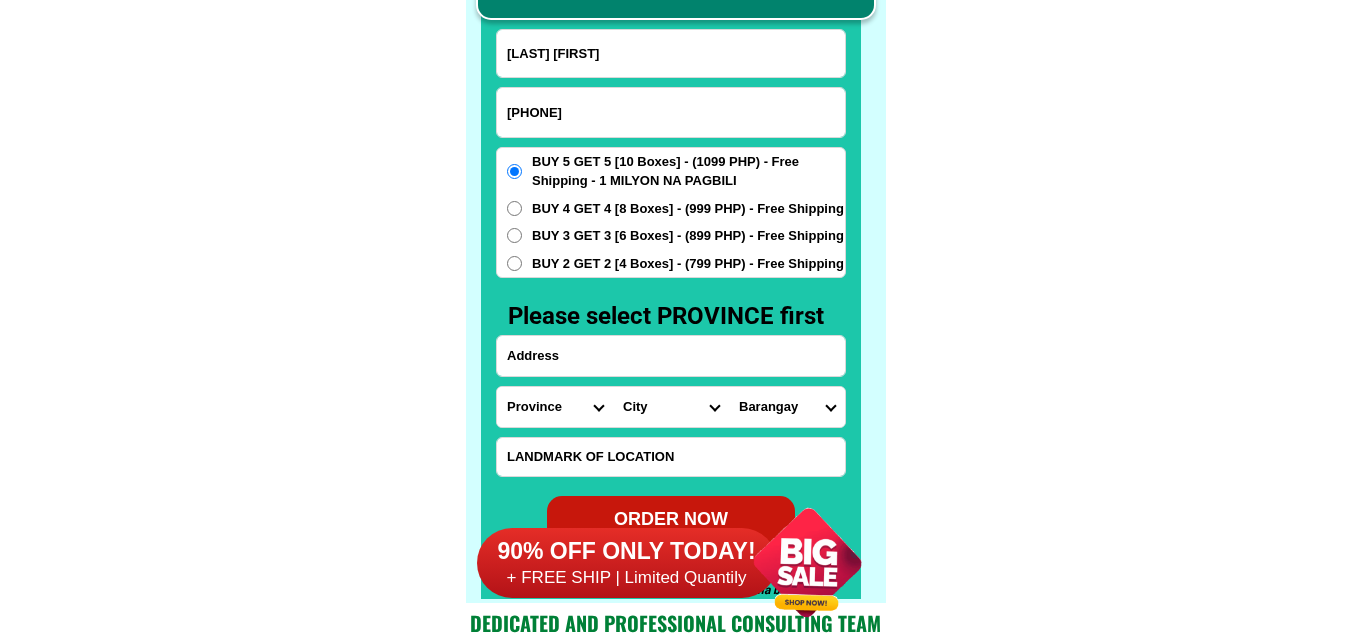 click at bounding box center [671, 356] 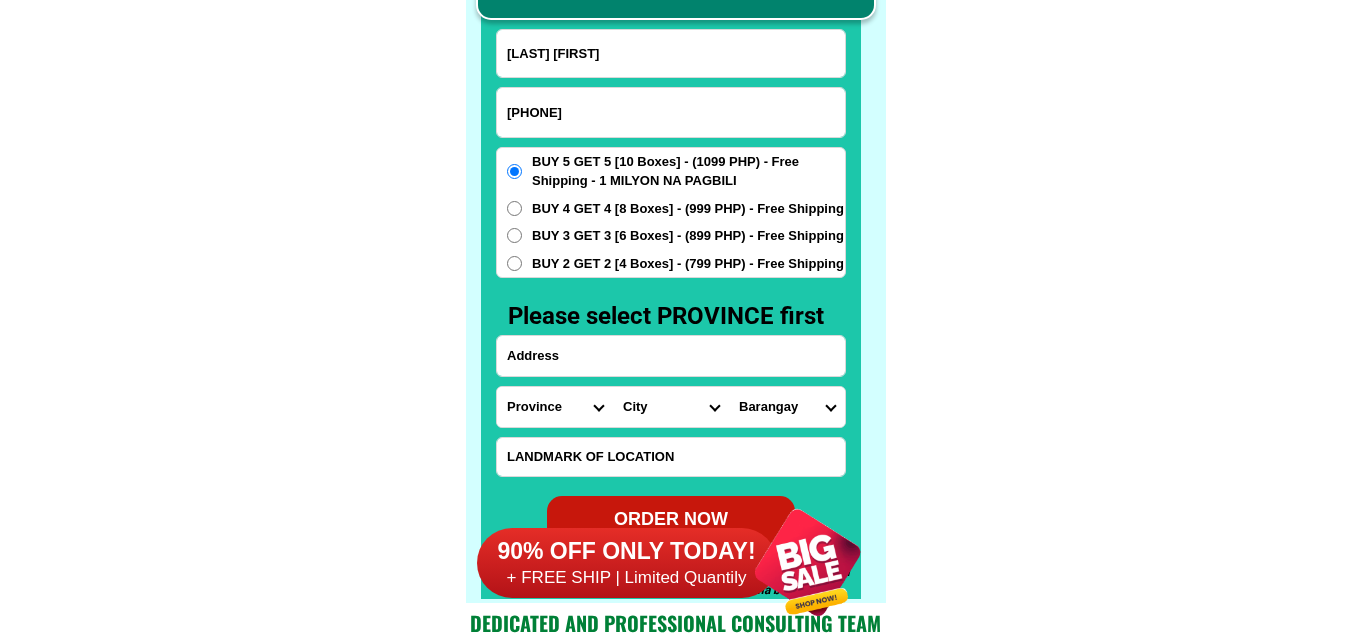 paste on "Marcos Wadason" 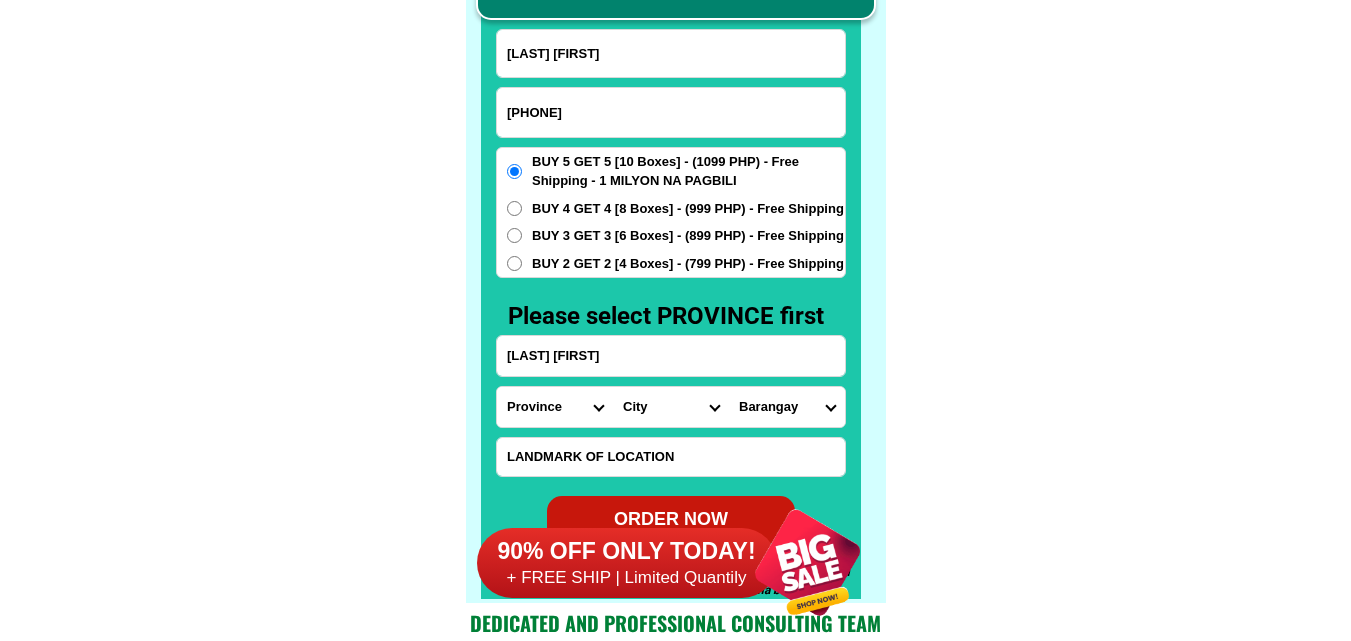 paste on "adres barangay purok 4 east pias comp 7 baguio city doc" 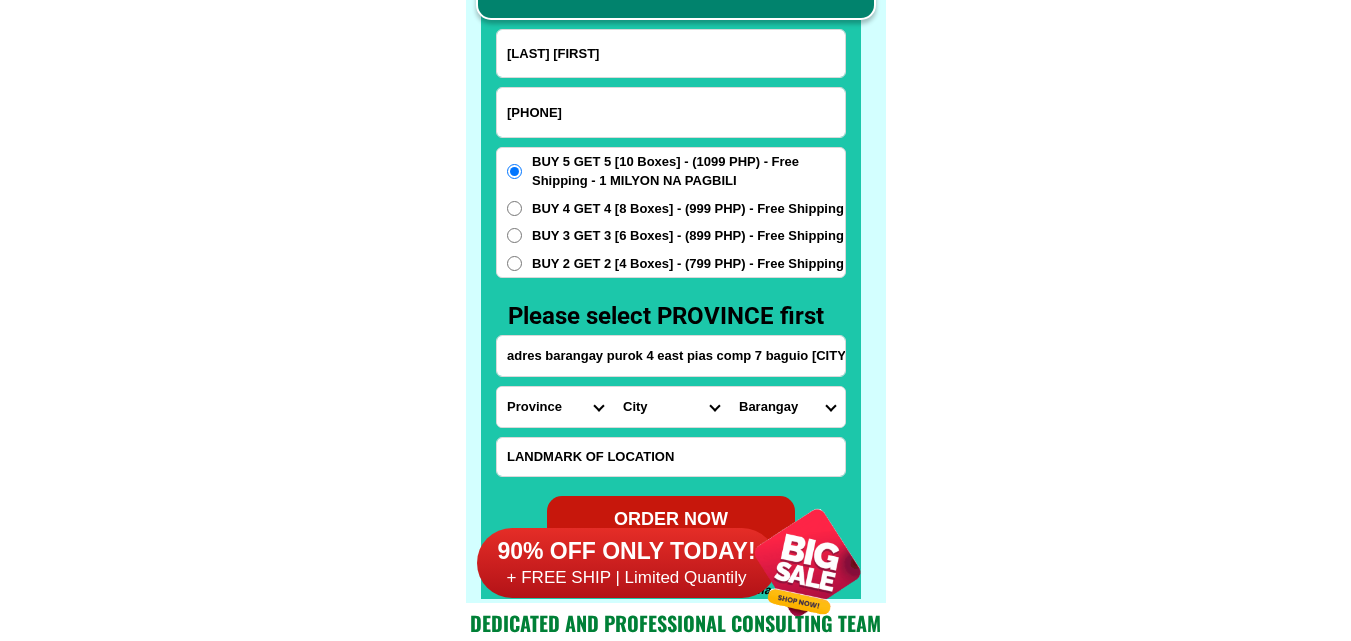 scroll, scrollTop: 0, scrollLeft: 19, axis: horizontal 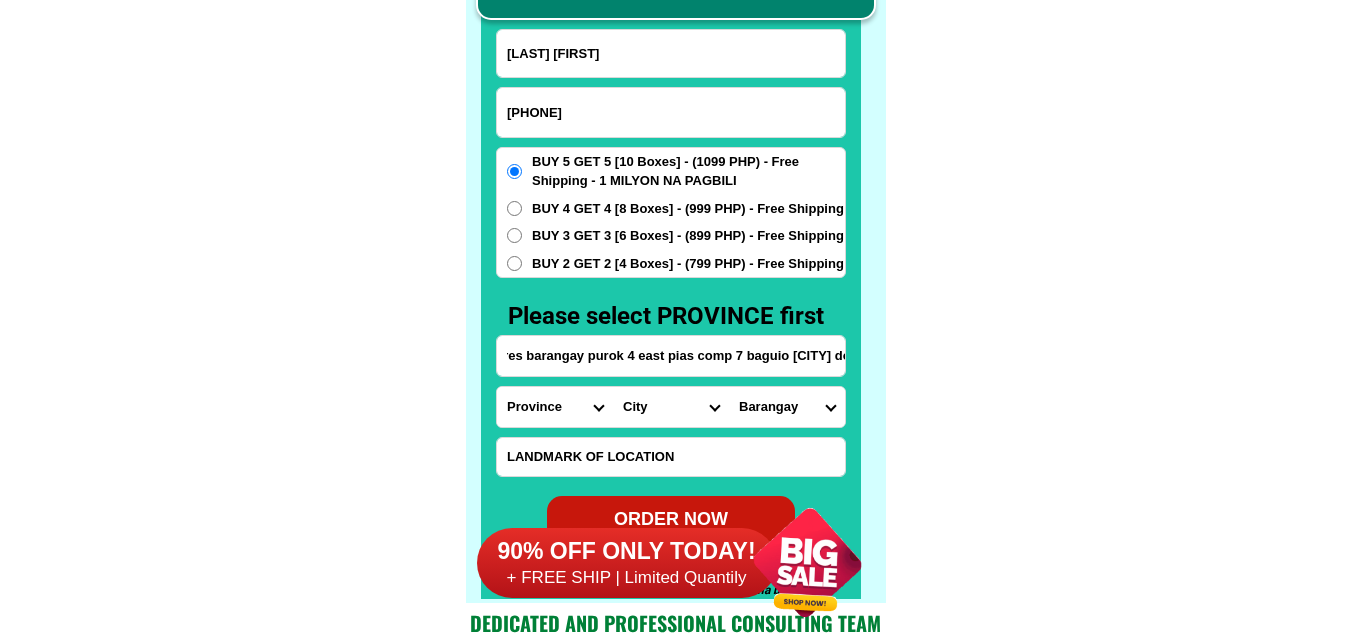 type on "adres barangay purok 4 east pias comp 7 baguio city doc" 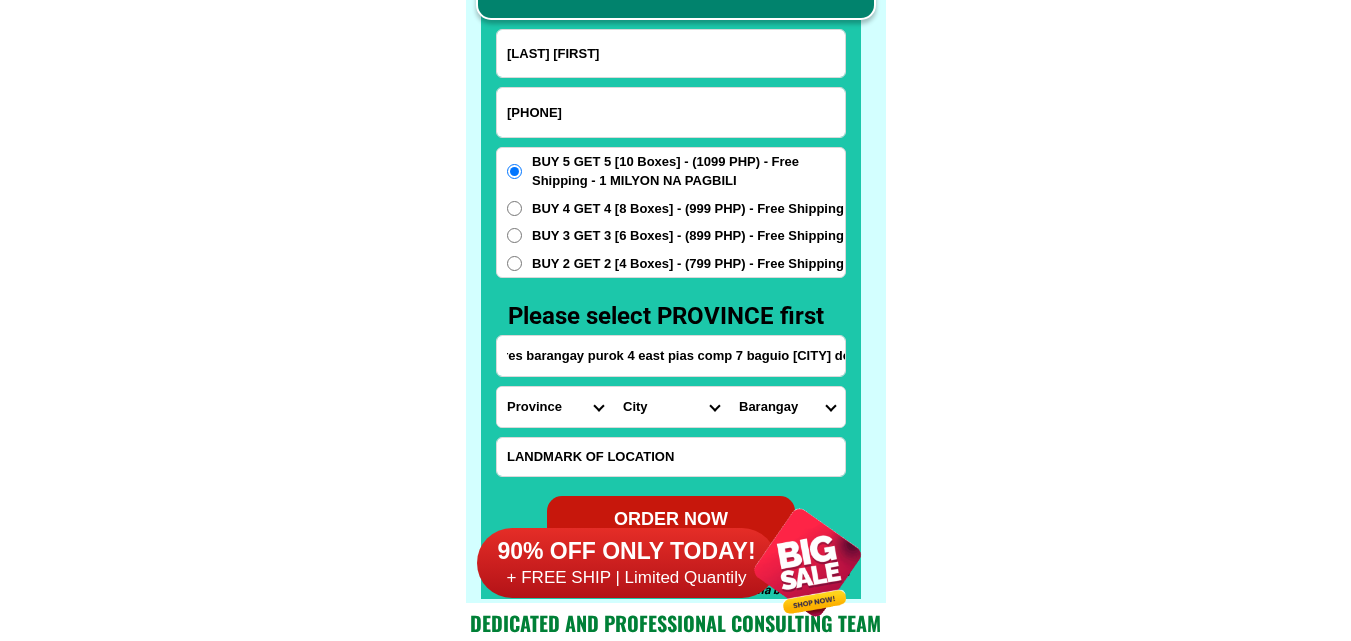 scroll, scrollTop: 0, scrollLeft: 0, axis: both 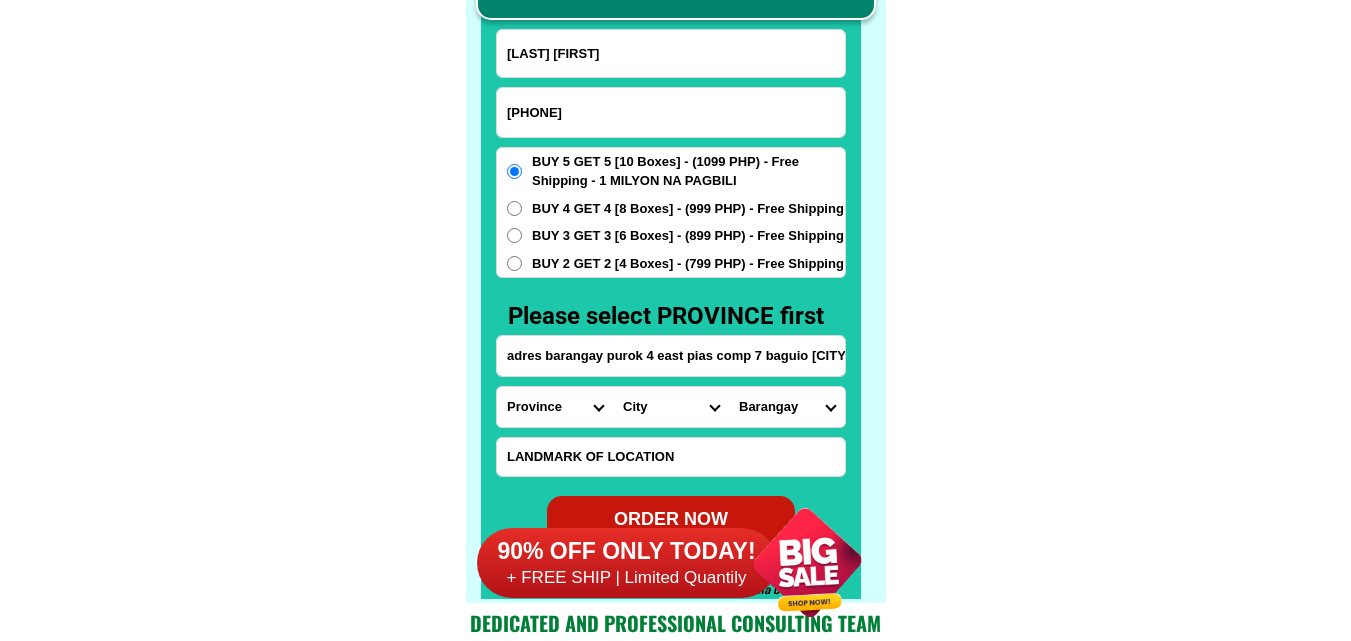 click on "Marcos Wadason" at bounding box center (671, 53) 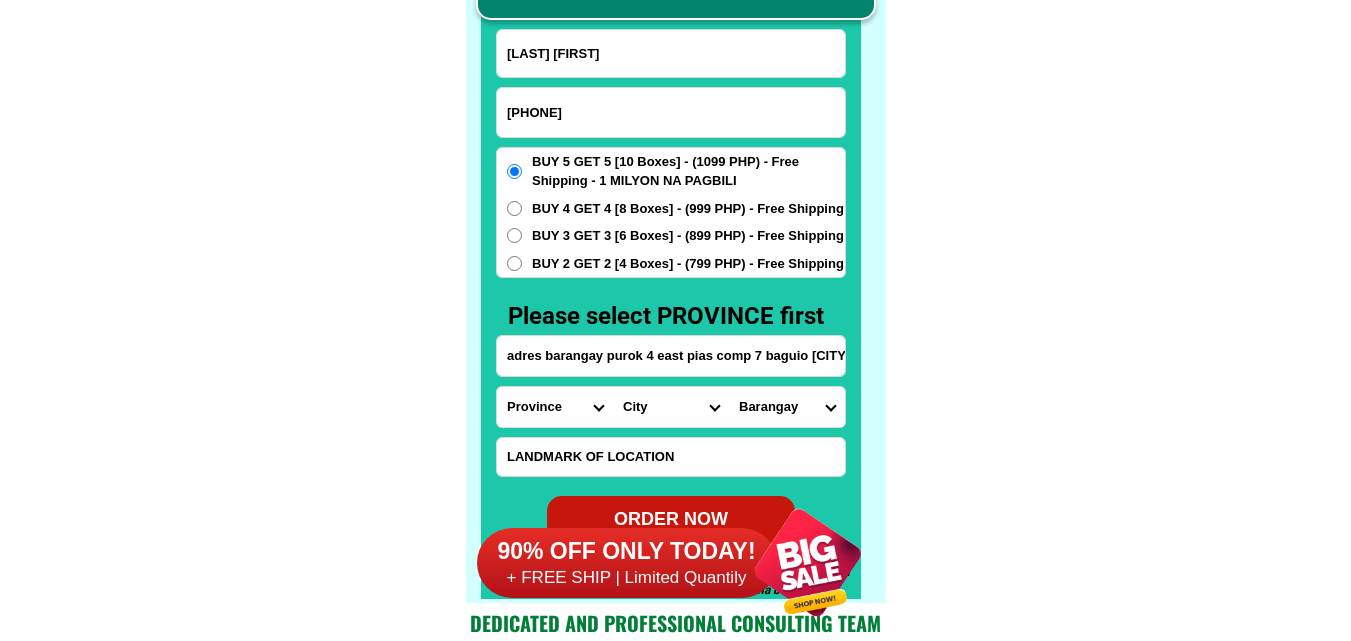 paste on "wadason banguiyao" 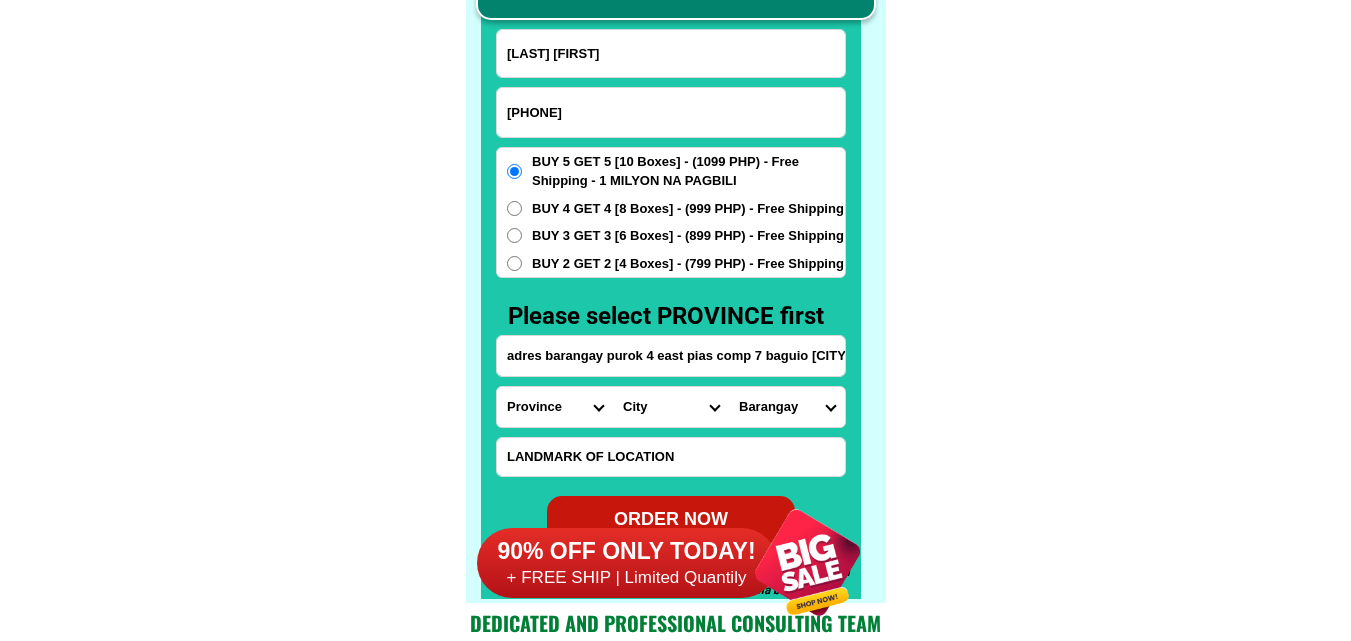type on "Marcos wadason banguiyao" 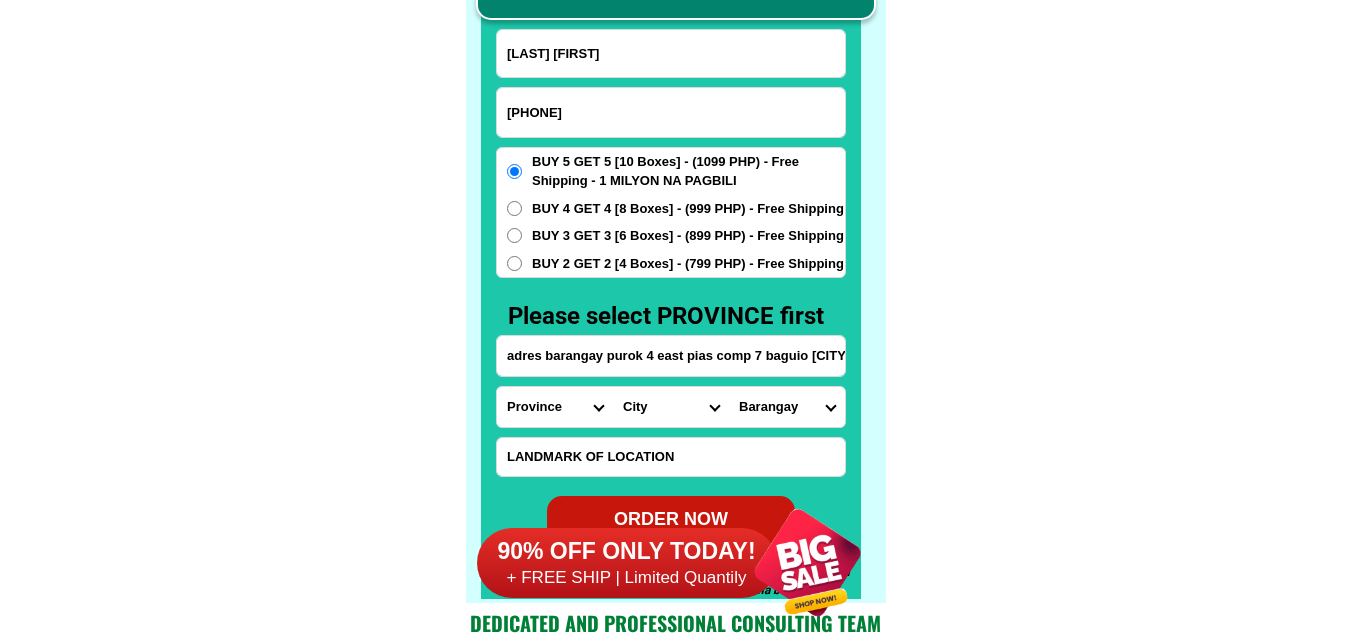 click on "adres barangay purok 4 east pias comp 7 baguio city doc" at bounding box center [671, 356] 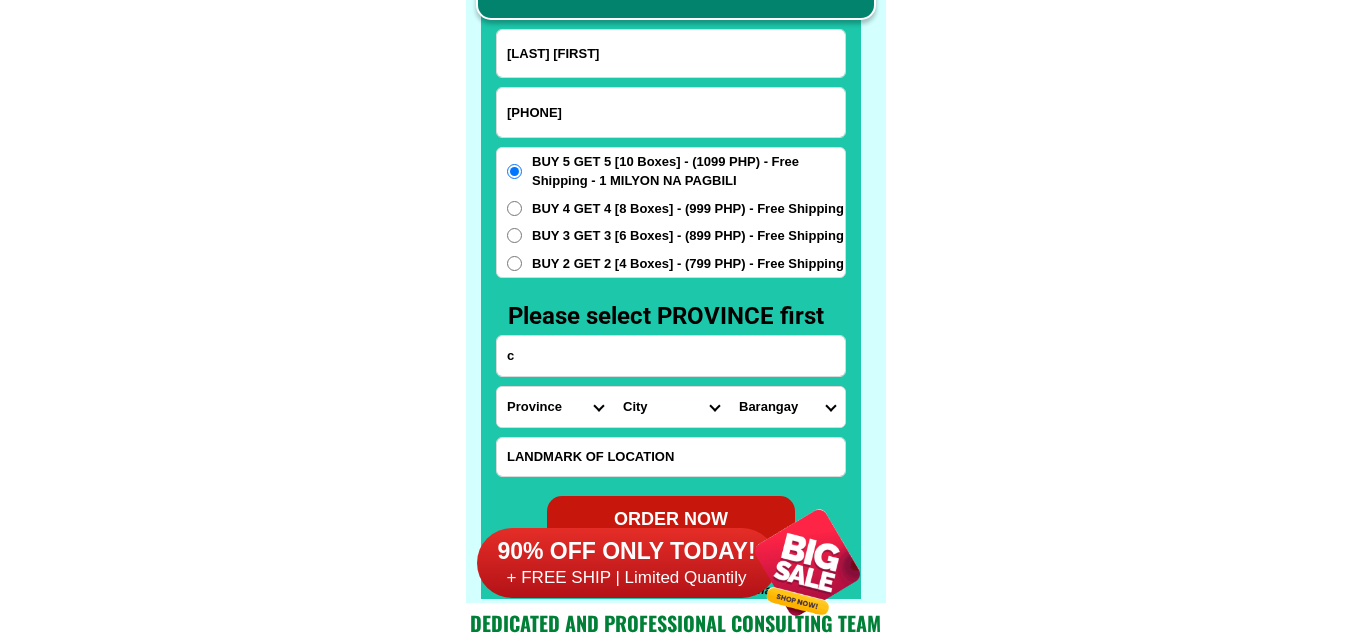 type on "adres barangay purok 4 east pias comp 7 baguio city doc" 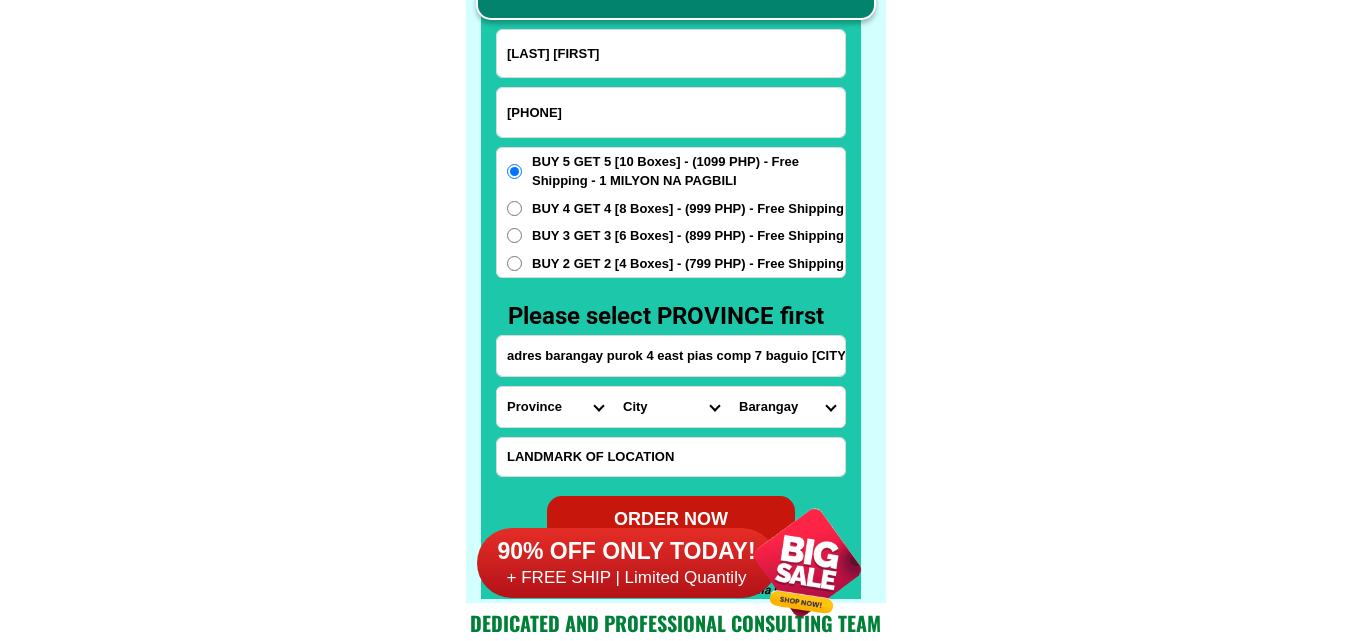 click on "Province Abra Agusan-del-norte Agusan-del-sur Aklan Albay Antique Apayao Aurora Basilan Bataan Batanes Batangas Benguet Biliran Bohol Bukidnon Bulacan Cagayan Camarines-norte Camarines-sur Camiguin Capiz Catanduanes Cavite Cebu Cotabato Davao-de-oro Davao-del-norte Davao-del-sur Davao-occidental Davao-oriental Dinagat-islands Eastern-samar Guimaras Ifugao Ilocos-norte Ilocos-sur Iloilo Isabela Kalinga La-union Laguna Lanao-del-norte Lanao-del-sur Leyte Maguindanao Marinduque Masbate Metro-manila Misamis-occidental Misamis-oriental Mountain-province Negros-occidental Negros-oriental Northern-samar Nueva-ecija Nueva-vizcaya Occidental-mindoro Oriental-mindoro Palawan Pampanga Pangasinan Quezon Quirino Rizal Romblon Sarangani Siquijor Sorsogon South-cotabato Southern-leyte Sultan-kudarat Sulu Surigao-del-norte Surigao-del-sur Tarlac Tawi-tawi Western-samar Zambales Zamboanga-del-norte Zamboanga-del-sur Zamboanga-sibugay" at bounding box center [555, 407] 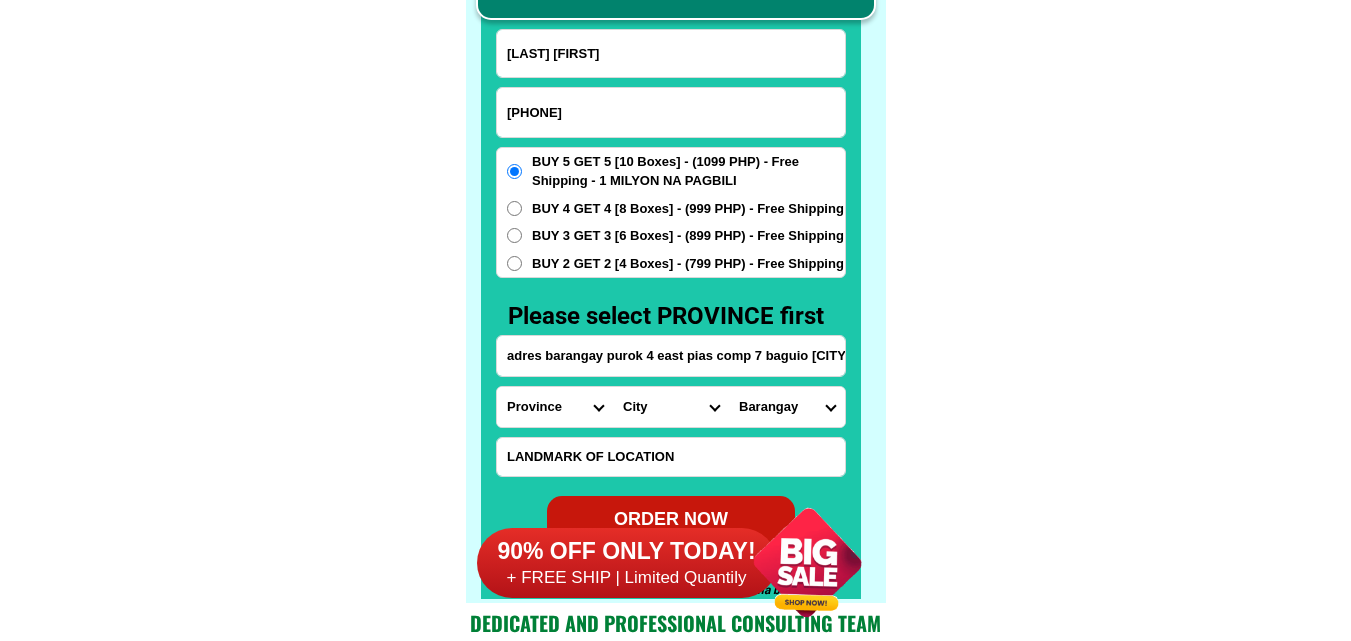 select on "63_867" 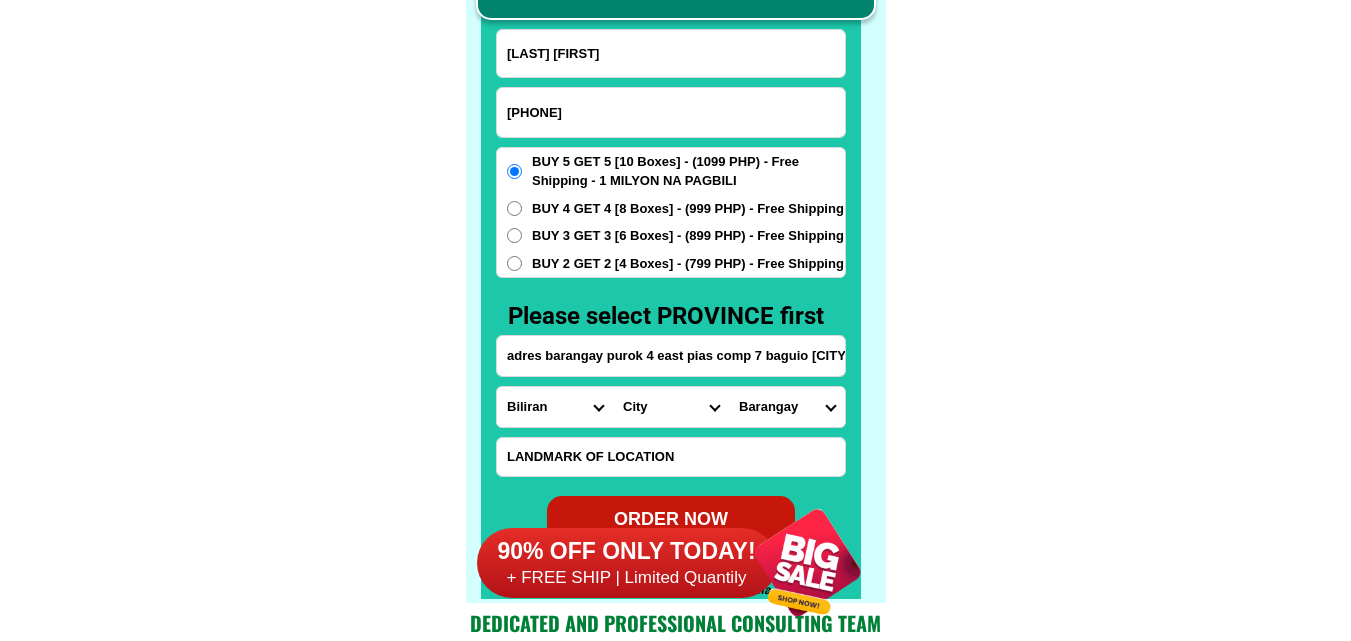 click on "Province Abra Agusan-del-norte Agusan-del-sur Aklan Albay Antique Apayao Aurora Basilan Bataan Batanes Batangas Benguet Biliran Bohol Bukidnon Bulacan Cagayan Camarines-norte Camarines-sur Camiguin Capiz Catanduanes Cavite Cebu Cotabato Davao-de-oro Davao-del-norte Davao-del-sur Davao-occidental Davao-oriental Dinagat-islands Eastern-samar Guimaras Ifugao Ilocos-norte Ilocos-sur Iloilo Isabela Kalinga La-union Laguna Lanao-del-norte Lanao-del-sur Leyte Maguindanao Marinduque Masbate Metro-manila Misamis-occidental Misamis-oriental Mountain-province Negros-occidental Negros-oriental Northern-samar Nueva-ecija Nueva-vizcaya Occidental-mindoro Oriental-mindoro Palawan Pampanga Pangasinan Quezon Quirino Rizal Romblon Sarangani Siquijor Sorsogon South-cotabato Southern-leyte Sultan-kudarat Sulu Surigao-del-norte Surigao-del-sur Tarlac Tawi-tawi Western-samar Zambales Zamboanga-del-norte Zamboanga-del-sur Zamboanga-sibugay" at bounding box center [555, 407] 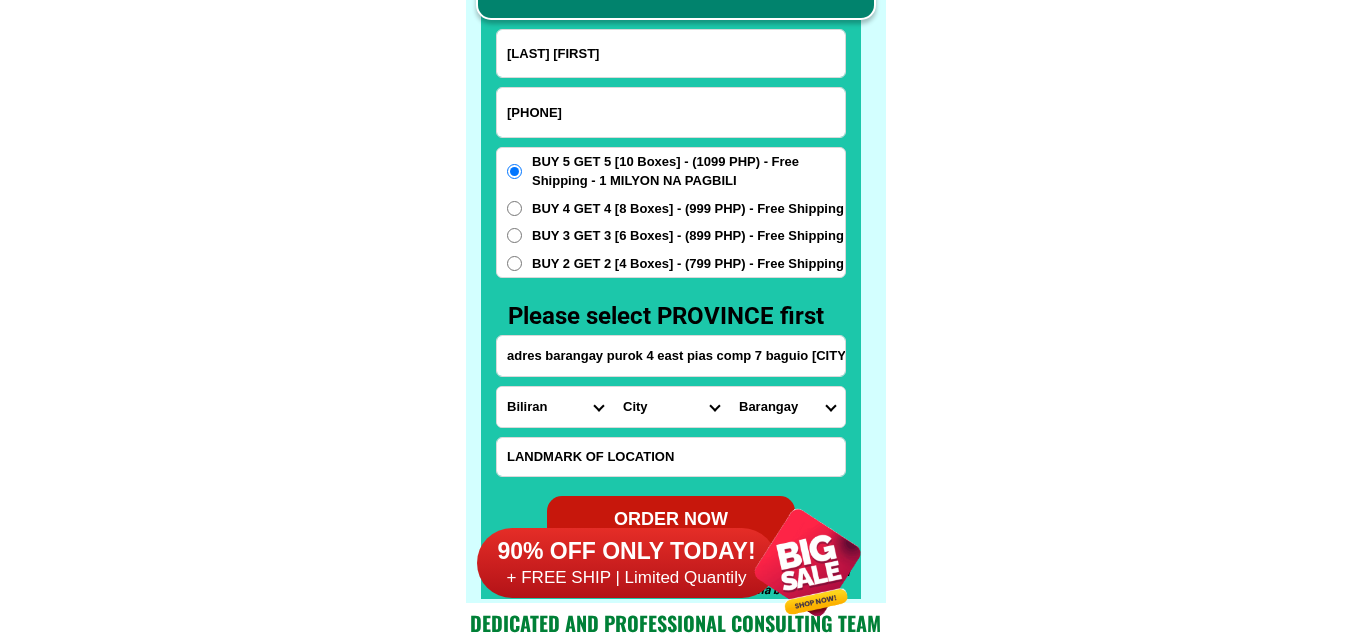 click on "City Almeria Biliran Cabucgayan Caibiran Culaba Kawayan Maripipi Naval" at bounding box center (671, 407) 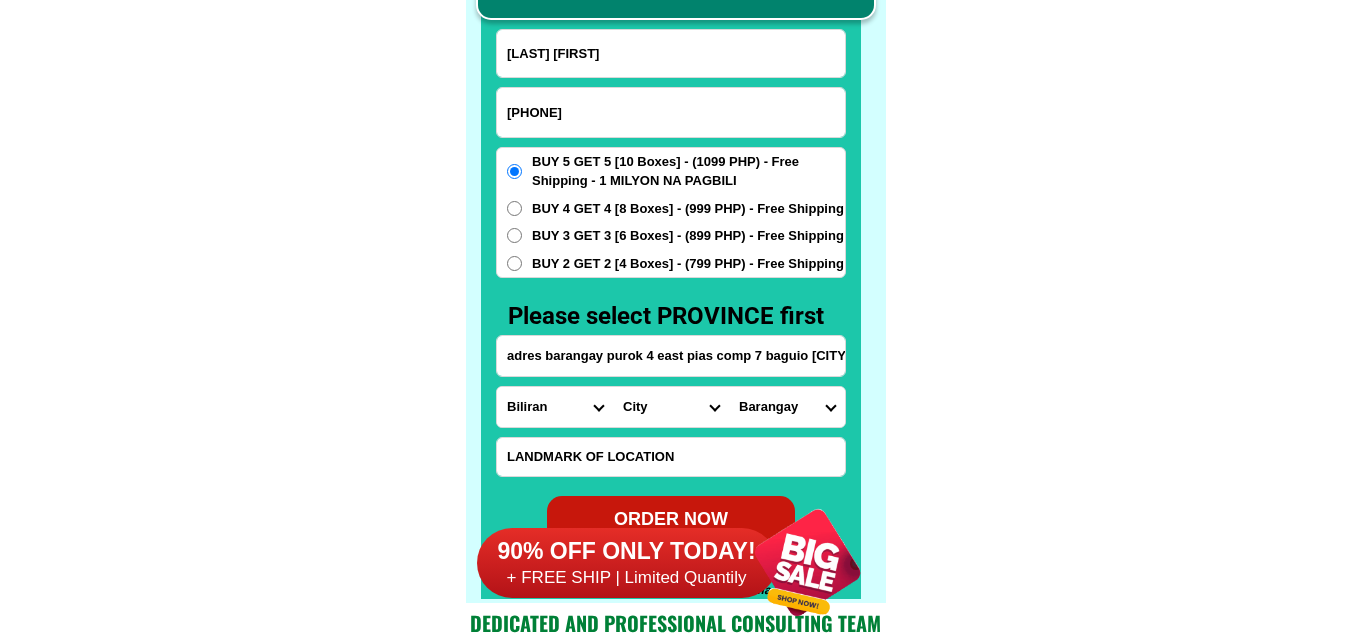 select on "63_8679457" 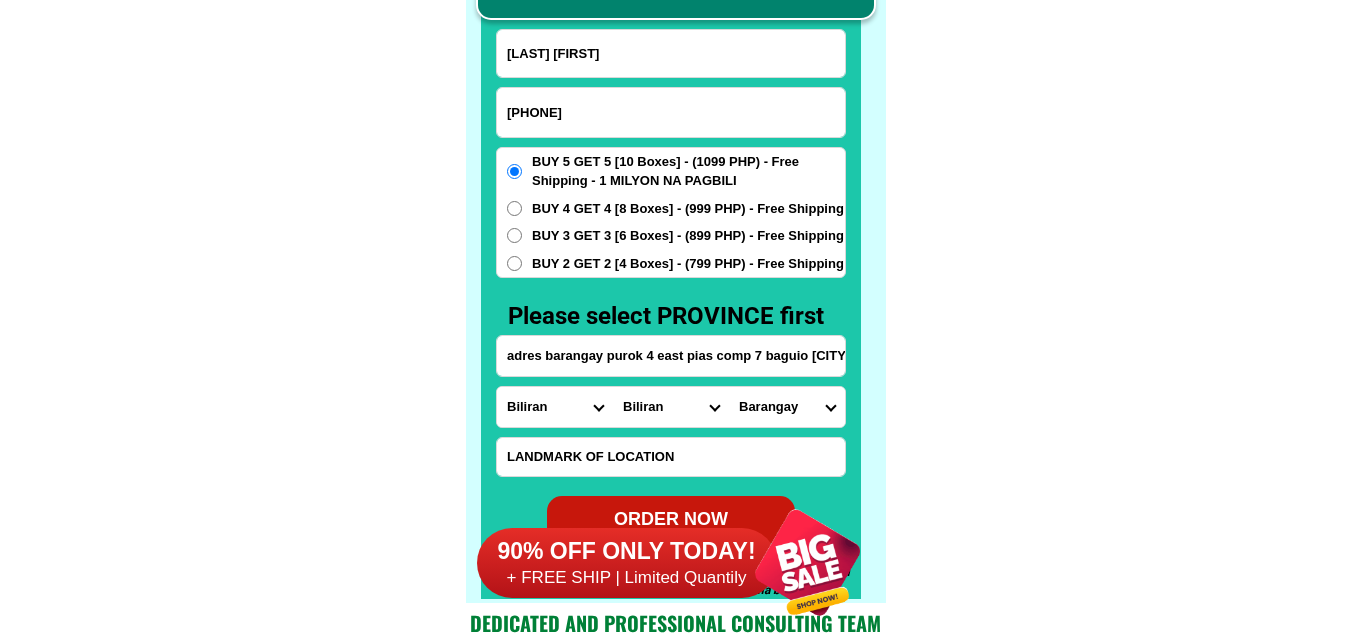 click on "Province Abra Agusan-del-norte Agusan-del-sur Aklan Albay Antique Apayao Aurora Basilan Bataan Batanes Batangas Benguet Biliran Bohol Bukidnon Bulacan Cagayan Camarines-norte Camarines-sur Camiguin Capiz Catanduanes Cavite Cebu Cotabato Davao-de-oro Davao-del-norte Davao-del-sur Davao-occidental Davao-oriental Dinagat-islands Eastern-samar Guimaras Ifugao Ilocos-norte Ilocos-sur Iloilo Isabela Kalinga La-union Laguna Lanao-del-norte Lanao-del-sur Leyte Maguindanao Marinduque Masbate Metro-manila Misamis-occidental Misamis-oriental Mountain-province Negros-occidental Negros-oriental Northern-samar Nueva-ecija Nueva-vizcaya Occidental-mindoro Oriental-mindoro Palawan Pampanga Pangasinan Quezon Quirino Rizal Romblon Sarangani Siquijor Sorsogon South-cotabato Southern-leyte Sultan-kudarat Sulu Surigao-del-norte Surigao-del-sur Tarlac Tawi-tawi Western-samar Zambales Zamboanga-del-norte Zamboanga-del-sur Zamboanga-sibugay" at bounding box center [555, 407] 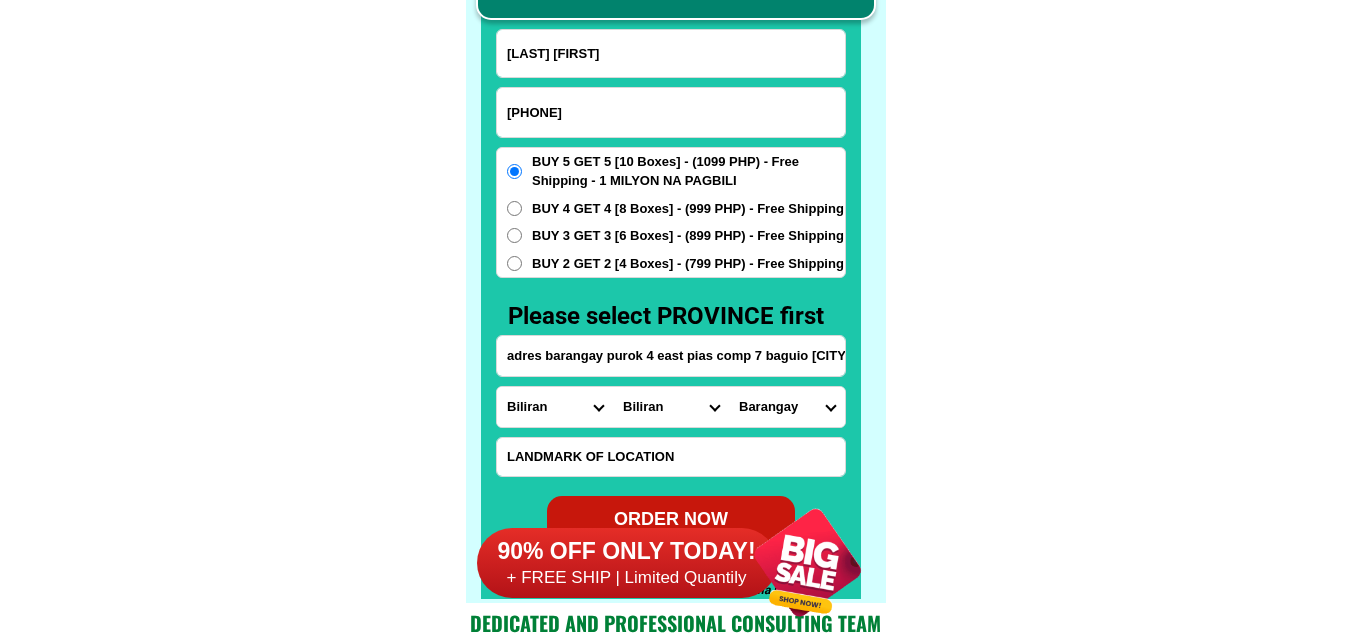 select on "63_695" 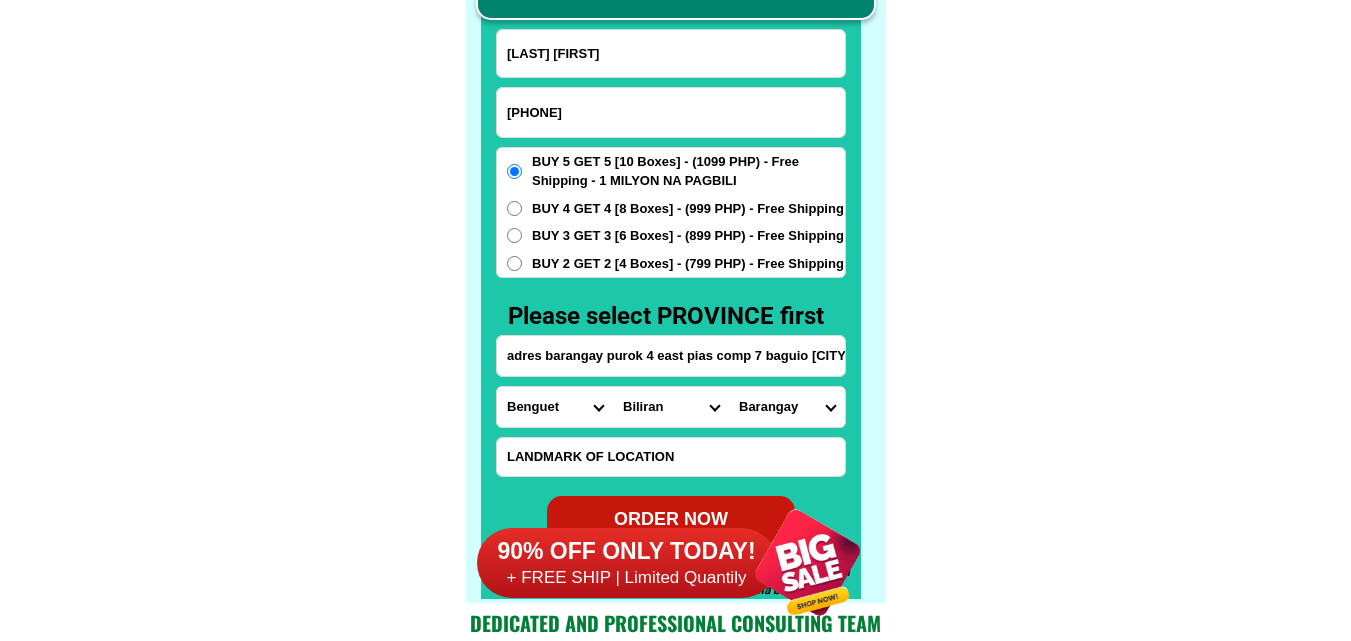 click on "Province Abra Agusan-del-norte Agusan-del-sur Aklan Albay Antique Apayao Aurora Basilan Bataan Batanes Batangas Benguet Biliran Bohol Bukidnon Bulacan Cagayan Camarines-norte Camarines-sur Camiguin Capiz Catanduanes Cavite Cebu Cotabato Davao-de-oro Davao-del-norte Davao-del-sur Davao-occidental Davao-oriental Dinagat-islands Eastern-samar Guimaras Ifugao Ilocos-norte Ilocos-sur Iloilo Isabela Kalinga La-union Laguna Lanao-del-norte Lanao-del-sur Leyte Maguindanao Marinduque Masbate Metro-manila Misamis-occidental Misamis-oriental Mountain-province Negros-occidental Negros-oriental Northern-samar Nueva-ecija Nueva-vizcaya Occidental-mindoro Oriental-mindoro Palawan Pampanga Pangasinan Quezon Quirino Rizal Romblon Sarangani Siquijor Sorsogon South-cotabato Southern-leyte Sultan-kudarat Sulu Surigao-del-norte Surigao-del-sur Tarlac Tawi-tawi Western-samar Zambales Zamboanga-del-norte Zamboanga-del-sur Zamboanga-sibugay" at bounding box center [555, 407] 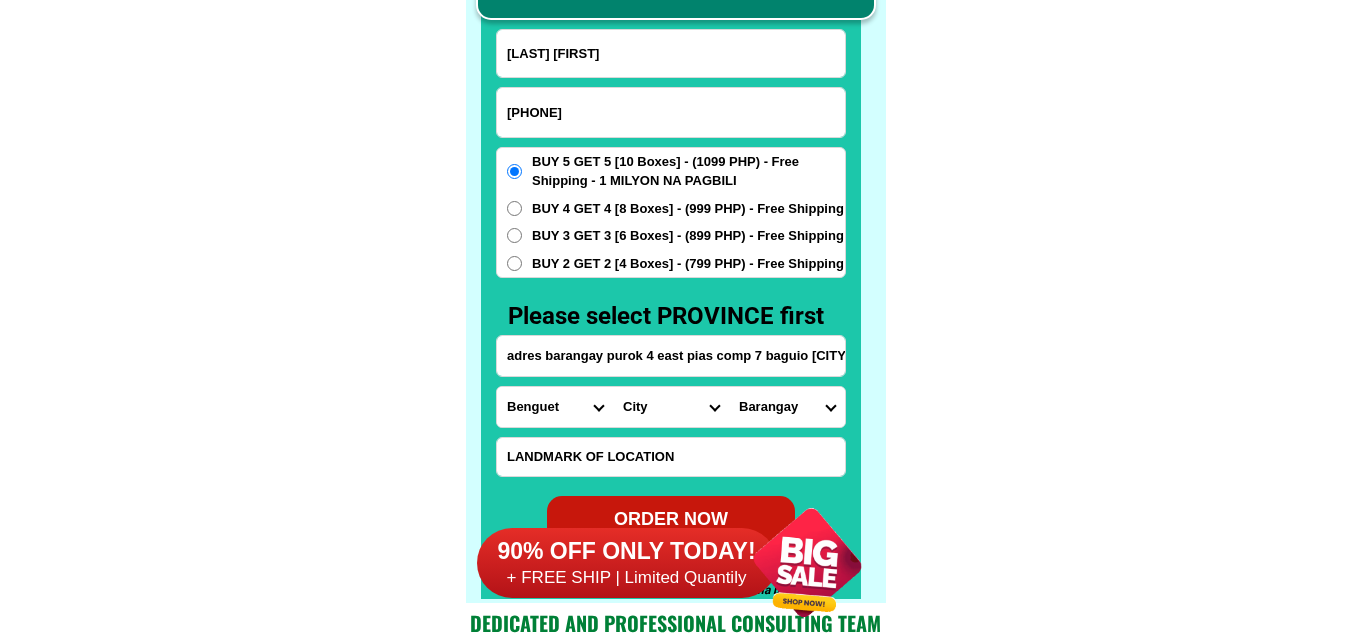 click on "City Atok Baguio-city Bakun Bokod Buguias Itogon Kabayan Kapangan Kibungan La-trinidad Mankayan Sablan Tuba Tublay" at bounding box center [671, 407] 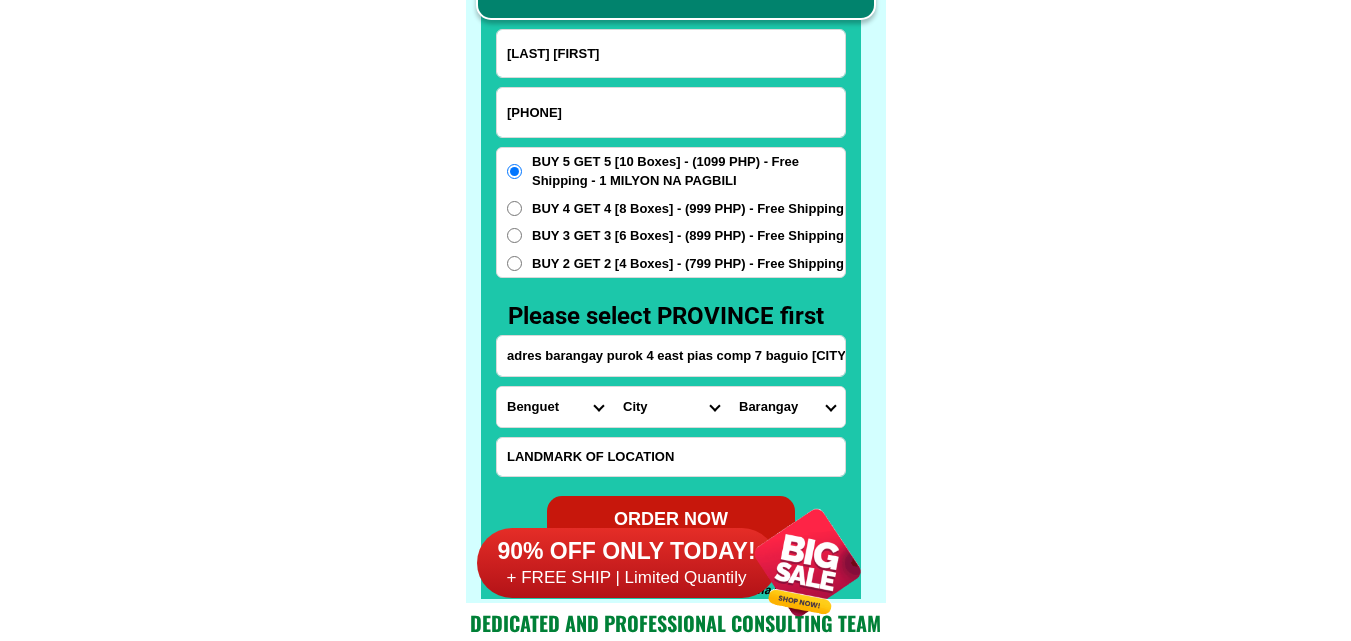 select on "63_6951986" 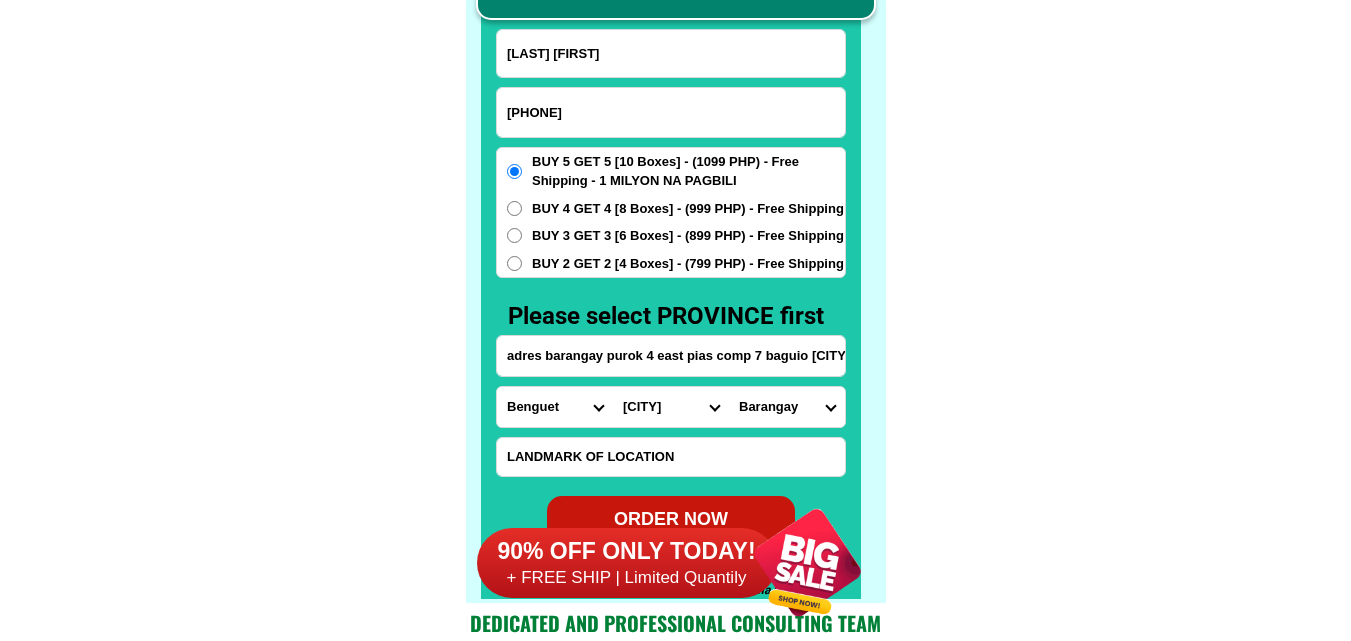 click on "City Atok Baguio-city Bakun Bokod Buguias Itogon Kabayan Kapangan Kibungan La-trinidad Mankayan Sablan Tuba Tublay" at bounding box center (671, 407) 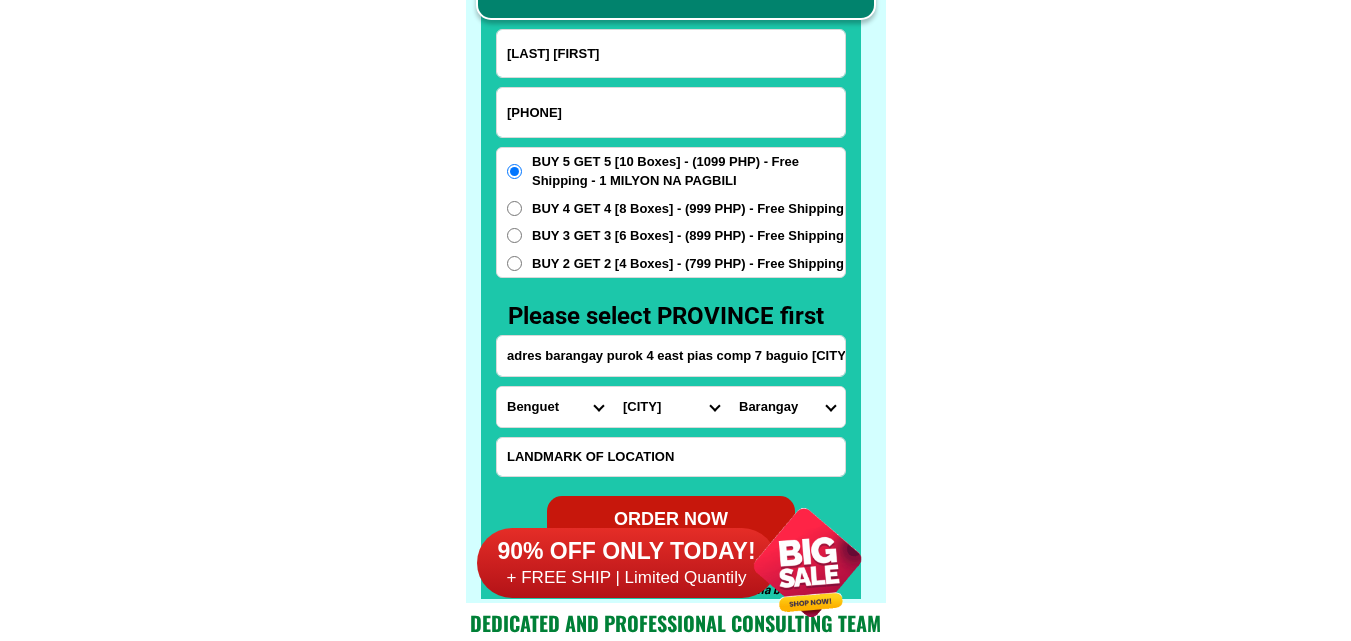 click on "Barangay A. bonifacio-caguioa-rimando (abcr) Abanao-zandueta-kayong-chugum-otek (azkco) Alfonso tabora Ambiong Andres bonifacio (lower bokawkan) Apugan-loakan Asin road Atok trail Aurora hill Aurora hill north central Aurora hill proper Aurora hill proper (malvar-sgt. floresca) Bagong lipunan (market area) Bakakeng central Bakakeng north Bal-marcoville Bal-marcoville (marcoville) Balsigan Bayan park east Bayan park village Bayan park west (bayan park) Bgh compound Brookside Brookspoint CABINET HILL-TEACHER'S CAMP Camdas subdivision Camp 6 Camp 7 Camp 8 Camp allen Campo filipino City camp central City camp proper Country club village Cresencia village Dagsian Dagsian lower Dizon subdivision Dominican hill-mirador Dontogan Dps area Engineers Hill Fairview village Ferdinand (happy homes-campo sioco) Fort del pilar Gabriela silang General emilio f. aguinaldo GENERAL EMILIO F. AGUINALDO (QUIRINO-MAGSAYSAY LOWER) General luna General luna lower Gibraltar Greenwater village Guisad central Guisad sorong Happy hollow" at bounding box center (787, 407) 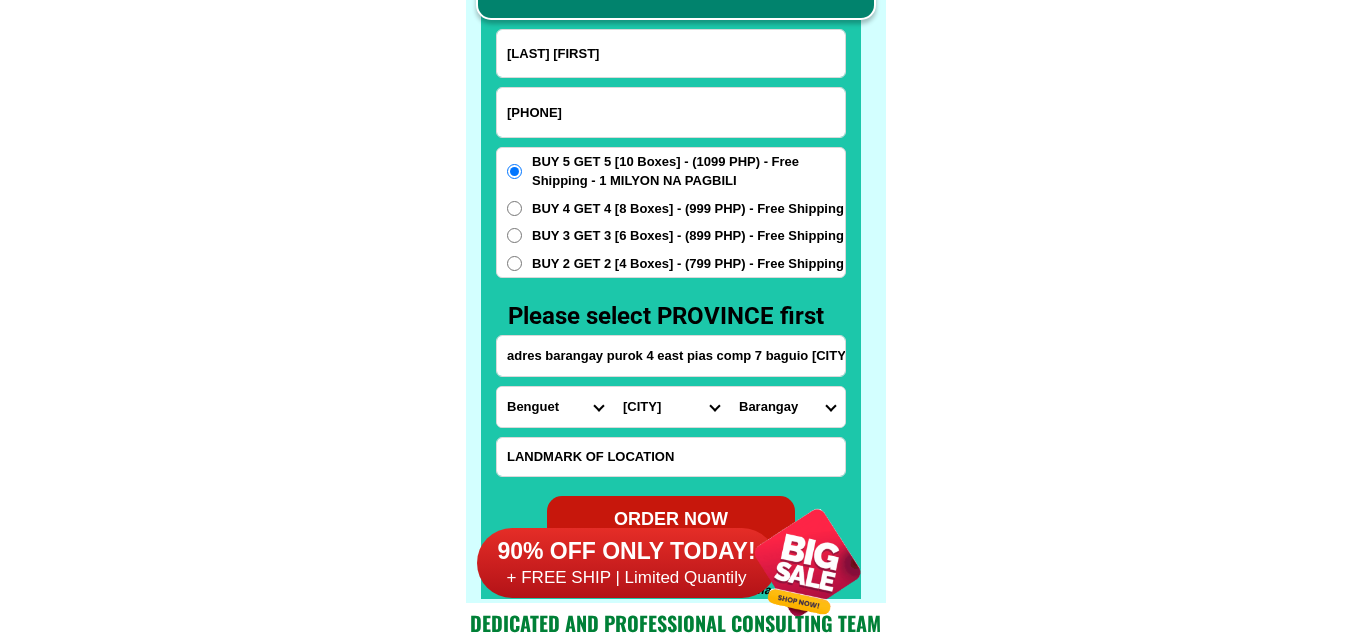 select on "63_695198616456" 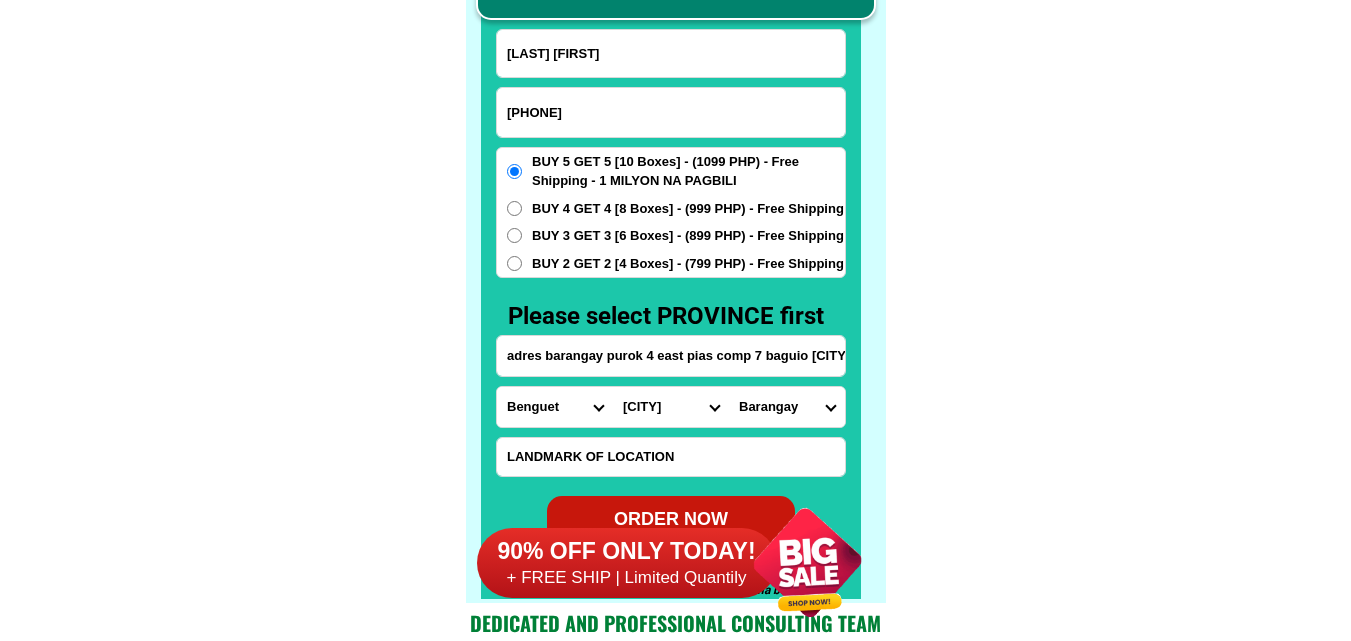 click on "Barangay A. bonifacio-caguioa-rimando (abcr) Abanao-zandueta-kayong-chugum-otek (azkco) Alfonso tabora Ambiong Andres bonifacio (lower bokawkan) Apugan-loakan Asin road Atok trail Aurora hill Aurora hill north central Aurora hill proper Aurora hill proper (malvar-sgt. floresca) Bagong lipunan (market area) Bakakeng central Bakakeng north Bal-marcoville Bal-marcoville (marcoville) Balsigan Bayan park east Bayan park village Bayan park west (bayan park) Bgh compound Brookside Brookspoint CABINET HILL-TEACHER'S CAMP Camdas subdivision Camp 6 Camp 7 Camp 8 Camp allen Campo filipino City camp central City camp proper Country club village Cresencia village Dagsian Dagsian lower Dizon subdivision Dominican hill-mirador Dontogan Dps area Engineers Hill Fairview village Ferdinand (happy homes-campo sioco) Fort del pilar Gabriela silang General emilio f. aguinaldo GENERAL EMILIO F. AGUINALDO (QUIRINO-MAGSAYSAY LOWER) General luna General luna lower Gibraltar Greenwater village Guisad central Guisad sorong Happy hollow" at bounding box center (787, 407) 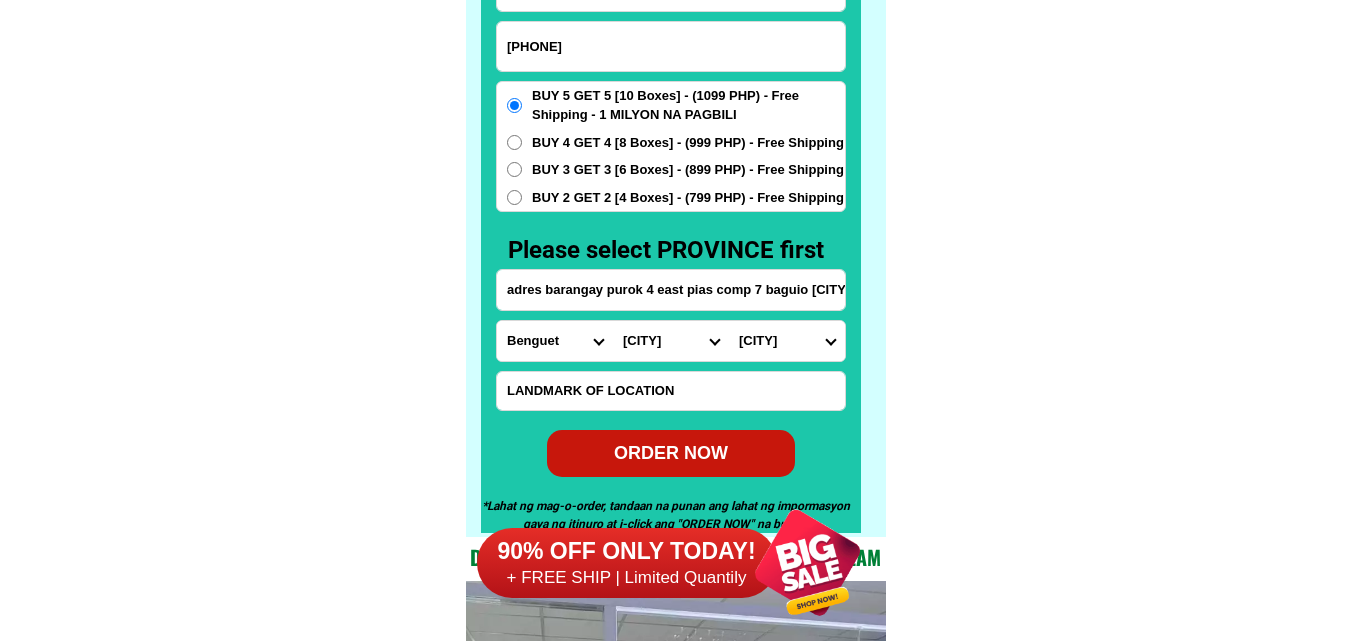 scroll, scrollTop: 15746, scrollLeft: 0, axis: vertical 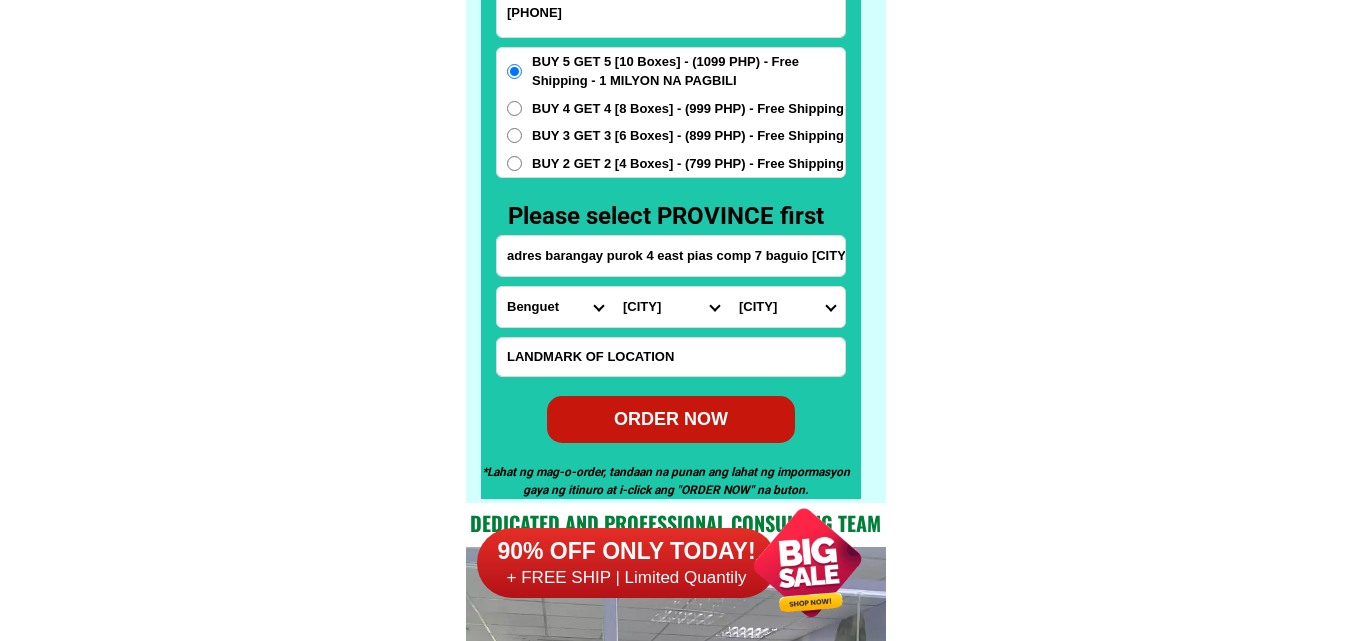 click on "ORDER NOW" at bounding box center (671, 419) 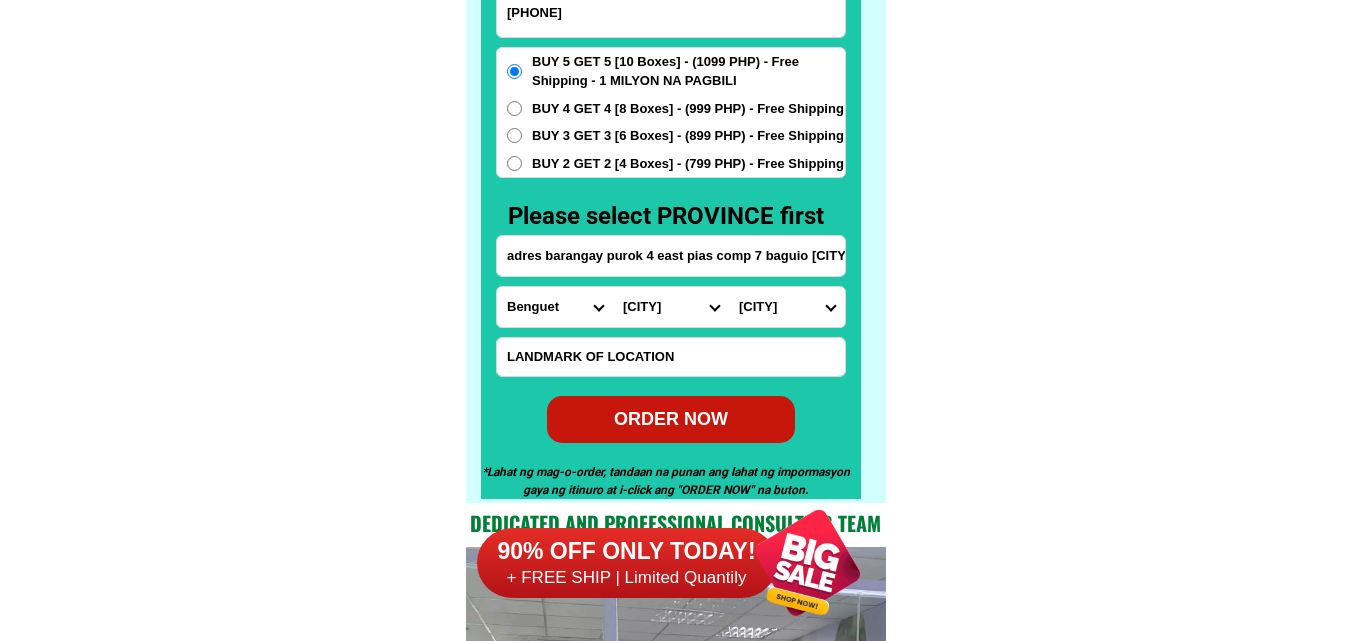 type on "09704615589" 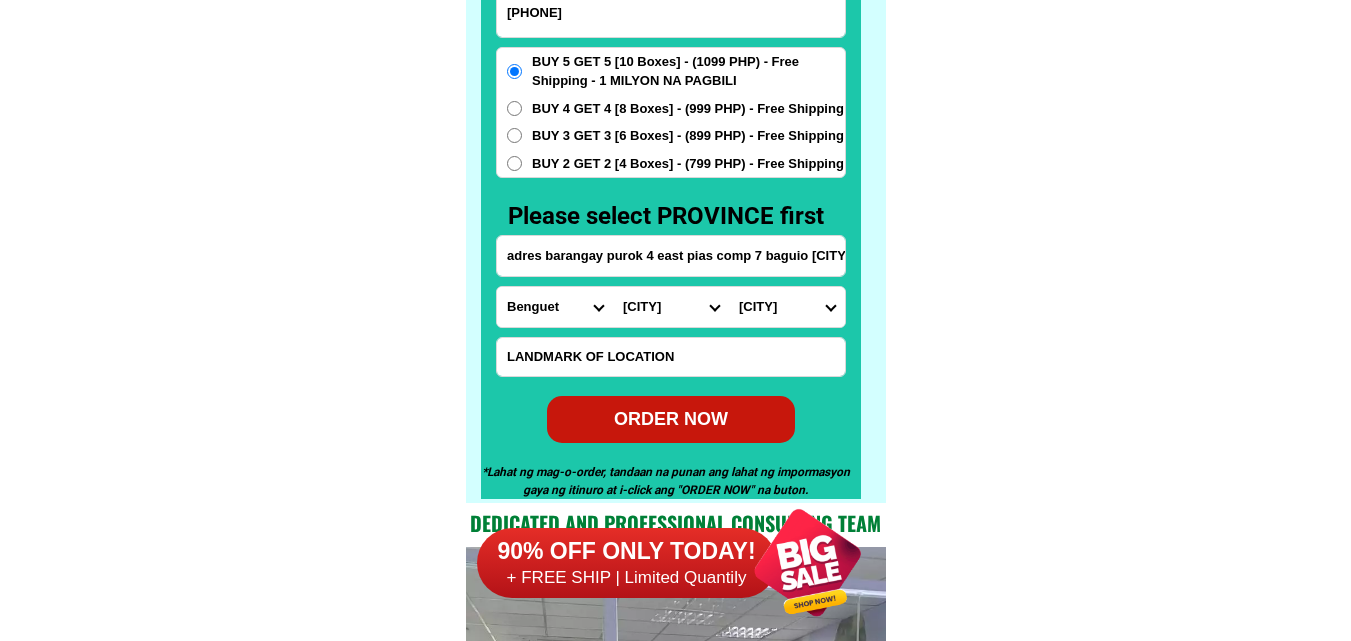 type on "adres barangay purok 4 east pias comp 7 baguio city doc" 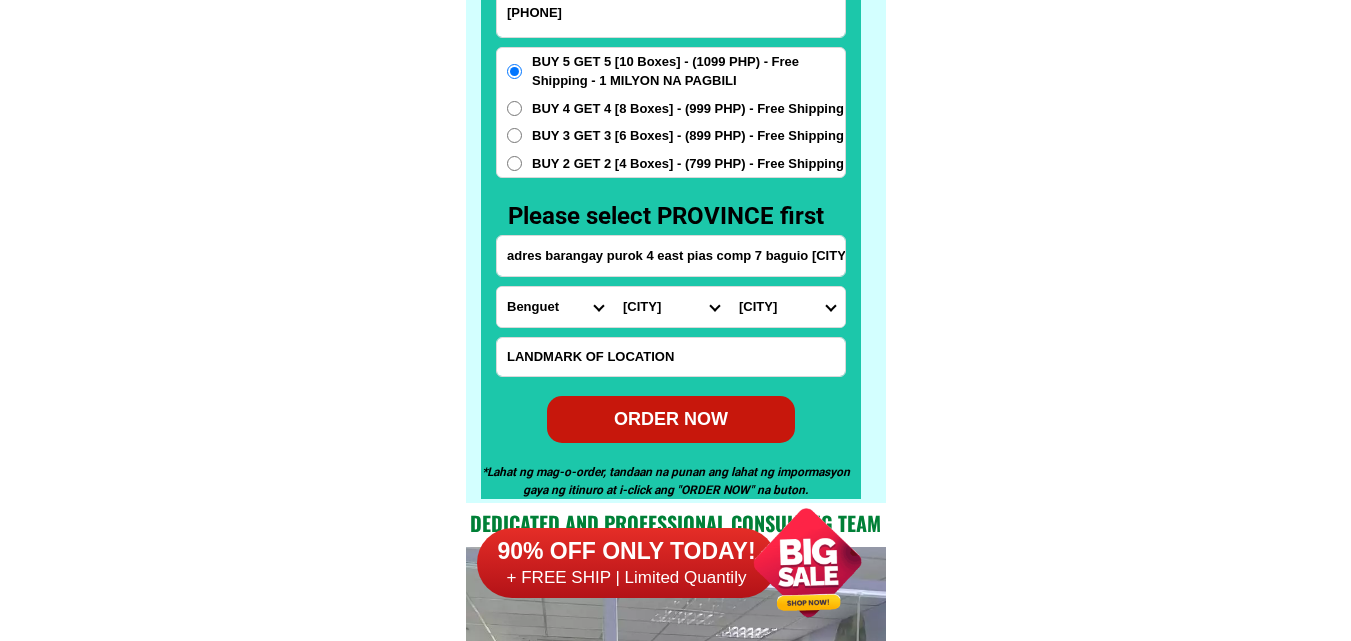 radio on "true" 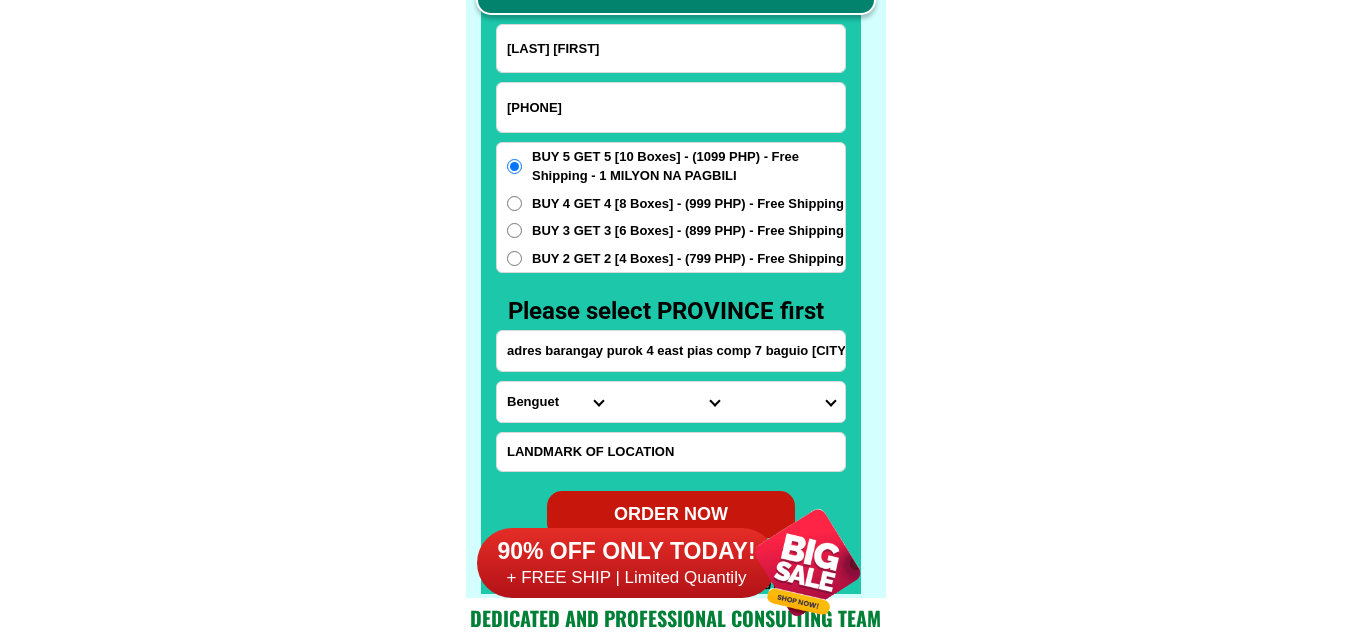 scroll, scrollTop: 15646, scrollLeft: 0, axis: vertical 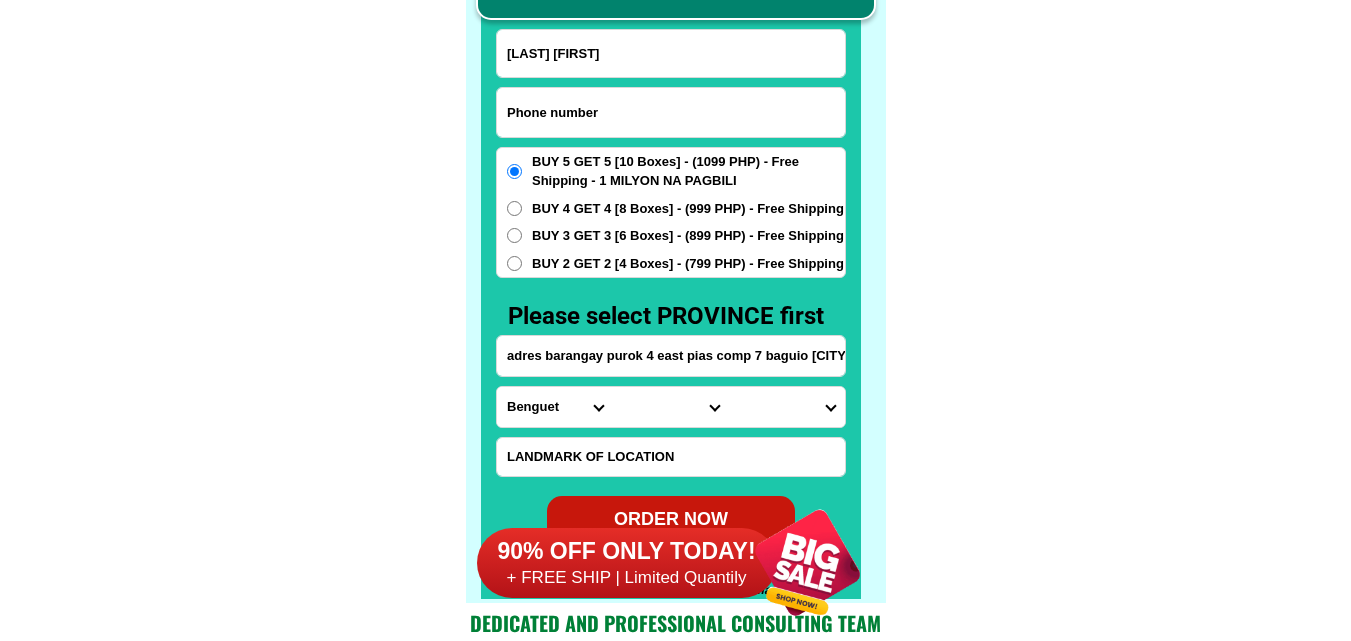paste on "09777844203" 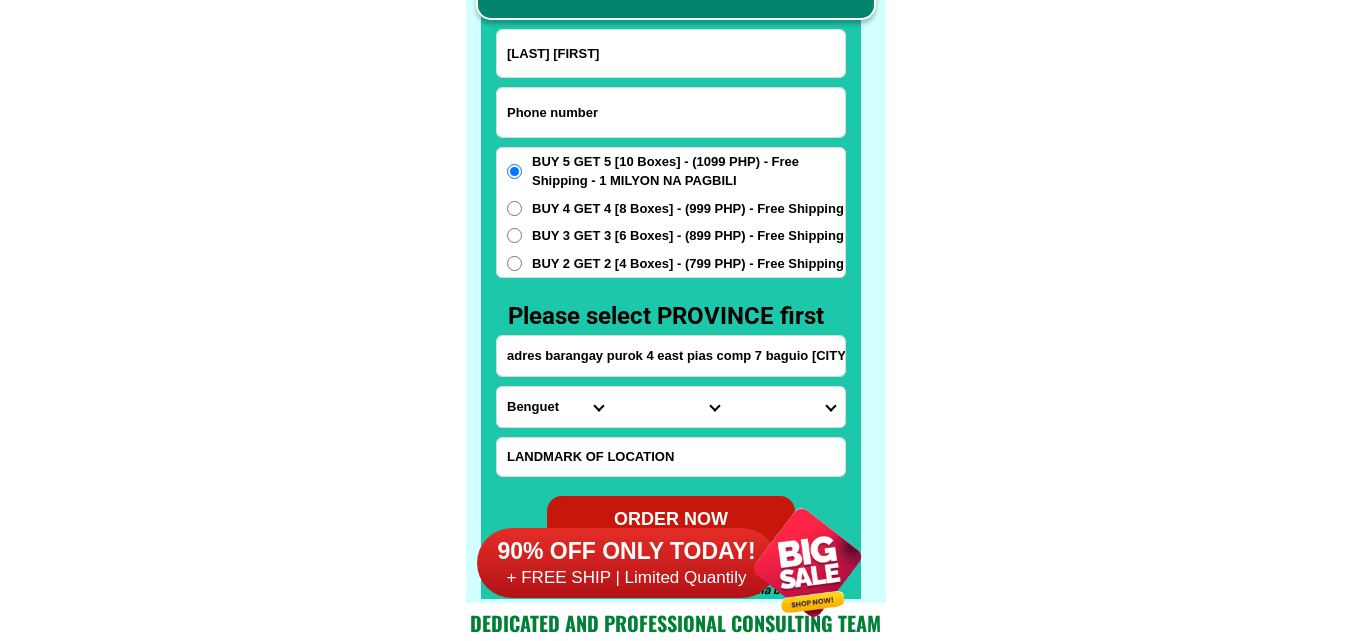 click at bounding box center (671, 112) 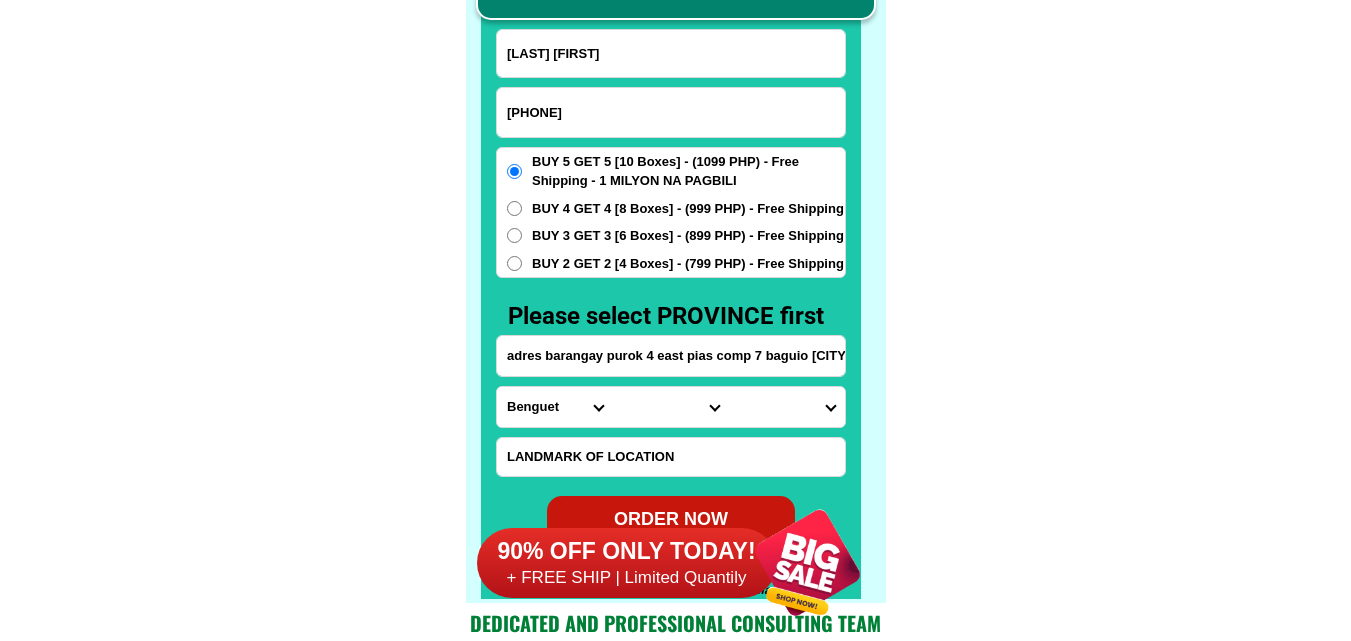 type on "09777844203" 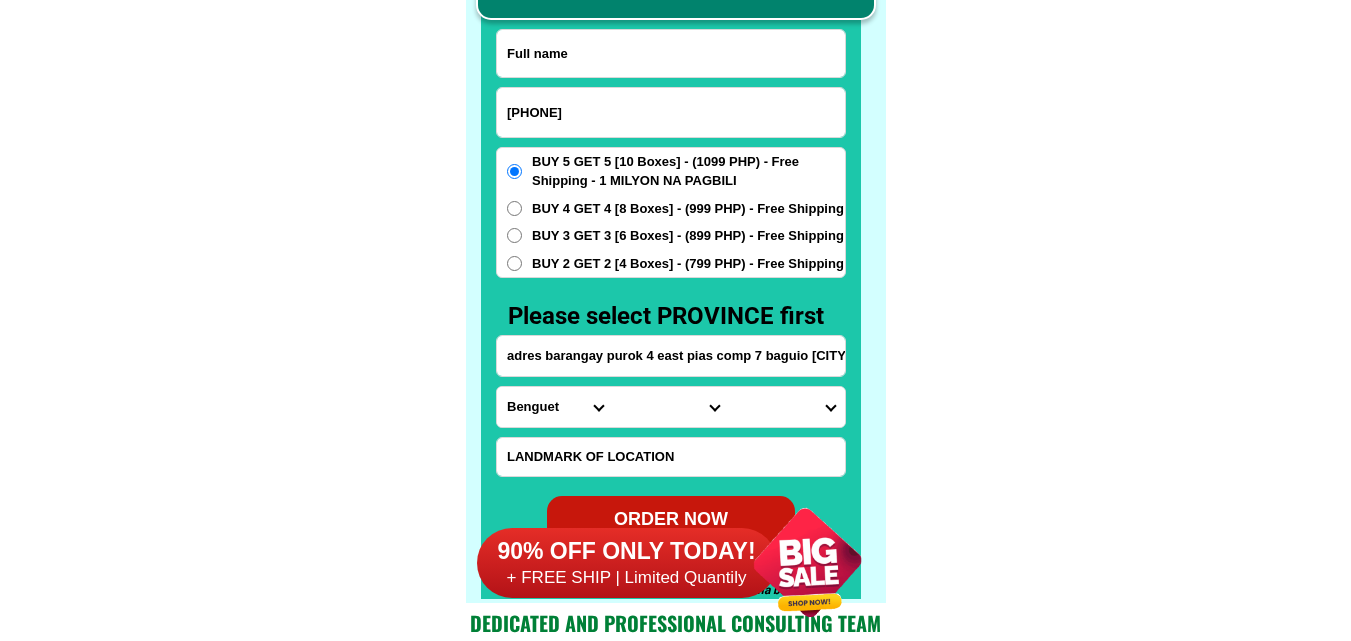 drag, startPoint x: 603, startPoint y: 53, endPoint x: 510, endPoint y: 7, distance: 103.75452 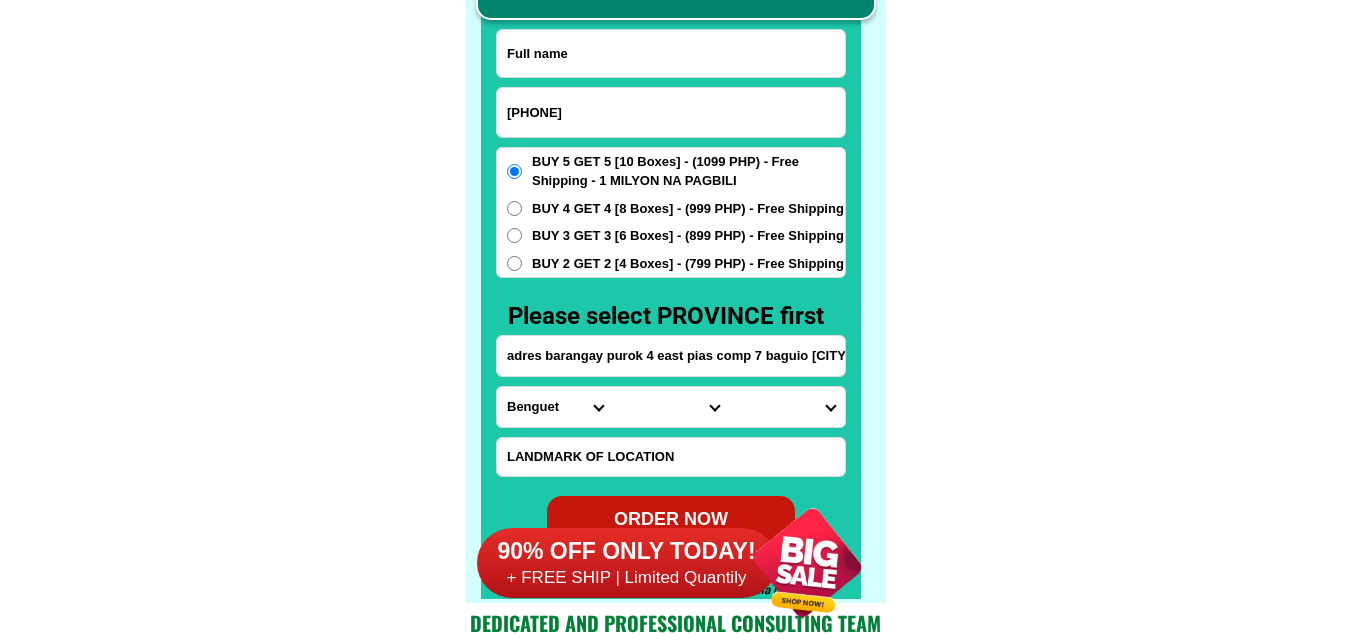 click at bounding box center [671, 53] 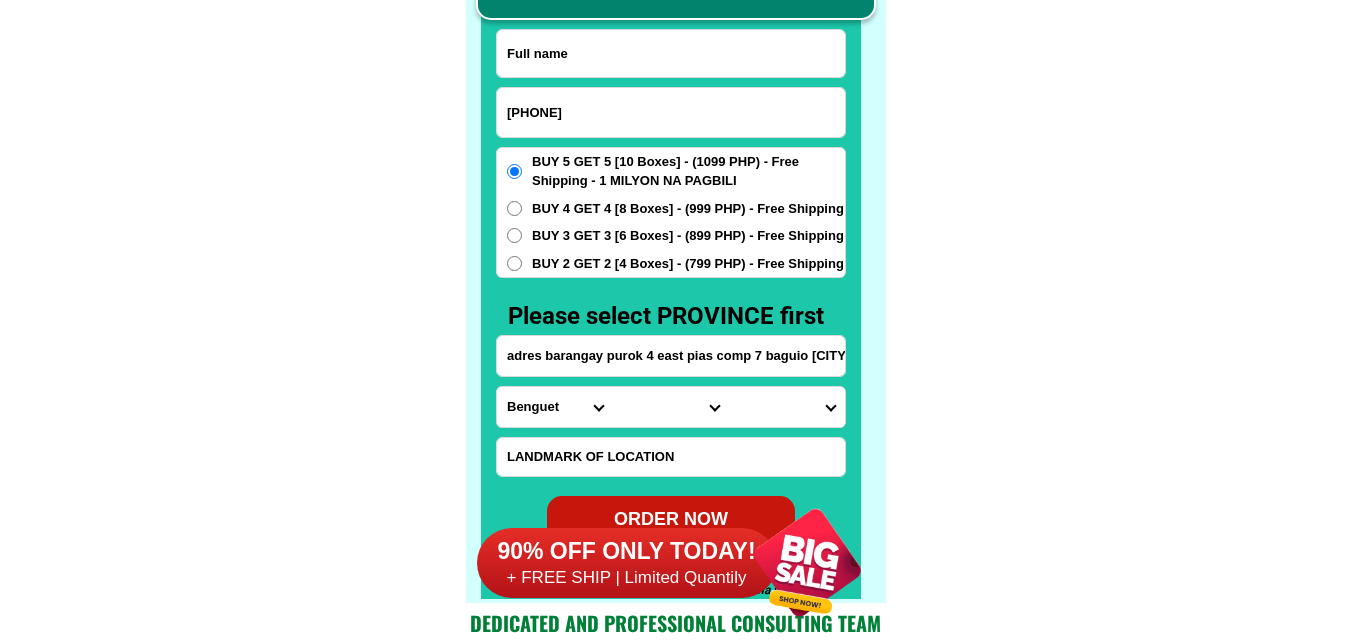 paste on "Nympha Balili" 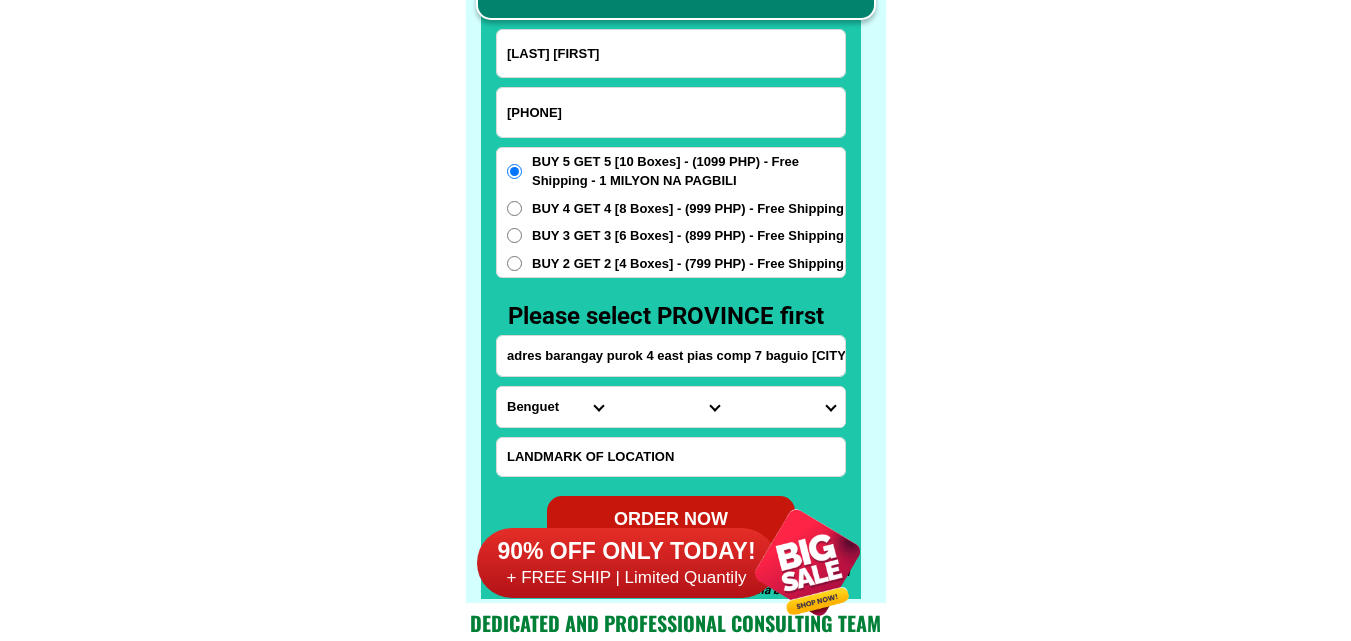 type on "Nympha Balili" 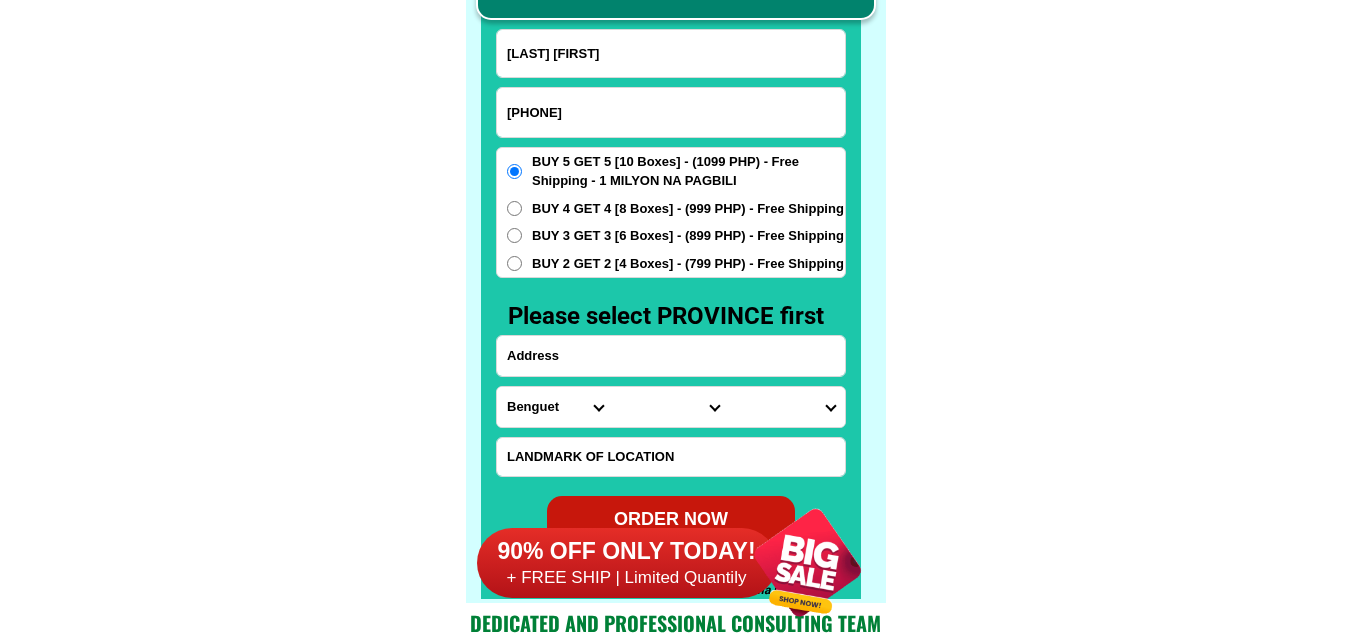 paste on "Lower gold st Riva Ridge subdivision Tisa landmark shineville II townhouse daycare center" 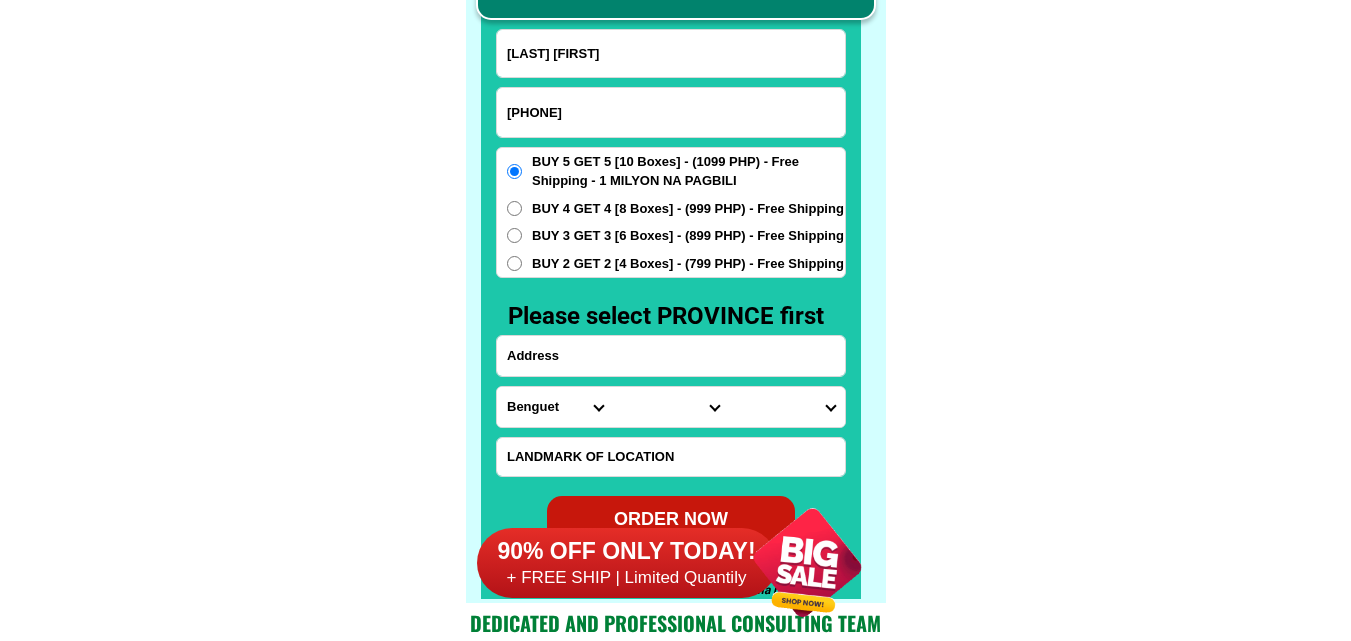 click at bounding box center (671, 356) 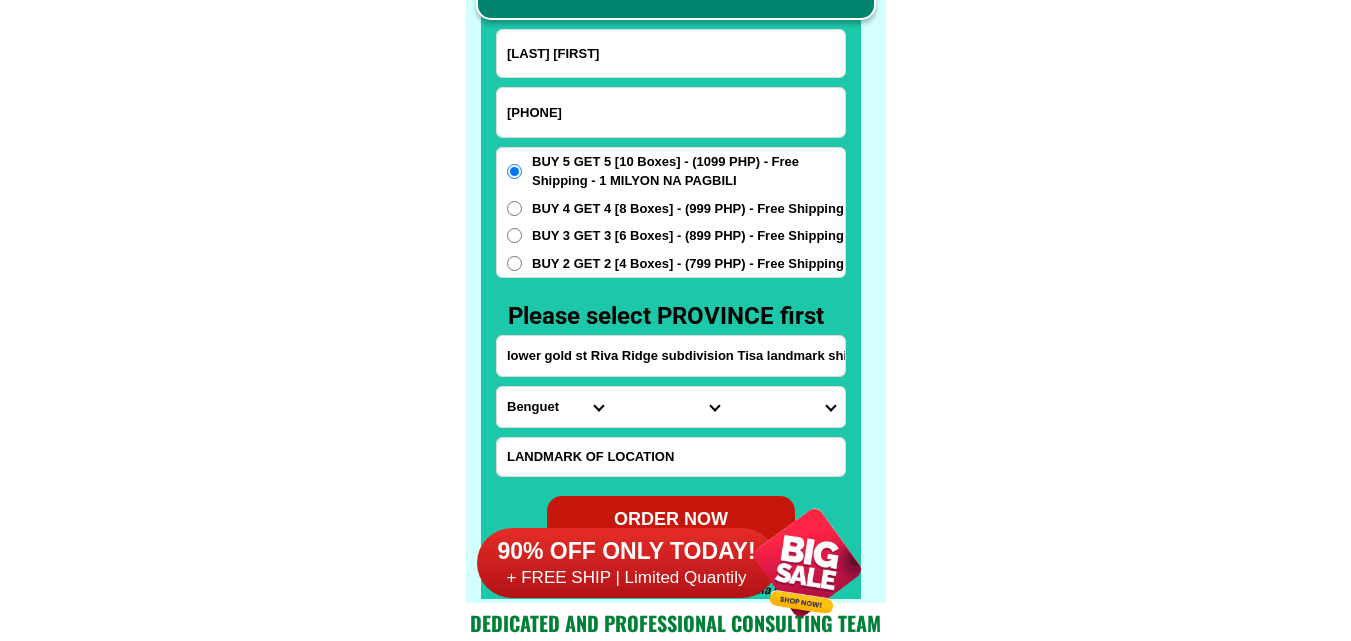 scroll, scrollTop: 0, scrollLeft: 228, axis: horizontal 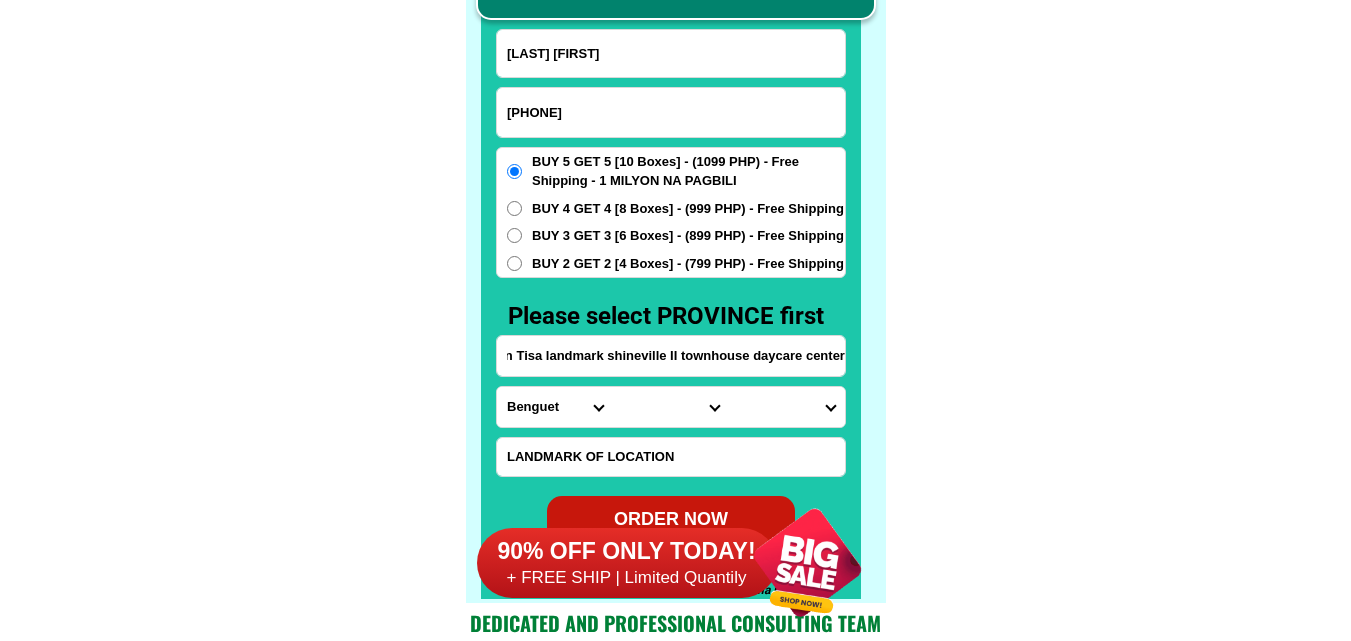 type on "Lower gold st Riva Ridge subdivision Tisa landmark shineville II townhouse daycare center" 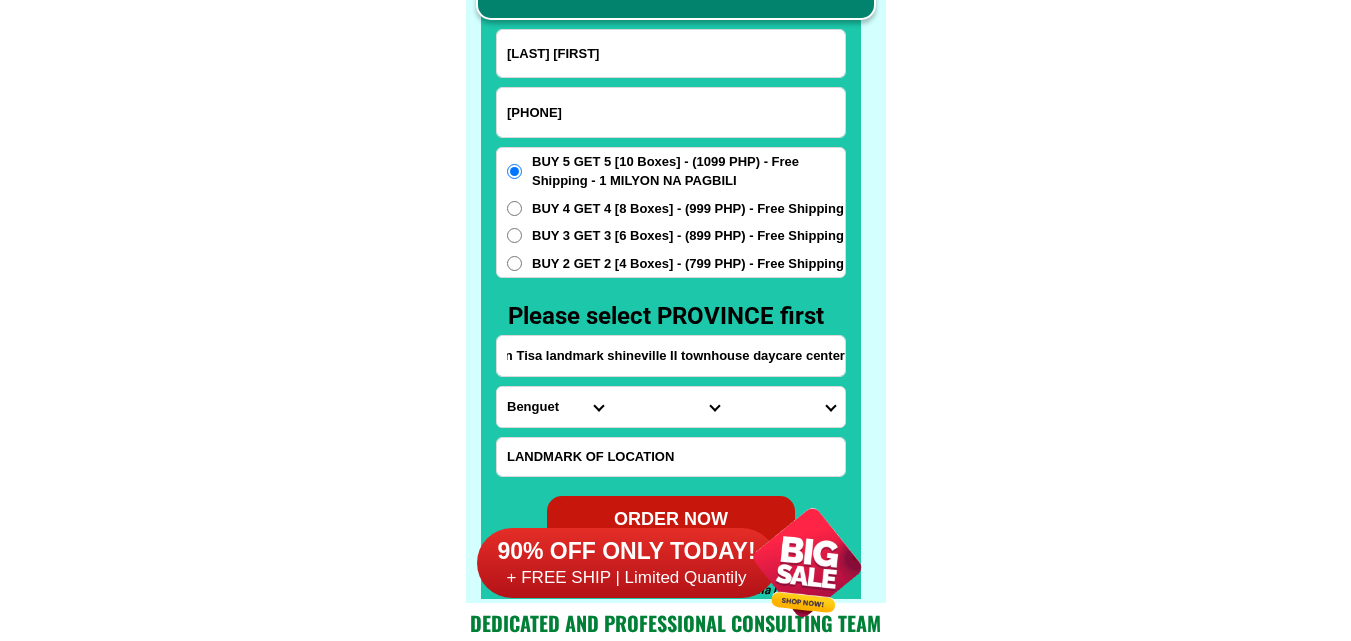 scroll, scrollTop: 0, scrollLeft: 0, axis: both 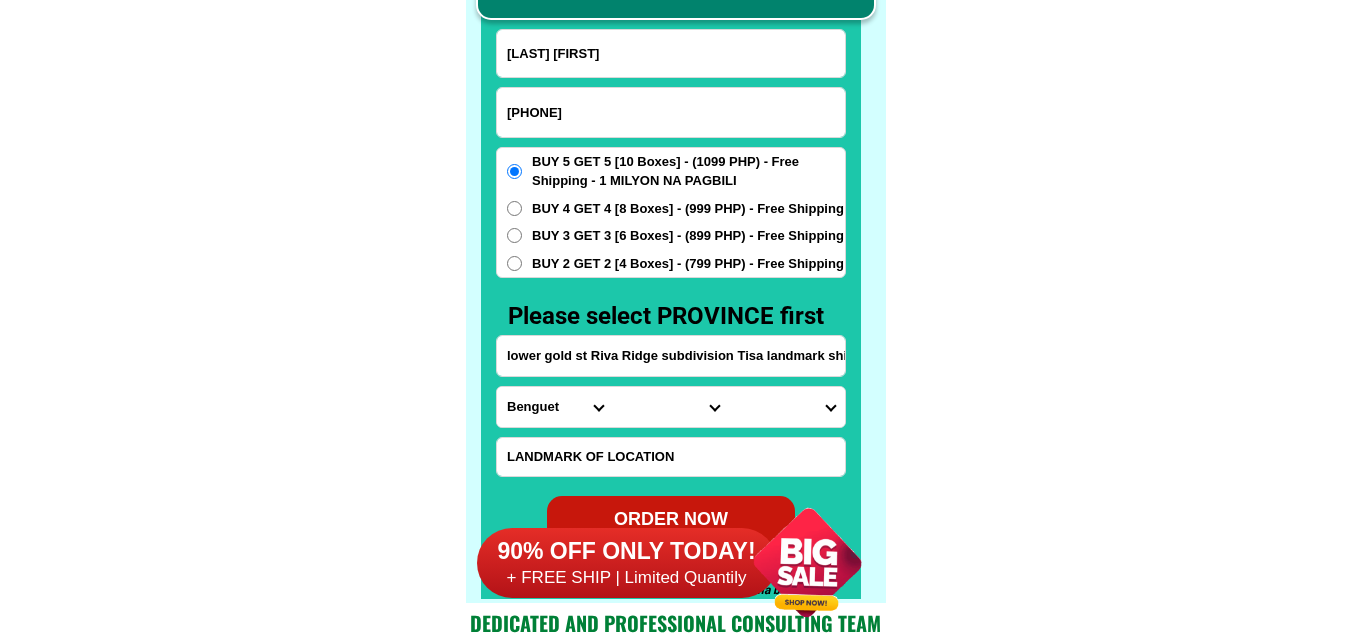 click on "FREE SHIPPING NATIONWIDE Contact Review Introduction Product BONA VITA COFFEE Comprehensive health protection solution
Research by Dr. Willie Ong and Dr. Liza Ong ✅ 𝙰𝚗𝚝𝚒 𝙲𝚊𝚗𝚌𝚎𝚛 ✅ 𝙰𝚗𝚝𝚒 𝚂𝚝𝚛𝚘𝚔𝚎
✅ 𝙰𝚗𝚝𝚒 𝙳𝚒𝚊𝚋𝚎𝚝𝚒𝚌 ✅ 𝙳𝚒𝚊𝚋𝚎𝚝𝚎𝚜 FAKE VS ORIGINAL Noon: nagkaroon ng cancer, hindi makalakad ng normal pagkatapos: uminom ng Bonavita dalawang beses sa isang araw, maaaring maglakad nang mag-isa, bawasan ang mga sintomas ng kanser The product has been certified for
safety and effectiveness Prevent and combat signs of diabetes, hypertension, and cardiovascular diseases Helps strengthen bones and joints Prevent cancer Reduce excess fat Anti-aging BONAVITA CAFE WITH HYDROLYZED COLLAGEN Enemy of the cause of disease LIZA ONG Doc Nutrition Department of Philippines General Hospital shared that BONA VITA CAFE sprouts are the panacea in anti - aging and anti-disease. Start After 1 week" at bounding box center [675, -6201] 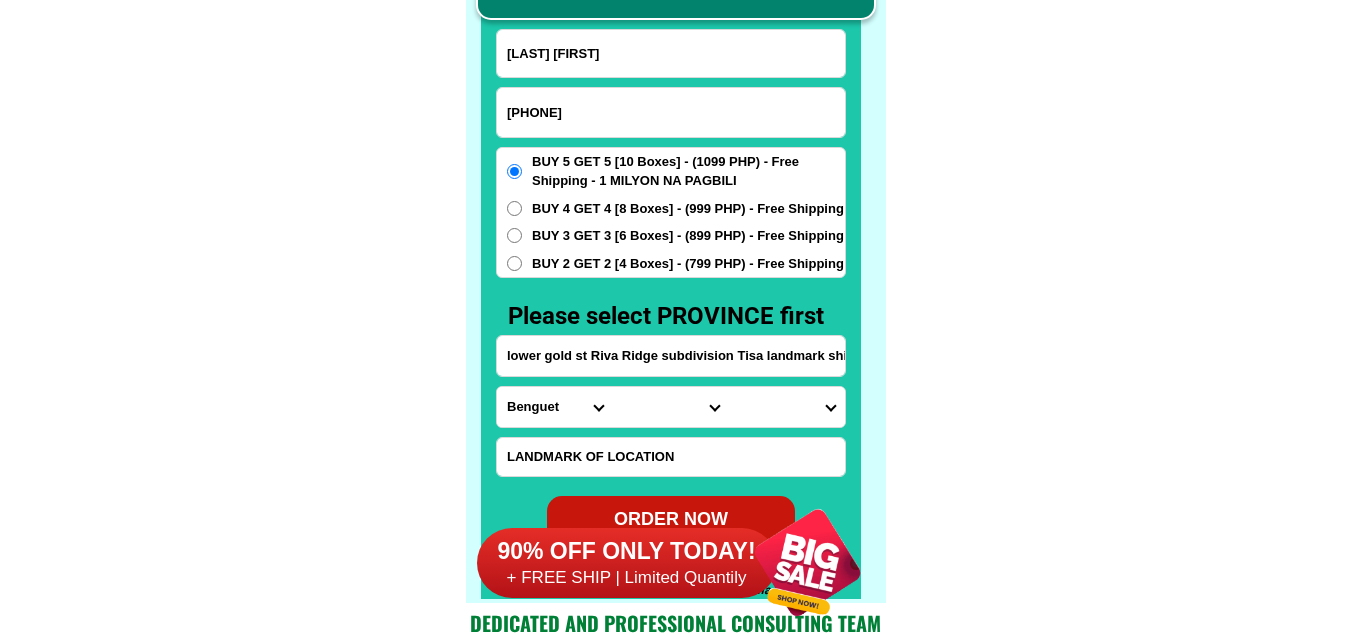 click on "Province Abra Agusan-del-norte Agusan-del-sur Aklan Albay Antique Apayao Aurora Basilan Bataan Batanes Batangas Benguet Biliran Bohol Bukidnon Bulacan Cagayan Camarines-norte Camarines-sur Camiguin Capiz Catanduanes Cavite Cebu Cotabato Davao-de-oro Davao-del-norte Davao-del-sur Davao-occidental Davao-oriental Dinagat-islands Eastern-samar Guimaras Ifugao Ilocos-norte Ilocos-sur Iloilo Isabela Kalinga La-union Laguna Lanao-del-norte Lanao-del-sur Leyte Maguindanao Marinduque Masbate Metro-manila Misamis-occidental Misamis-oriental Mountain-province Negros-occidental Negros-oriental Northern-samar Nueva-ecija Nueva-vizcaya Occidental-mindoro Oriental-mindoro Palawan Pampanga Pangasinan Quezon Quirino Rizal Romblon Sarangani Siquijor Sorsogon South-cotabato Southern-leyte Sultan-kudarat Sulu Surigao-del-norte Surigao-del-sur Tarlac Tawi-tawi Western-samar Zambales Zamboanga-del-norte Zamboanga-del-sur Zamboanga-sibugay" at bounding box center (555, 407) 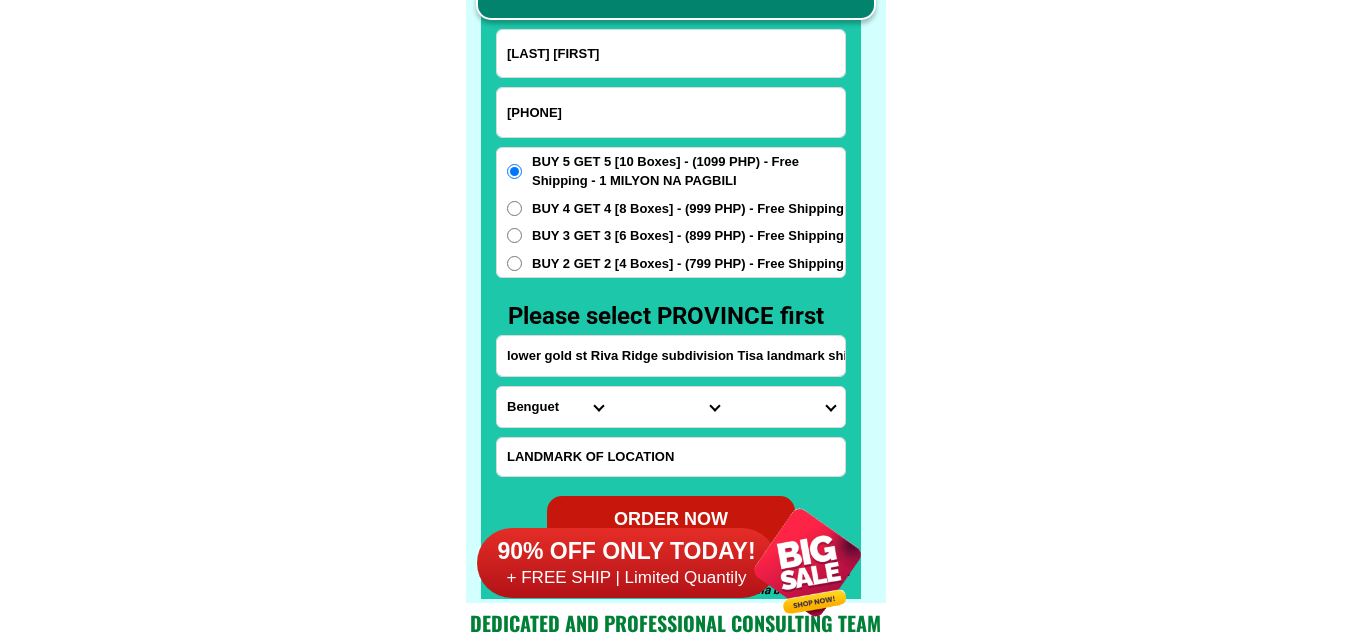 select on "63_8" 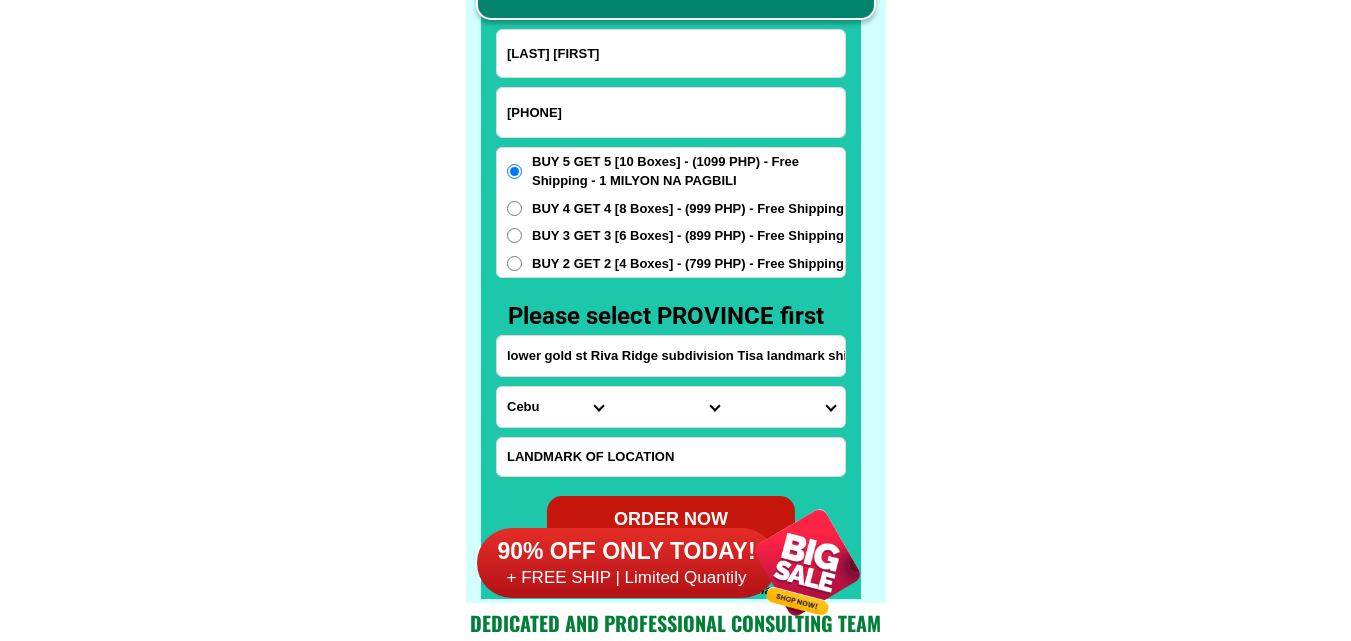 click on "Province Abra Agusan-del-norte Agusan-del-sur Aklan Albay Antique Apayao Aurora Basilan Bataan Batanes Batangas Benguet Biliran Bohol Bukidnon Bulacan Cagayan Camarines-norte Camarines-sur Camiguin Capiz Catanduanes Cavite Cebu Cotabato Davao-de-oro Davao-del-norte Davao-del-sur Davao-occidental Davao-oriental Dinagat-islands Eastern-samar Guimaras Ifugao Ilocos-norte Ilocos-sur Iloilo Isabela Kalinga La-union Laguna Lanao-del-norte Lanao-del-sur Leyte Maguindanao Marinduque Masbate Metro-manila Misamis-occidental Misamis-oriental Mountain-province Negros-occidental Negros-oriental Northern-samar Nueva-ecija Nueva-vizcaya Occidental-mindoro Oriental-mindoro Palawan Pampanga Pangasinan Quezon Quirino Rizal Romblon Sarangani Siquijor Sorsogon South-cotabato Southern-leyte Sultan-kudarat Sulu Surigao-del-norte Surigao-del-sur Tarlac Tawi-tawi Western-samar Zambales Zamboanga-del-norte Zamboanga-del-sur Zamboanga-sibugay" at bounding box center (555, 407) 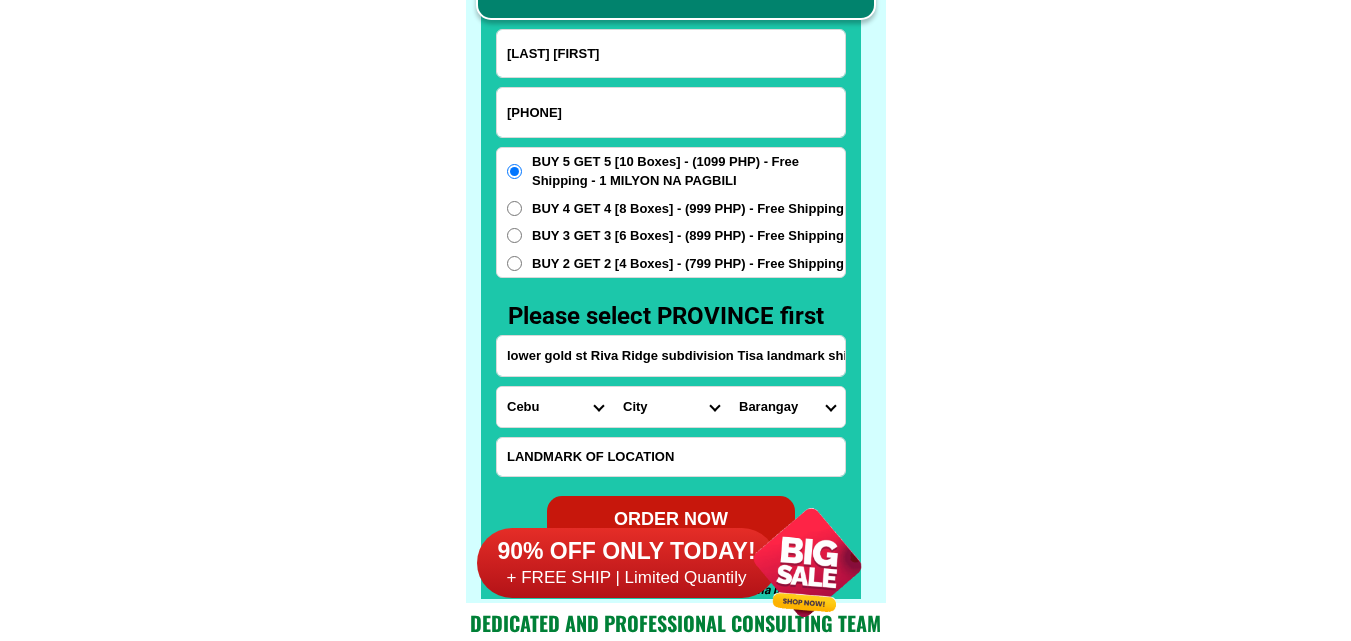 click on "City Alcoy Aloguinsan Argao Asturias Badian Balamban Bantayan Barili Bogo-city Boljoon Borbon Carcar-city Catmon Cebu-alcantara Cebu-alegria Cebu-carmen Cebu-city Cebu-compostela Cebu-liloan Cebu-naga-city Cebu-pilar Cebu-san-fernando Cebu-san-francisco Cebu-san-remigio Cebu-santa-fe Cebu-sogod Cebu-talisay-city Cebu-tuburan Cebu-tudela Consolacion CORDOVA Daanbantayan Dalaguete Danao-city Dumanjug Ginatilan Lapu-lapu-city Madridejos Malabuyoc Mandaue-city Medellin Minglanilla Moalboal Oslob Pinamungahan Poro Ronda Samboan Santander Sibonga Tabogon Tabuelan Toledo-city" at bounding box center (671, 407) 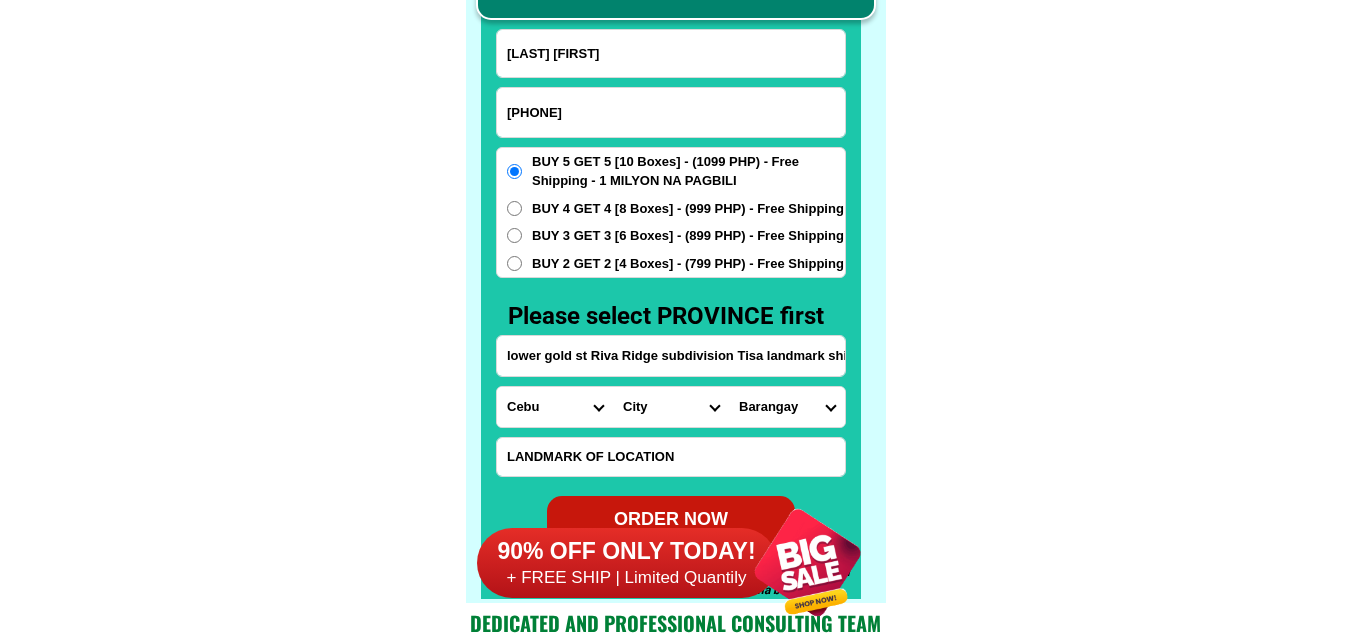 select on "63_865" 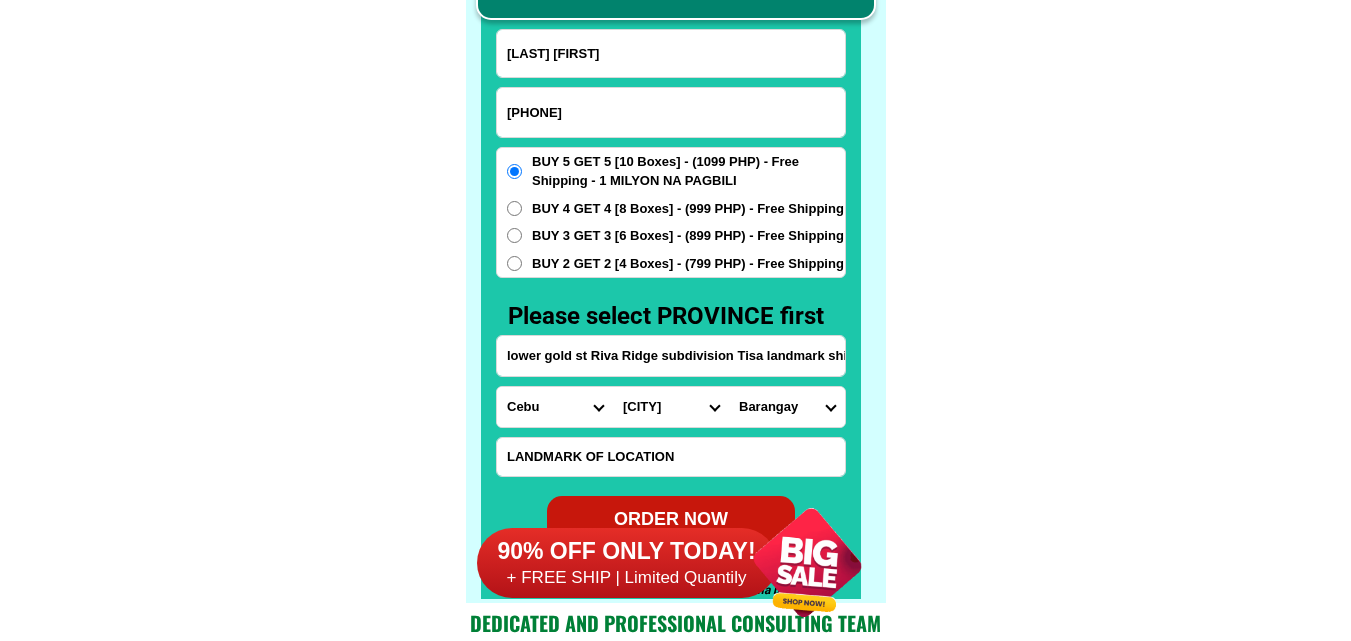 click on "City Alcoy Aloguinsan Argao Asturias Badian Balamban Bantayan Barili Bogo-city Boljoon Borbon Carcar-city Catmon Cebu-alcantara Cebu-alegria Cebu-carmen Cebu-city Cebu-compostela Cebu-liloan Cebu-naga-city Cebu-pilar Cebu-san-fernando Cebu-san-francisco Cebu-san-remigio Cebu-santa-fe Cebu-sogod Cebu-talisay-city Cebu-tuburan Cebu-tudela Consolacion CORDOVA Daanbantayan Dalaguete Danao-city Dumanjug Ginatilan Lapu-lapu-city Madridejos Malabuyoc Mandaue-city Medellin Minglanilla Moalboal Oslob Pinamungahan Poro Ronda Samboan Santander Sibonga Tabogon Tabuelan Toledo-city" at bounding box center (671, 407) 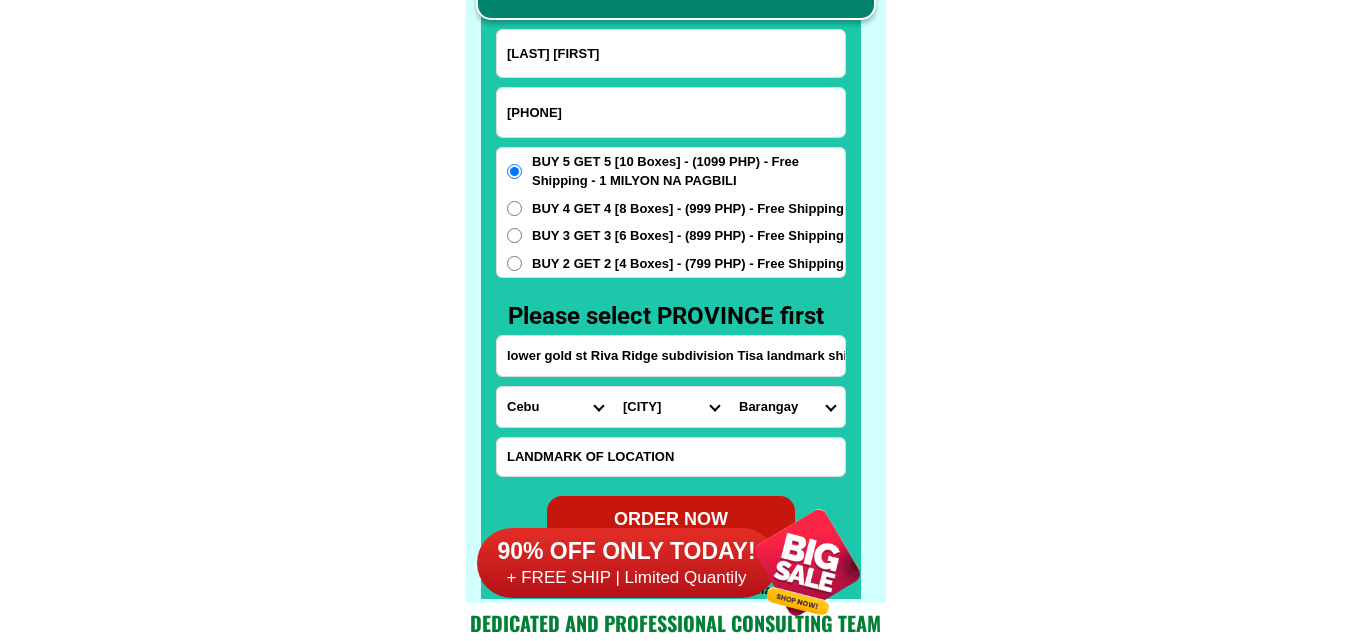 click on "Barangay Adlaon Agsungot Apas Babag Bacayan Banilad Basak pardo Basak san nicolas Binaliw Bonbon Budla-an (pob.) Buhisan Bulacao Buot-taup pardo Busay (pob.) Calamba Cambinocot Camputhaw (pob.) Capitol site (pob.) Carreta Central (pob.) Cogon pardo Cogon ramos (pob.) Day-as Duljo (pob.) Ermita (pob.) Guadalupe Guba Hippodromo Inayawan Kalubihan (pob.) Kalunasan Kamagayan (pob.) Kasambagan Kinasang-an pardo Labangon Lahug (pob.) Lorega (lorega san miguel) Lusaran Luz Mabini Mabolo Malubog Mambaling North reclamation area Pahina central (pob.) Pahina san nicolas Pamutan Pardo (pob.) Pari-an Paril Pasil Pit-os Pulangbato Pung-ol-sibugay Punta princesa Quiot pardo Sambag i (pob.) Sambag ii (pob.) San antonio (pob.) San jose San nicolas central San roque (ciudad) Santa cruz (pob.) Santo nino Sapangdaku Sawang calero (pob.) Sinsin Sirao Suba pob. (suba san nicolas) Sudlon i Sudlon ii T. padilla Tabunan Tagbao Talamban Taptap Tejero (villa gonzalo) Tinago Tisa To-ong pardo Zapatera" at bounding box center (787, 407) 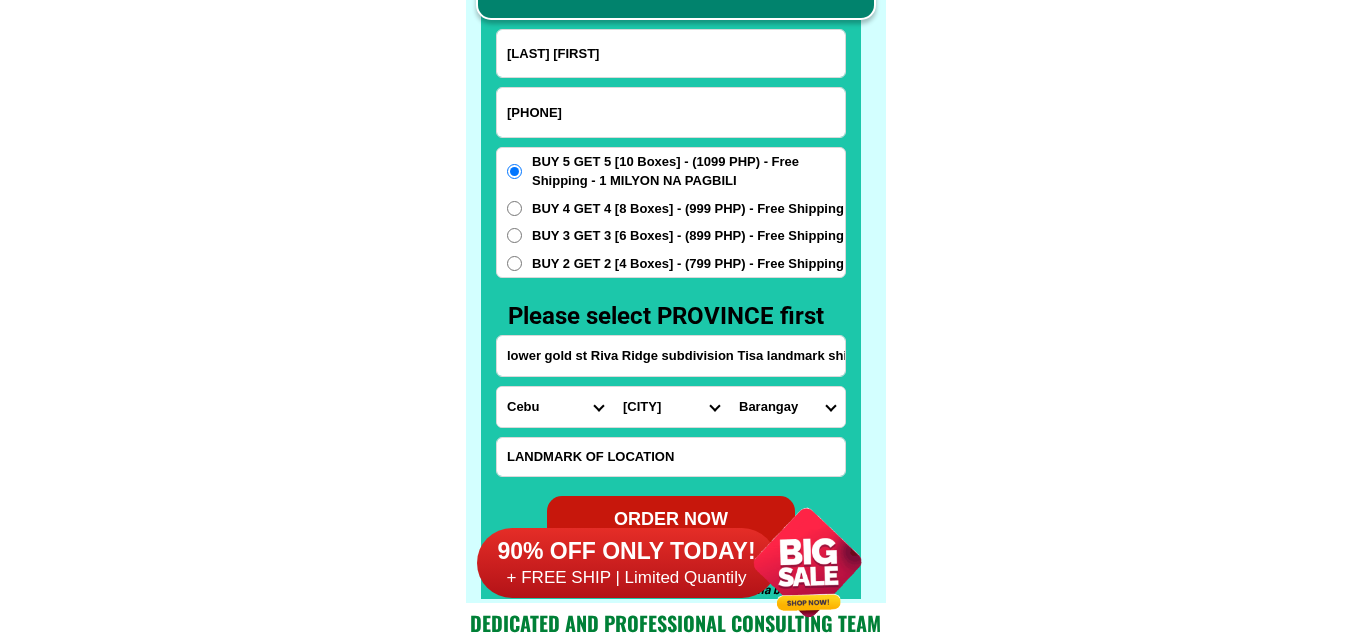 select on "63_8658935" 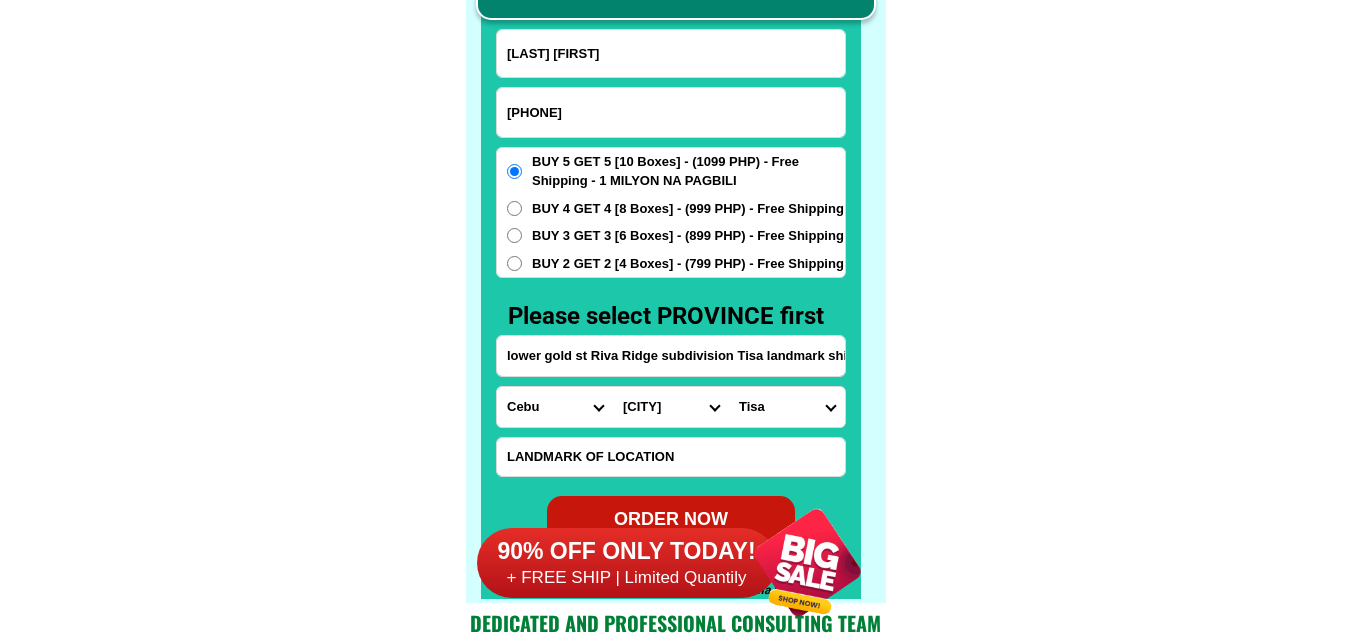 click on "Barangay Adlaon Agsungot Apas Babag Bacayan Banilad Basak pardo Basak san nicolas Binaliw Bonbon Budla-an (pob.) Buhisan Bulacao Buot-taup pardo Busay (pob.) Calamba Cambinocot Camputhaw (pob.) Capitol site (pob.) Carreta Central (pob.) Cogon pardo Cogon ramos (pob.) Day-as Duljo (pob.) Ermita (pob.) Guadalupe Guba Hippodromo Inayawan Kalubihan (pob.) Kalunasan Kamagayan (pob.) Kasambagan Kinasang-an pardo Labangon Lahug (pob.) Lorega (lorega san miguel) Lusaran Luz Mabini Mabolo Malubog Mambaling North reclamation area Pahina central (pob.) Pahina san nicolas Pamutan Pardo (pob.) Pari-an Paril Pasil Pit-os Pulangbato Pung-ol-sibugay Punta princesa Quiot pardo Sambag i (pob.) Sambag ii (pob.) San antonio (pob.) San jose San nicolas central San roque (ciudad) Santa cruz (pob.) Santo nino Sapangdaku Sawang calero (pob.) Sinsin Sirao Suba pob. (suba san nicolas) Sudlon i Sudlon ii T. padilla Tabunan Tagbao Talamban Taptap Tejero (villa gonzalo) Tinago Tisa To-ong pardo Zapatera" at bounding box center (787, 407) 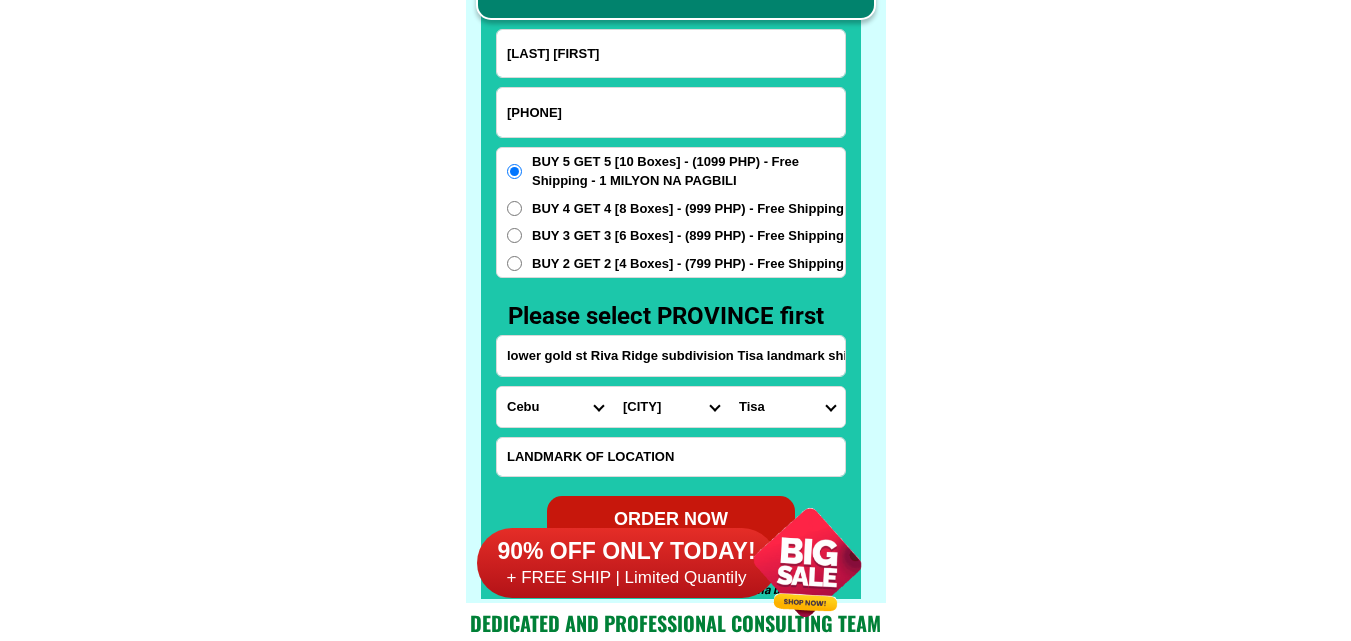 click on "FREE SHIPPING NATIONWIDE Contact Review Introduction Product BONA VITA COFFEE Comprehensive health protection solution
Research by Dr. Willie Ong and Dr. Liza Ong ✅ 𝙰𝚗𝚝𝚒 𝙲𝚊𝚗𝚌𝚎𝚛 ✅ 𝙰𝚗𝚝𝚒 𝚂𝚝𝚛𝚘𝚔𝚎
✅ 𝙰𝚗𝚝𝚒 𝙳𝚒𝚊𝚋𝚎𝚝𝚒𝚌 ✅ 𝙳𝚒𝚊𝚋𝚎𝚝𝚎𝚜 FAKE VS ORIGINAL Noon: nagkaroon ng cancer, hindi makalakad ng normal pagkatapos: uminom ng Bonavita dalawang beses sa isang araw, maaaring maglakad nang mag-isa, bawasan ang mga sintomas ng kanser The product has been certified for
safety and effectiveness Prevent and combat signs of diabetes, hypertension, and cardiovascular diseases Helps strengthen bones and joints Prevent cancer Reduce excess fat Anti-aging BONAVITA CAFE WITH HYDROLYZED COLLAGEN Enemy of the cause of disease LIZA ONG Doc Nutrition Department of Philippines General Hospital shared that BONA VITA CAFE sprouts are the panacea in anti - aging and anti-disease. Start After 1 week" at bounding box center [675, -6201] 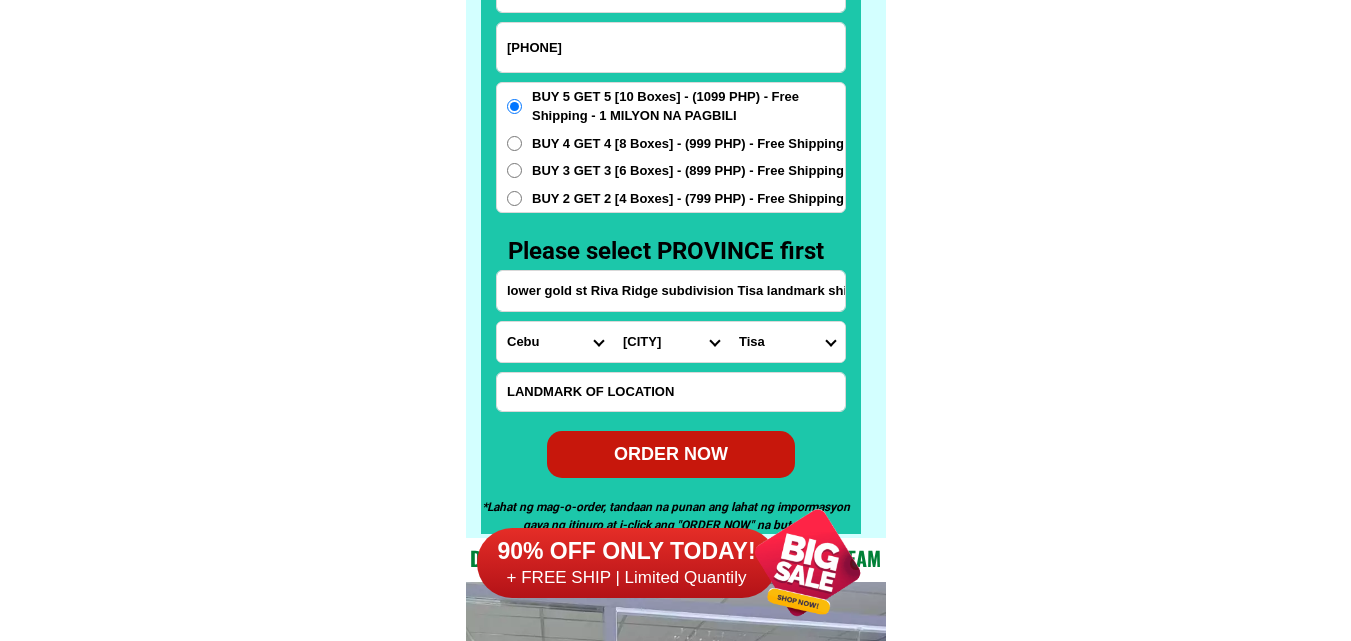 scroll, scrollTop: 15746, scrollLeft: 0, axis: vertical 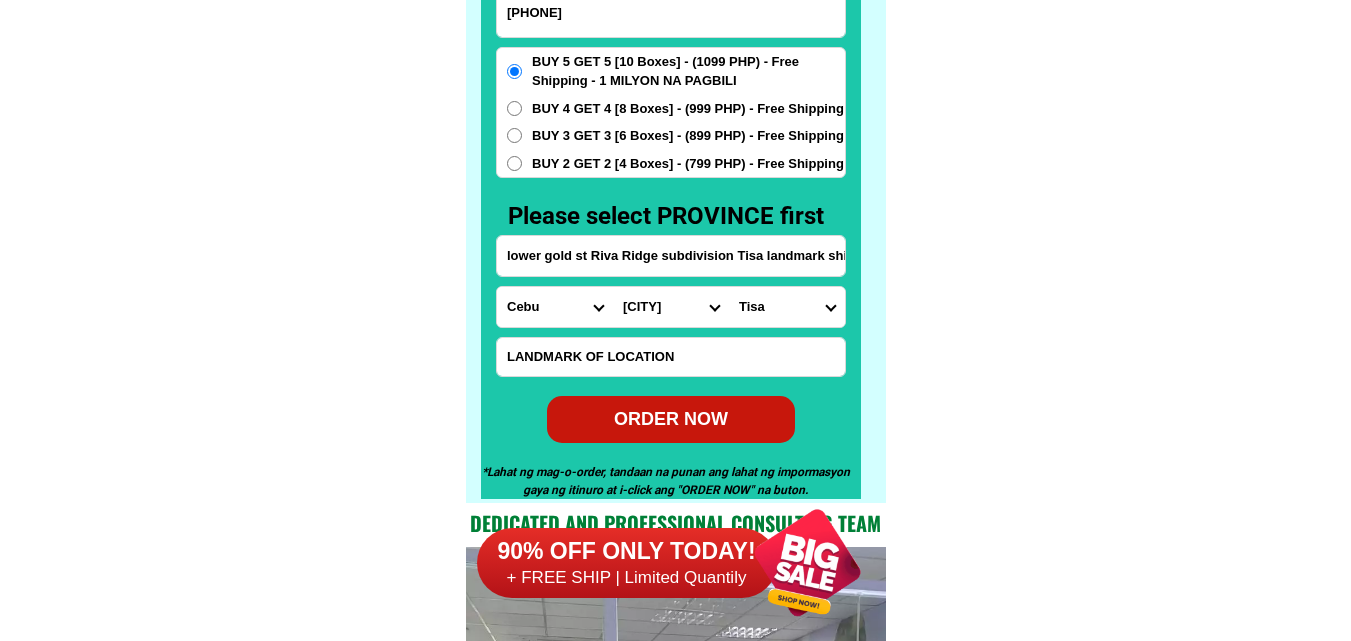click on "ORDER NOW" at bounding box center [671, 418] 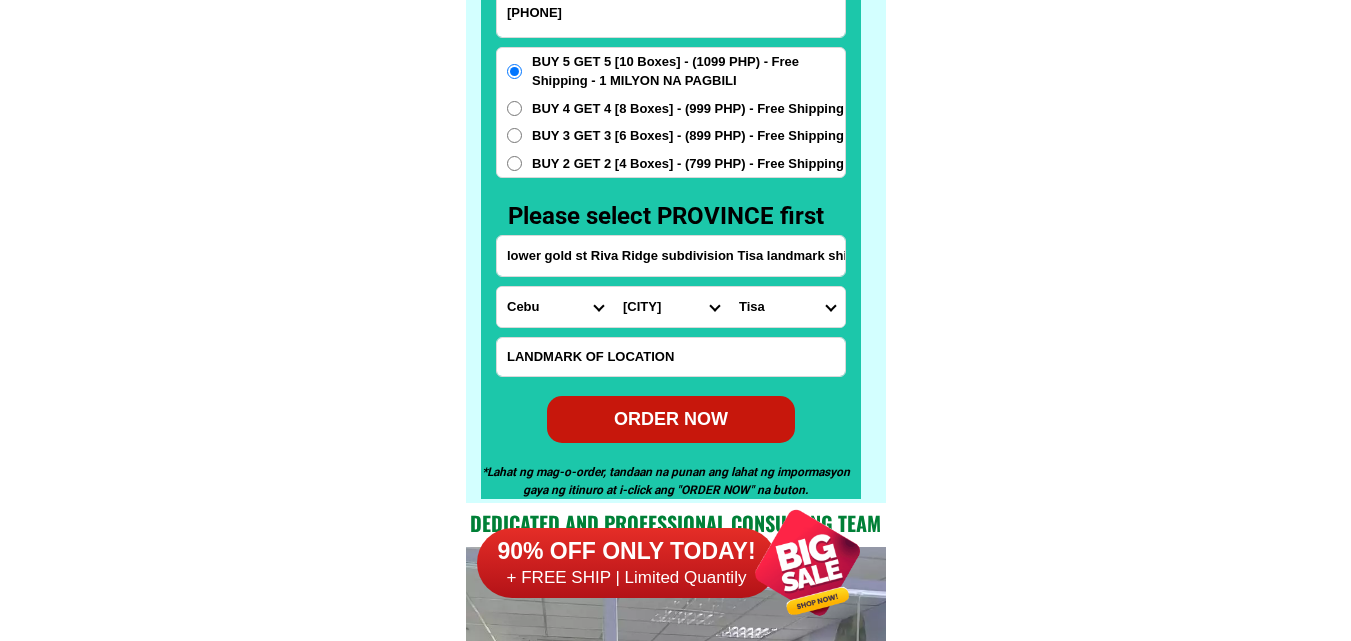 type on "Nympha Balili" 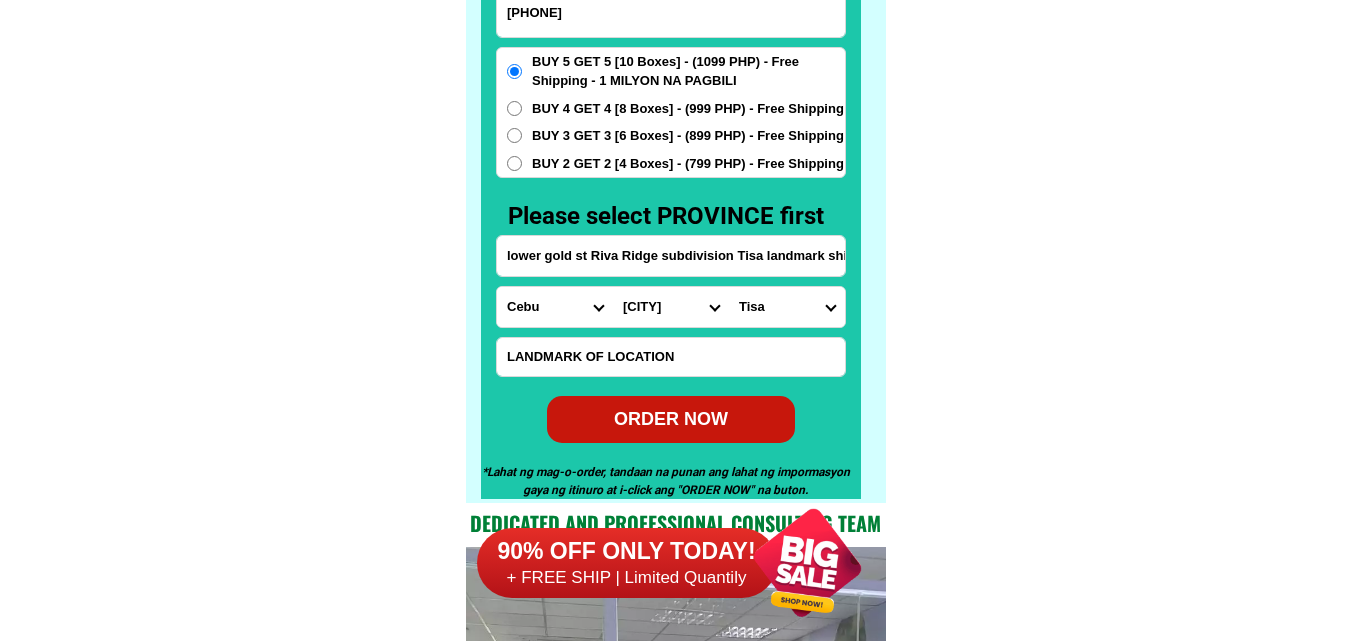 type on "Lower gold st Riva Ridge subdivision Tisa landmark shineville II townhouse daycare center" 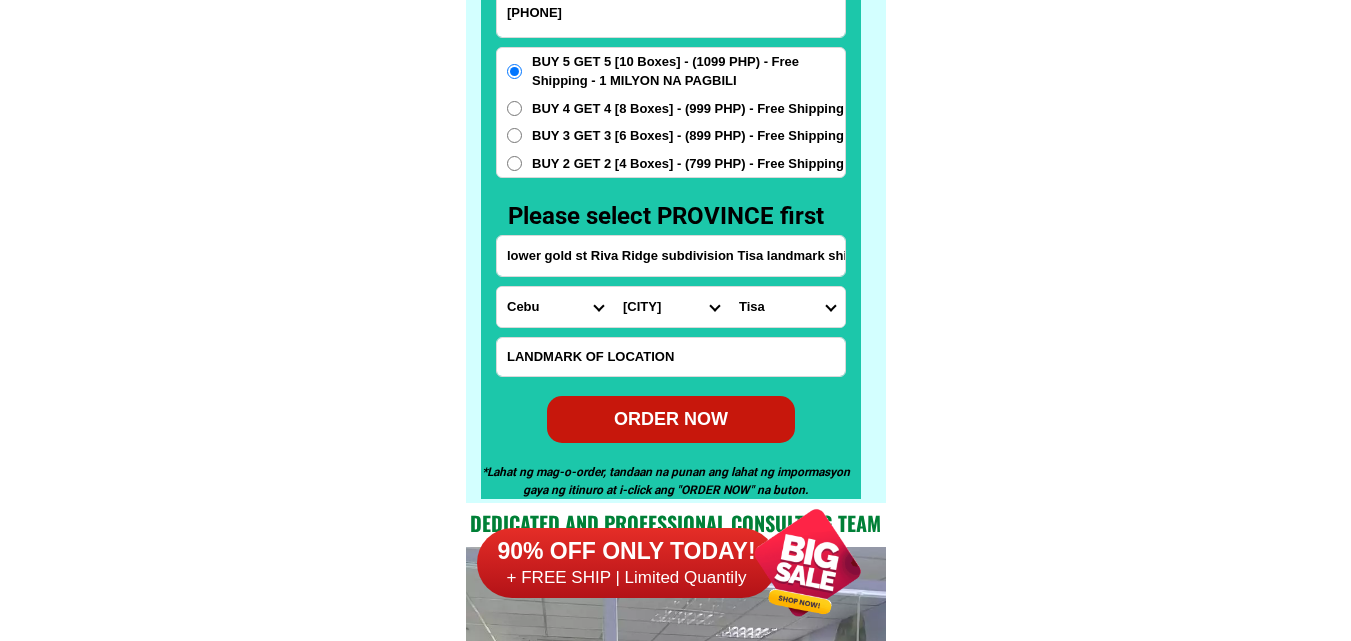 radio on "true" 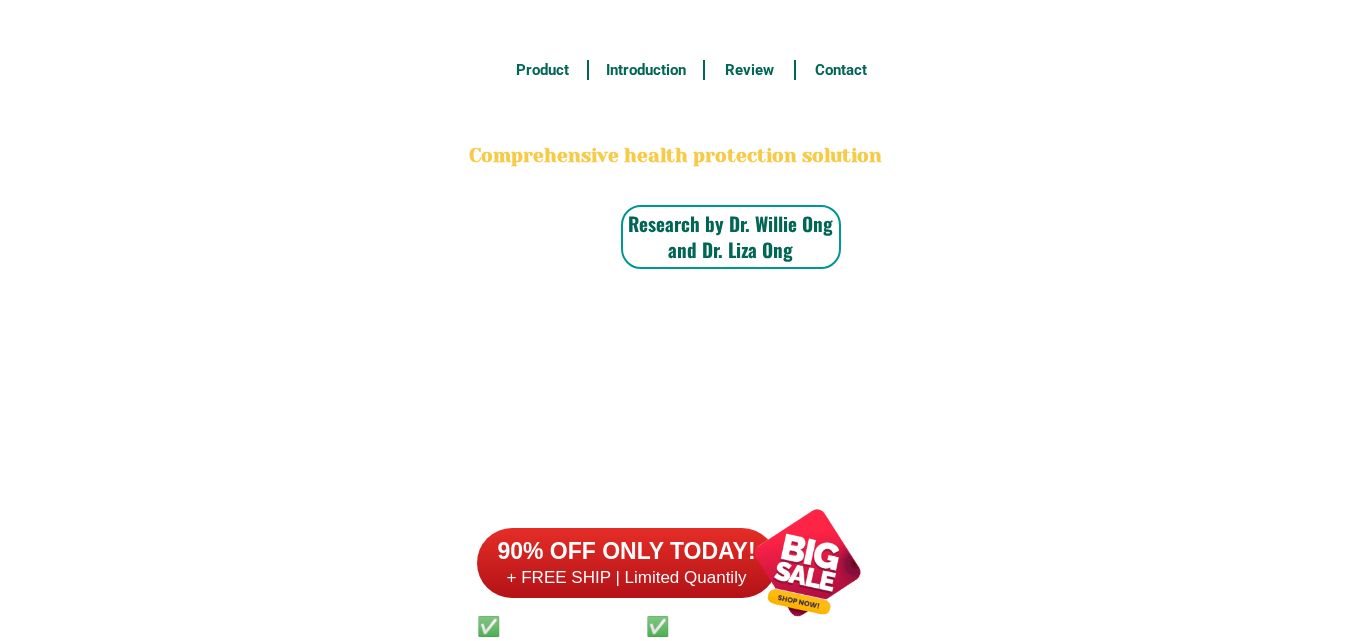 scroll, scrollTop: 15546, scrollLeft: 0, axis: vertical 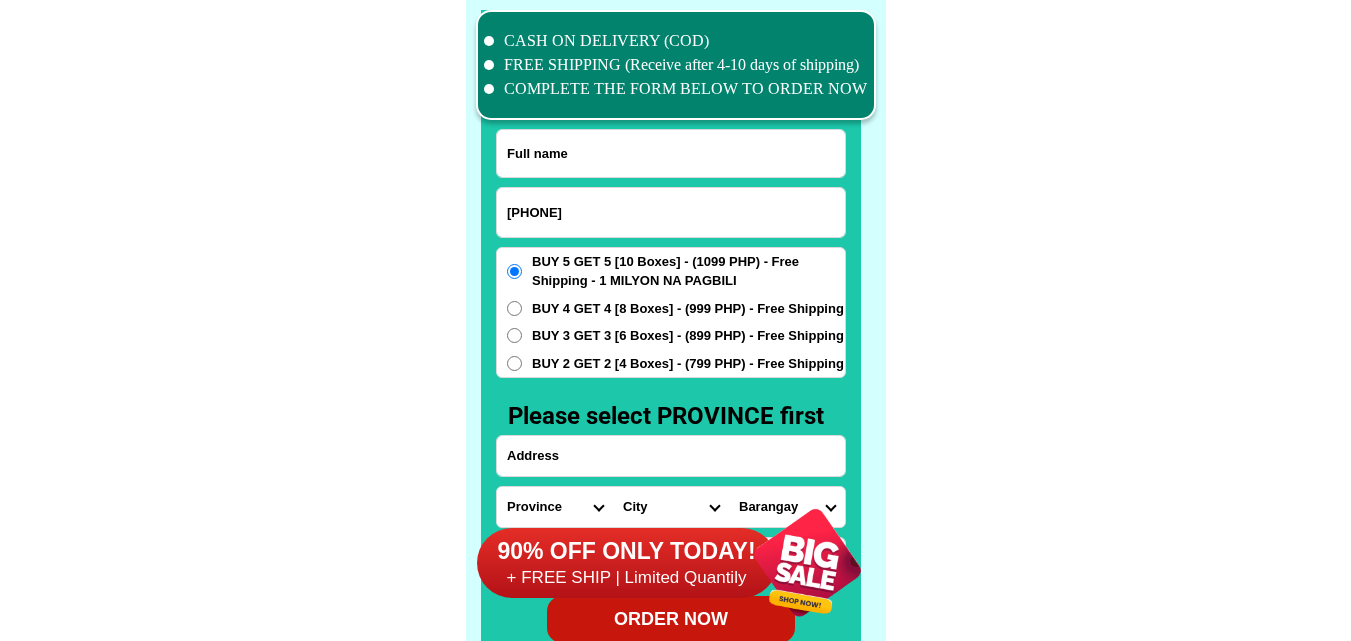 click on "[PHONE]" at bounding box center [671, 212] 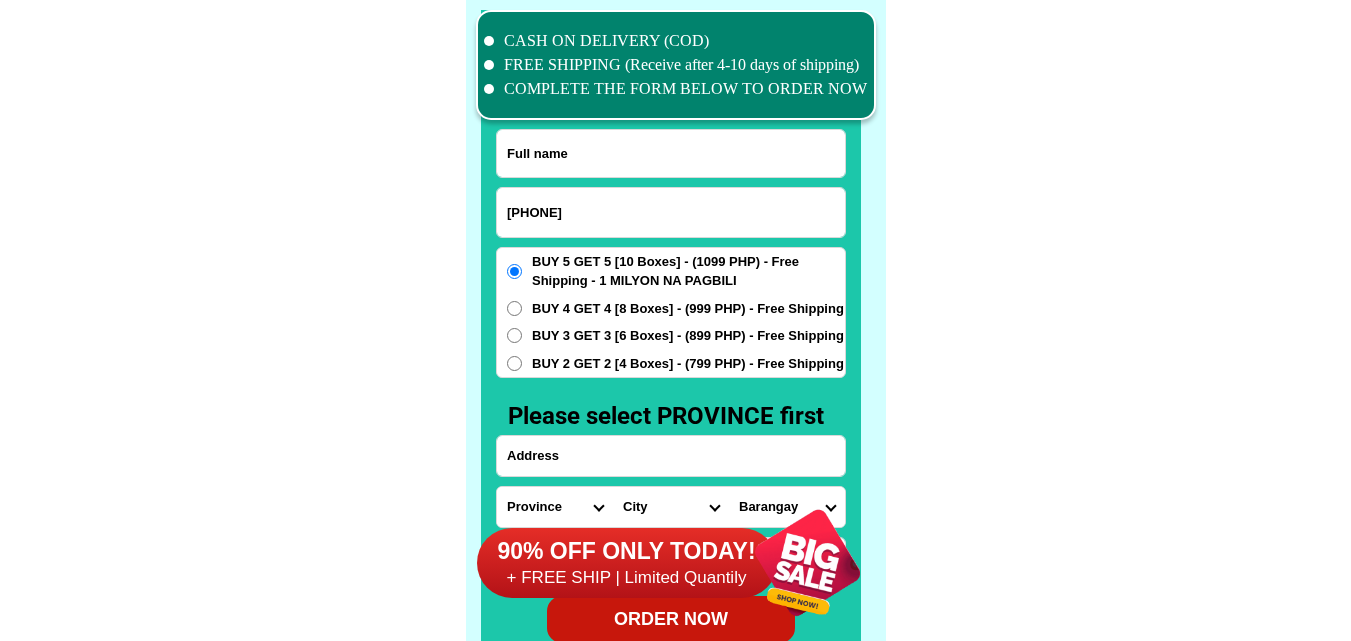 click on "[PHONE]" at bounding box center [671, 212] 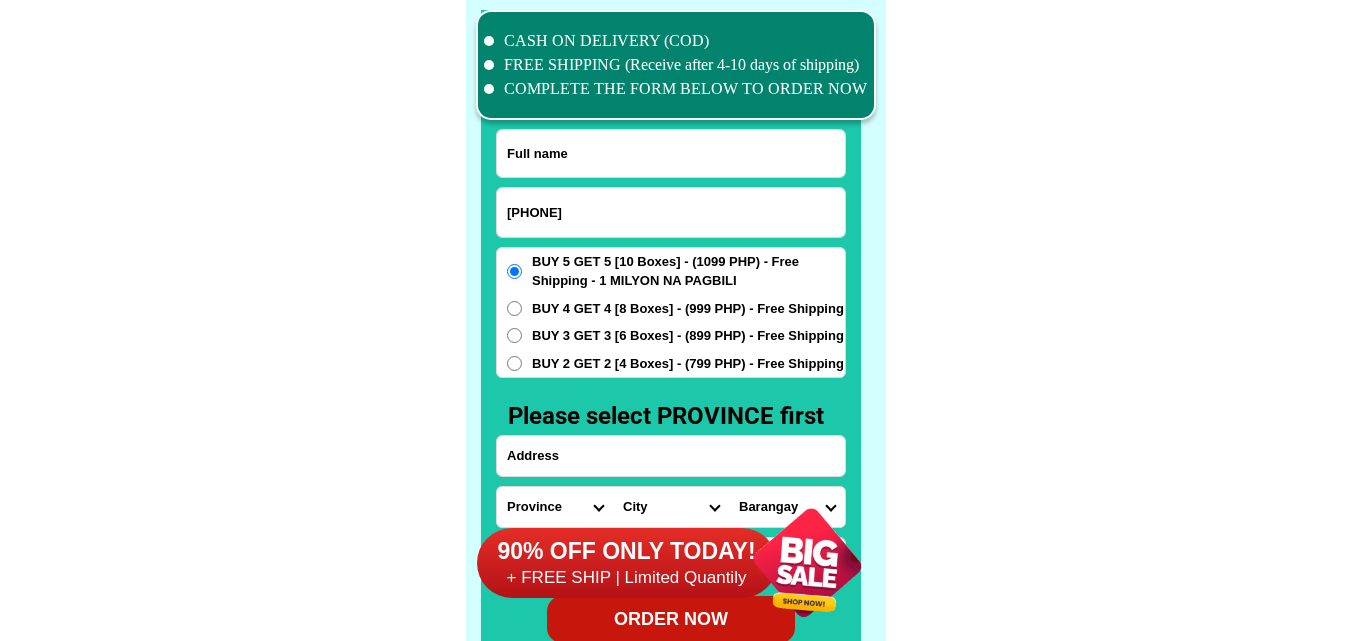 type on "[PHONE]" 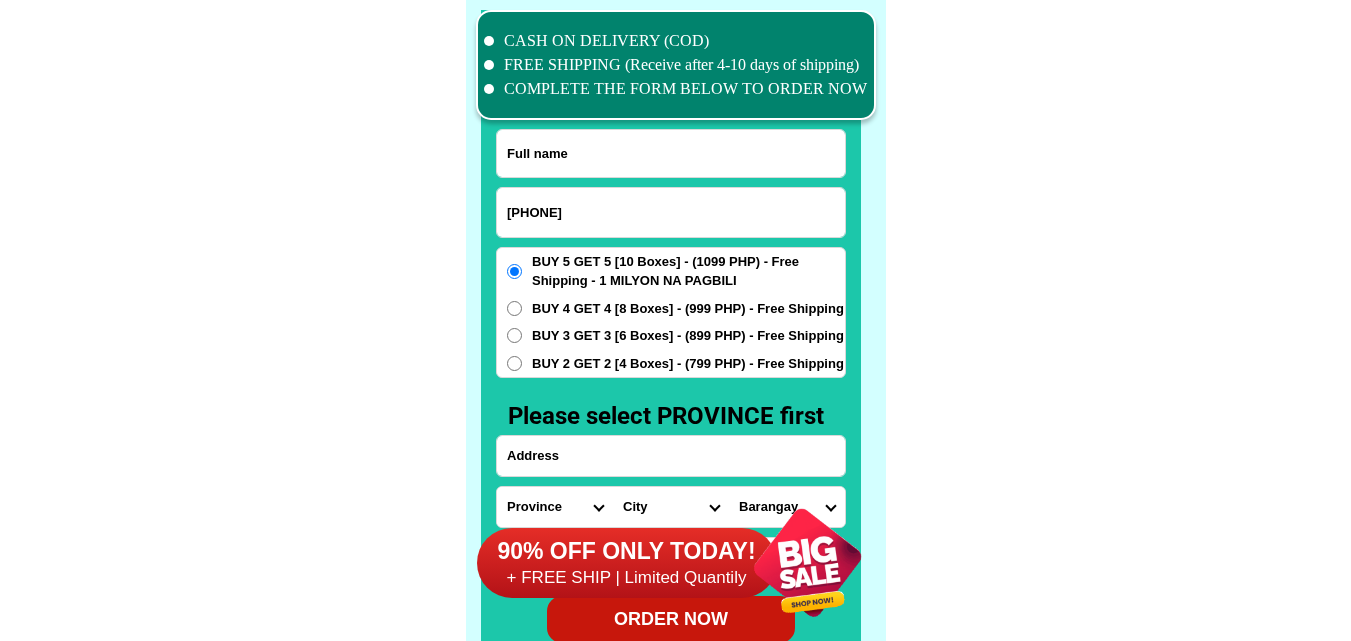 click on "FREE SHIPPING NATIONWIDE Contact Review Introduction Product BONA VITA COFFEE Comprehensive health protection solution
Research by Dr. Willie Ong and Dr. Liza Ong ✅ 𝙰𝚗𝚝𝚒 𝙲𝚊𝚗𝚌𝚎𝚛 ✅ 𝙰𝚗𝚝𝚒 𝚂𝚝𝚛𝚘𝚔𝚎
✅ 𝙰𝚗𝚝𝚒 𝙳𝚒𝚊𝚋𝚎𝚝𝚒𝚌 ✅ 𝙳𝚒𝚊𝚋𝚎𝚝𝚎𝚜 FAKE VS ORIGINAL Noon: nagkaroon ng cancer, hindi makalakad ng normal pagkatapos: uminom ng Bonavita dalawang beses sa isang araw, maaaring maglakad nang mag-isa, bawasan ang mga sintomas ng kanser The product has been certified for
safety and effectiveness Prevent and combat signs of diabetes, hypertension, and cardiovascular diseases Helps strengthen bones and joints Prevent cancer Reduce excess fat Anti-aging BONAVITA CAFE WITH HYDROLYZED COLLAGEN Enemy of the cause of disease LIZA ONG Doc Nutrition Department of Philippines General Hospital shared that BONA VITA CAFE sprouts are the panacea in anti - aging and anti-disease. Start After 1 week" at bounding box center [675, -6101] 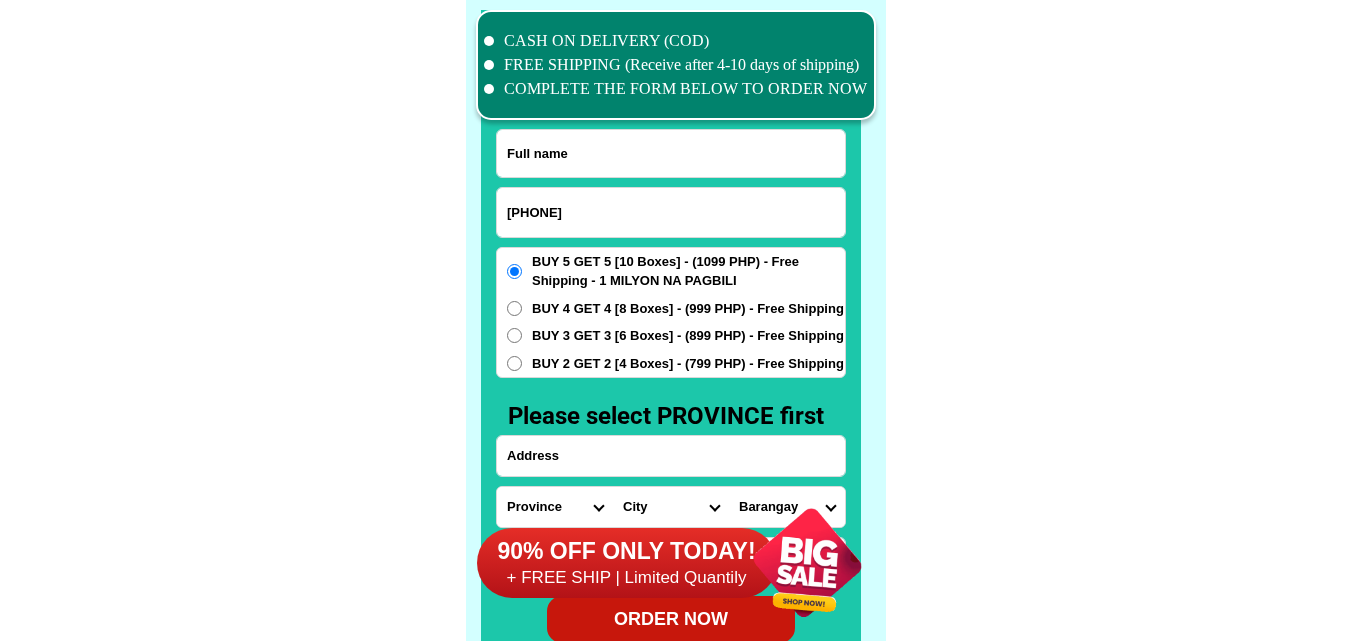 drag, startPoint x: 629, startPoint y: 164, endPoint x: 559, endPoint y: 116, distance: 84.87638 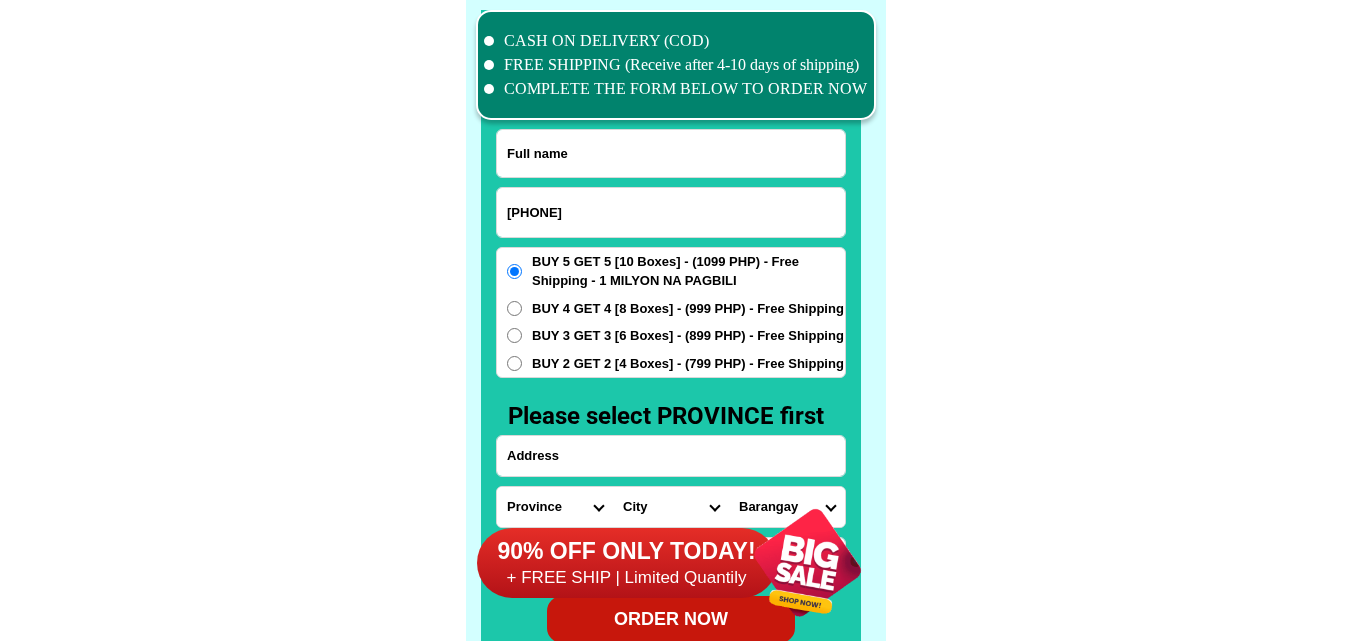 click at bounding box center (671, 153) 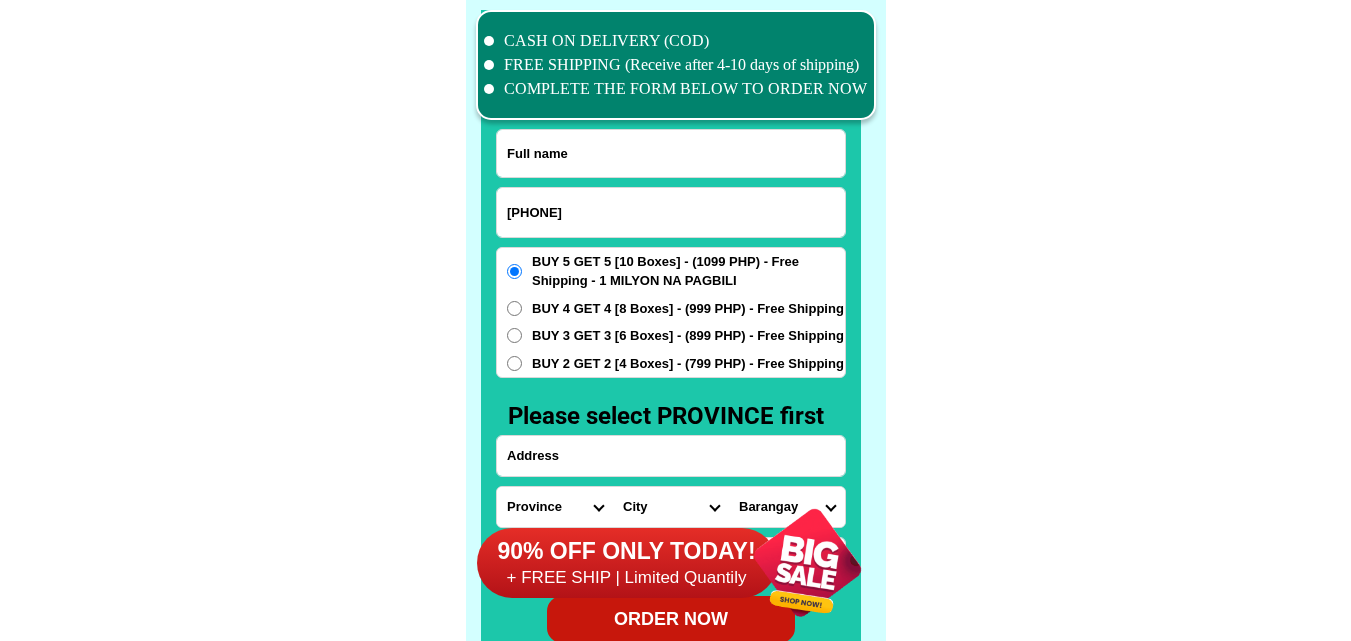 paste on "[FIRST] [LAST]" 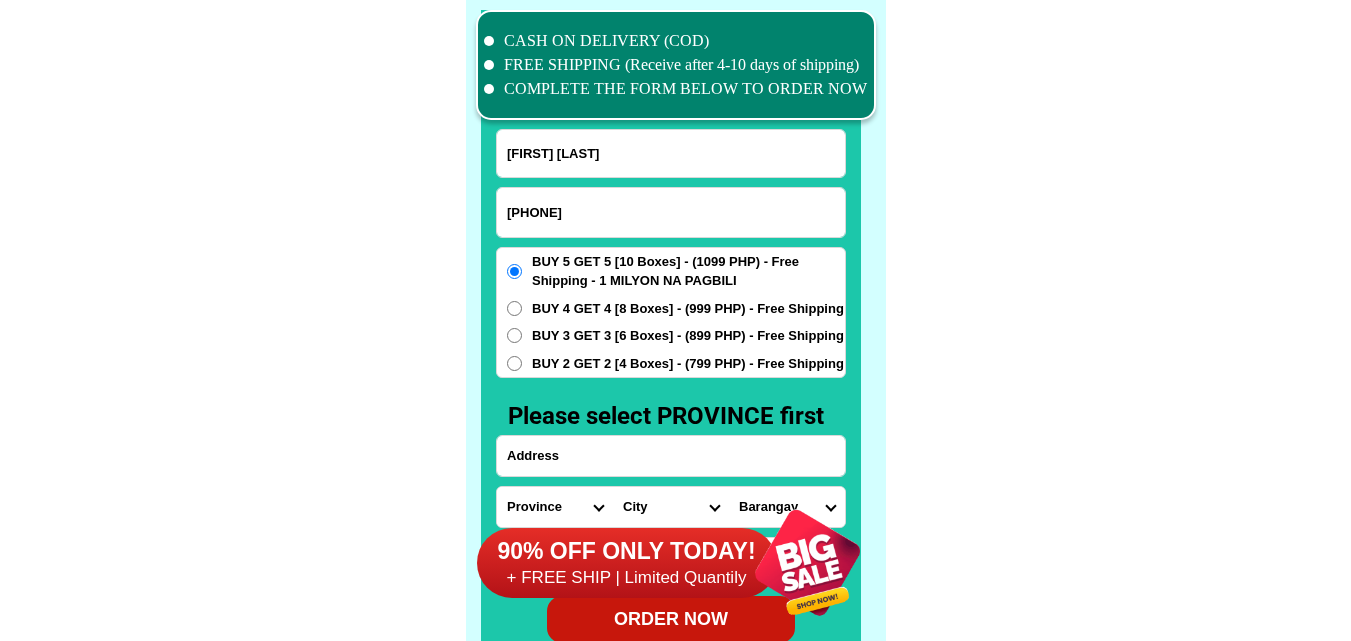 type on "[FIRST] [LAST]" 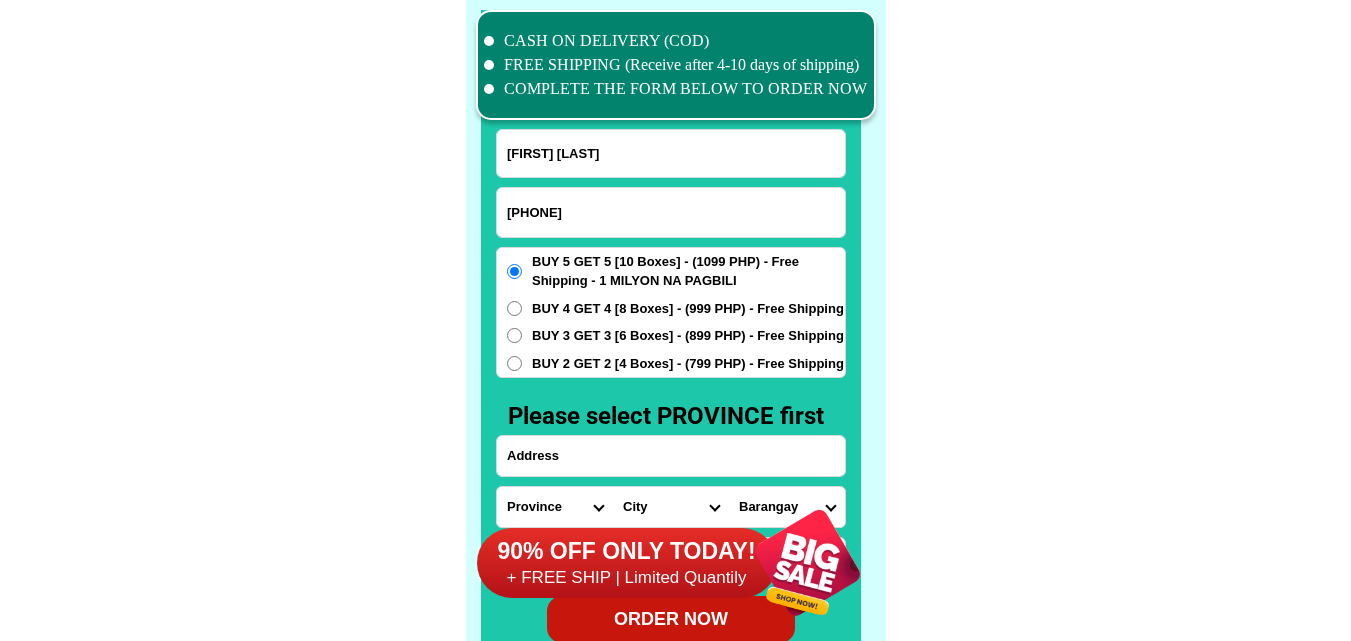 click at bounding box center (671, 456) 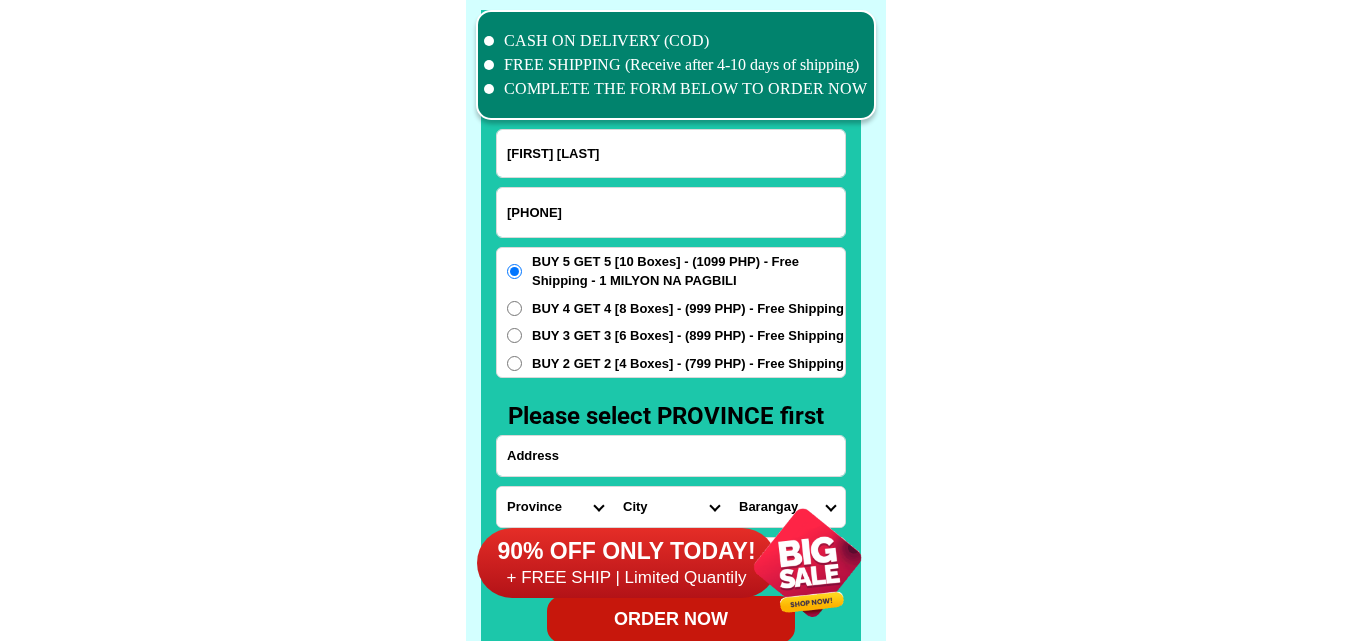 paste on "Prk6 [LAST], [LOCATION], [LOCATION]" 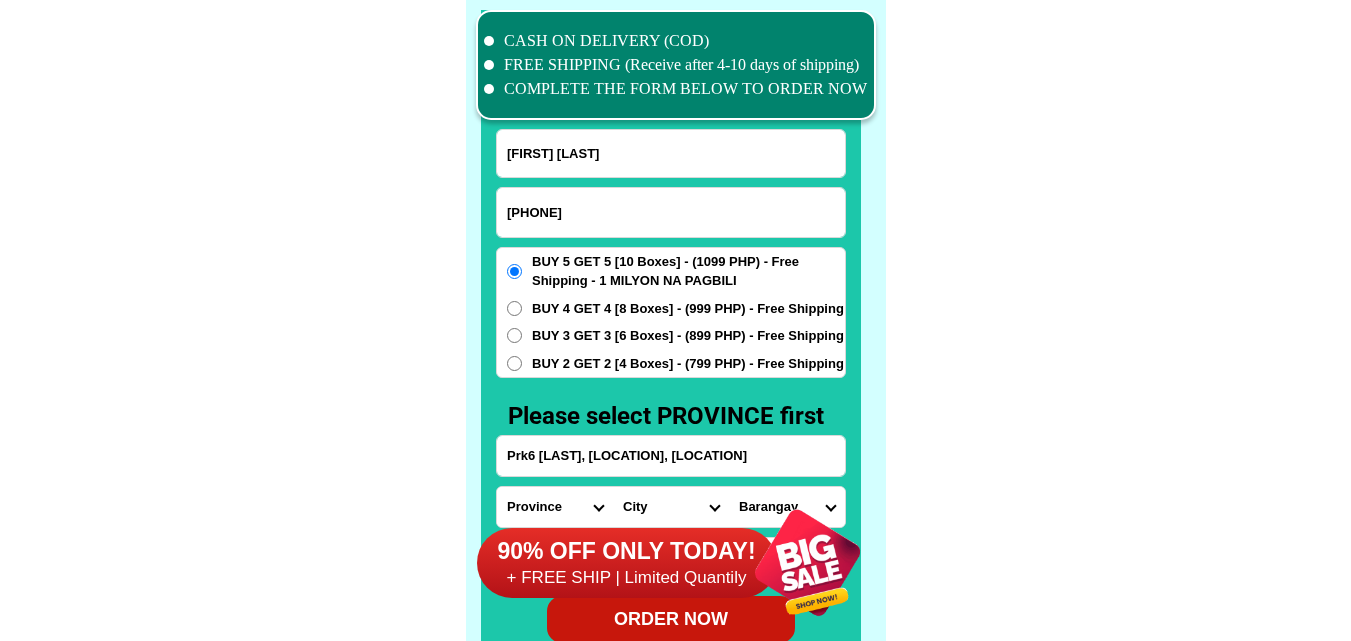 scroll, scrollTop: 15646, scrollLeft: 0, axis: vertical 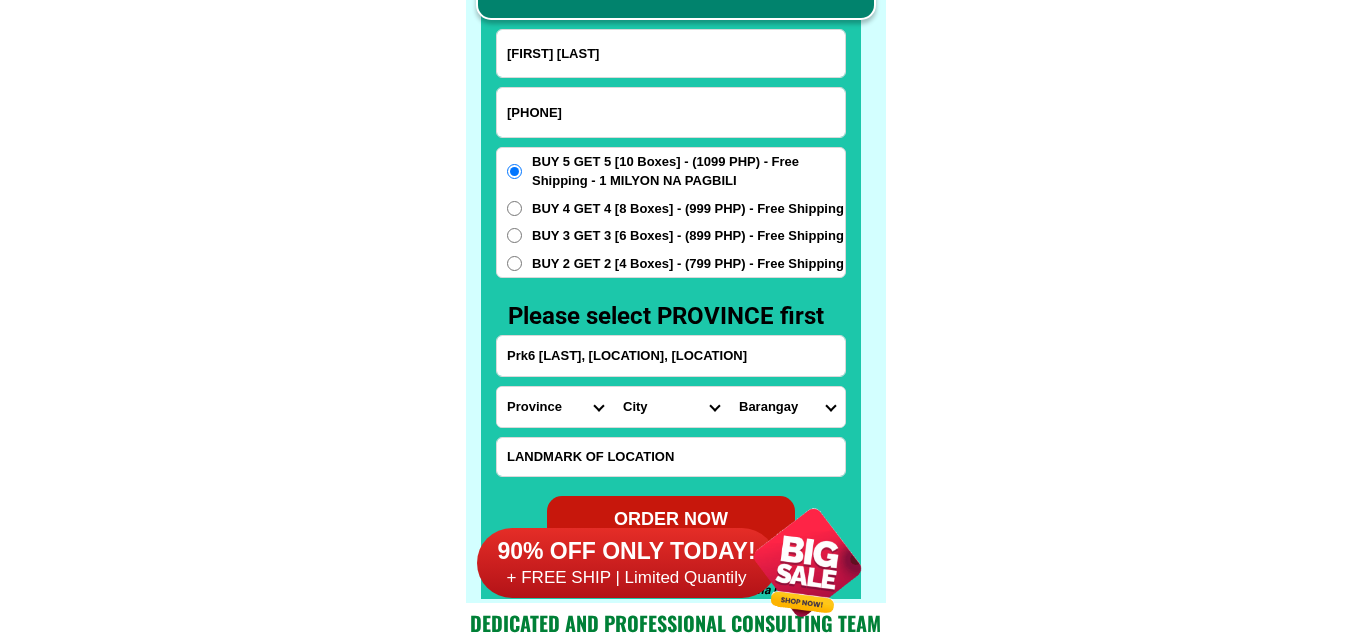 type on "Prk6 [LAST], [LOCATION], [LOCATION]" 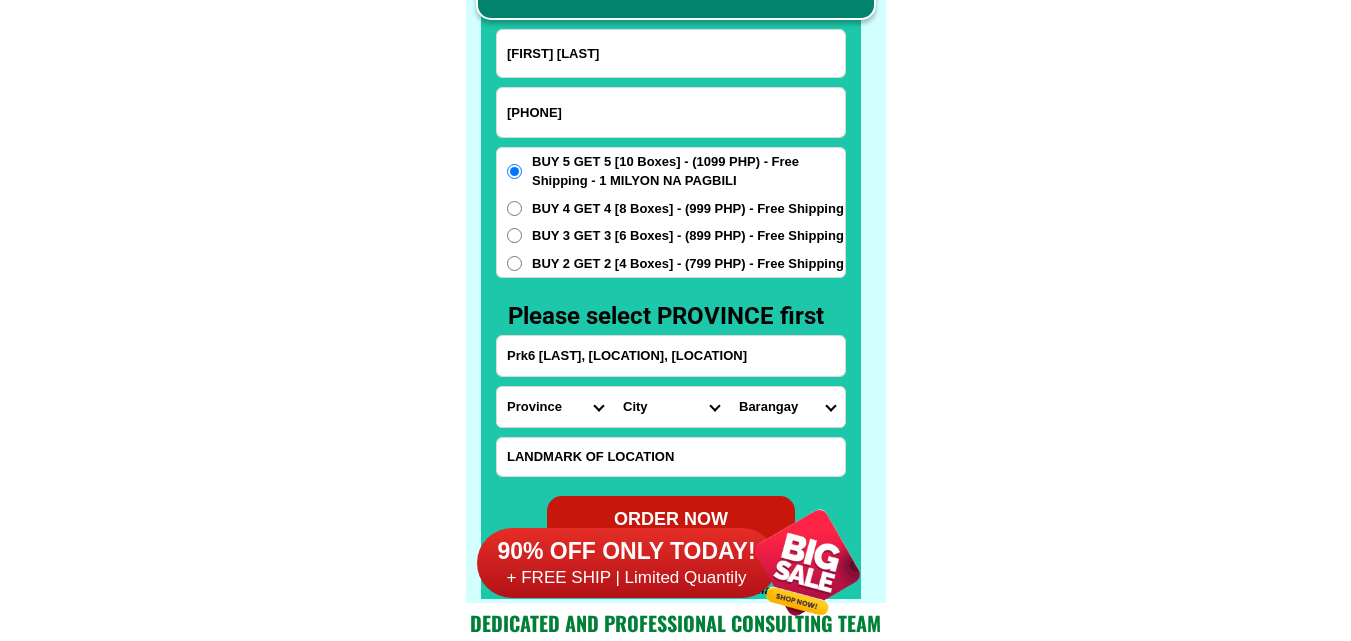 click on "Province Abra Agusan-del-norte Agusan-del-sur Aklan Albay Antique Apayao Aurora Basilan Bataan Batanes Batangas Benguet Biliran Bohol Bukidnon Bulacan Cagayan Camarines-norte Camarines-sur Camiguin Capiz Catanduanes Cavite Cebu Cotabato Davao-de-oro Davao-del-norte Davao-del-sur Davao-occidental Davao-oriental Dinagat-islands Eastern-samar Guimaras Ifugao Ilocos-norte Ilocos-sur Iloilo Isabela Kalinga La-union Laguna Lanao-del-norte Lanao-del-sur Leyte Maguindanao Marinduque Masbate Metro-manila Misamis-occidental Misamis-oriental Mountain-province Negros-occidental Negros-oriental Northern-samar Nueva-ecija Nueva-vizcaya Occidental-mindoro Oriental-mindoro Palawan Pampanga Pangasinan Quezon Quirino Rizal Romblon Sarangani Siquijor Sorsogon South-cotabato Southern-leyte Sultan-kudarat Sulu Surigao-del-norte Surigao-del-sur Tarlac Tawi-tawi Western-samar Zambales Zamboanga-del-norte Zamboanga-del-sur Zamboanga-sibugay" at bounding box center [555, 407] 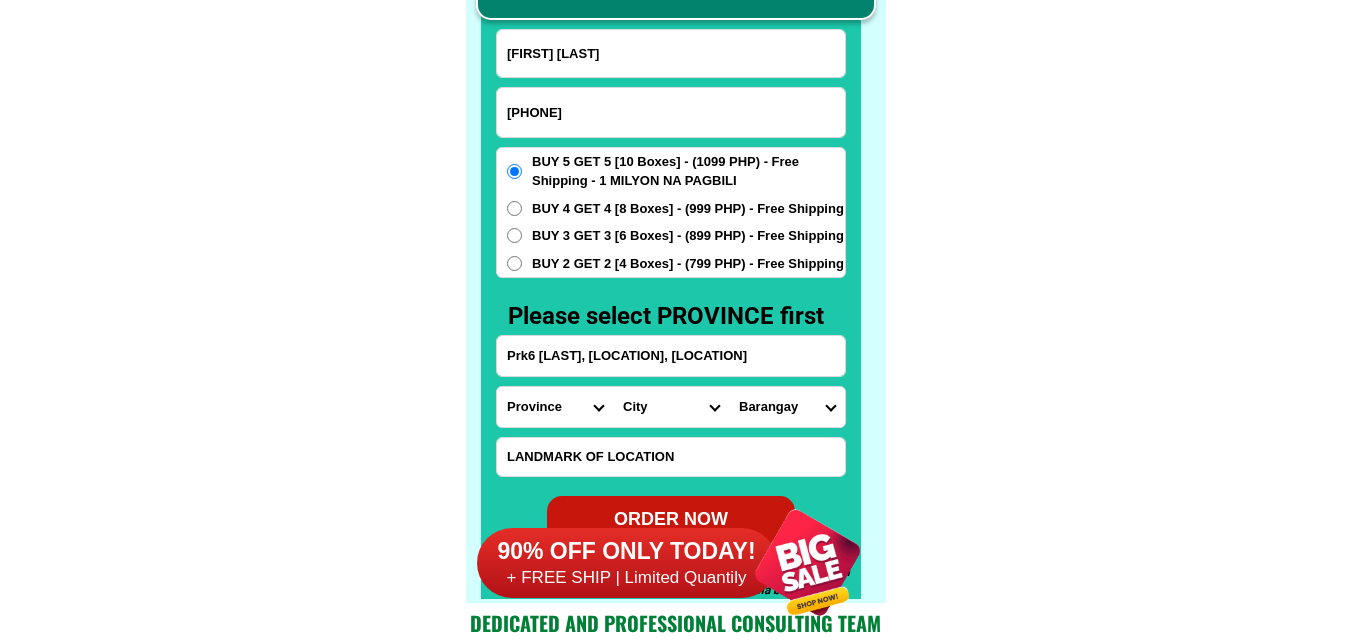select on "63_305" 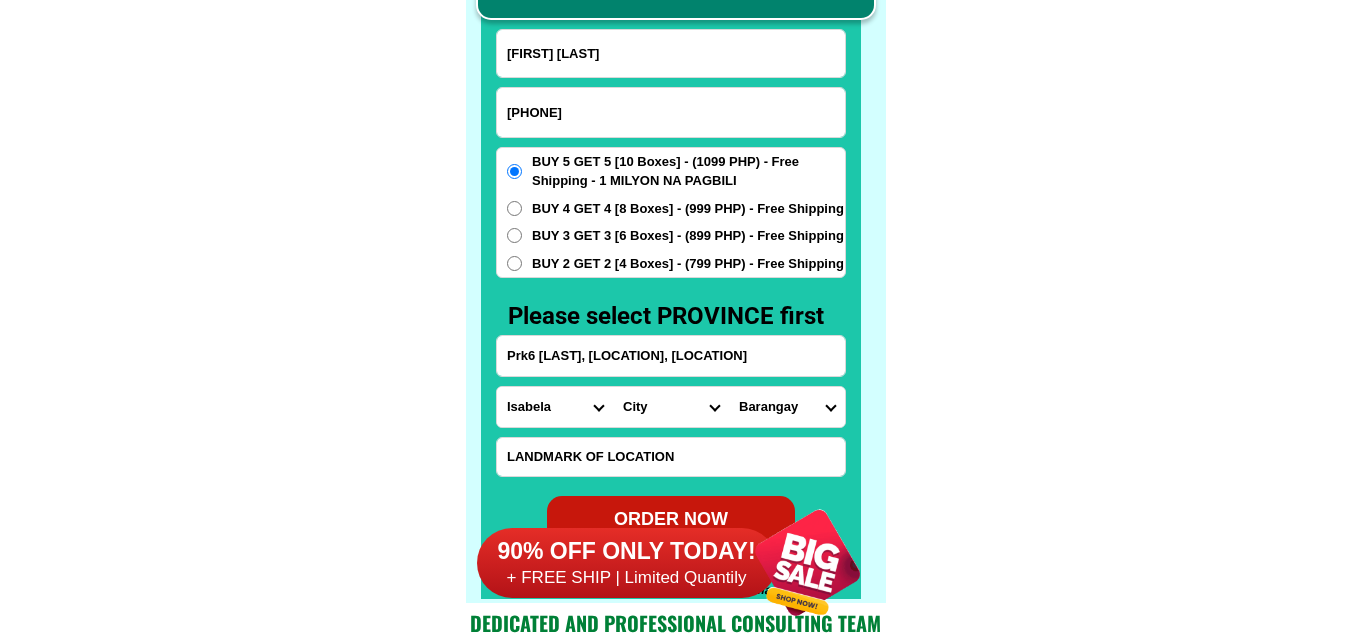 click on "Province Abra Agusan-del-norte Agusan-del-sur Aklan Albay Antique Apayao Aurora Basilan Bataan Batanes Batangas Benguet Biliran Bohol Bukidnon Bulacan Cagayan Camarines-norte Camarines-sur Camiguin Capiz Catanduanes Cavite Cebu Cotabato Davao-de-oro Davao-del-norte Davao-del-sur Davao-occidental Davao-oriental Dinagat-islands Eastern-samar Guimaras Ifugao Ilocos-norte Ilocos-sur Iloilo Isabela Kalinga La-union Laguna Lanao-del-norte Lanao-del-sur Leyte Maguindanao Marinduque Masbate Metro-manila Misamis-occidental Misamis-oriental Mountain-province Negros-occidental Negros-oriental Northern-samar Nueva-ecija Nueva-vizcaya Occidental-mindoro Oriental-mindoro Palawan Pampanga Pangasinan Quezon Quirino Rizal Romblon Sarangani Siquijor Sorsogon South-cotabato Southern-leyte Sultan-kudarat Sulu Surigao-del-norte Surigao-del-sur Tarlac Tawi-tawi Western-samar Zambales Zamboanga-del-norte Zamboanga-del-sur Zamboanga-sibugay" at bounding box center (555, 407) 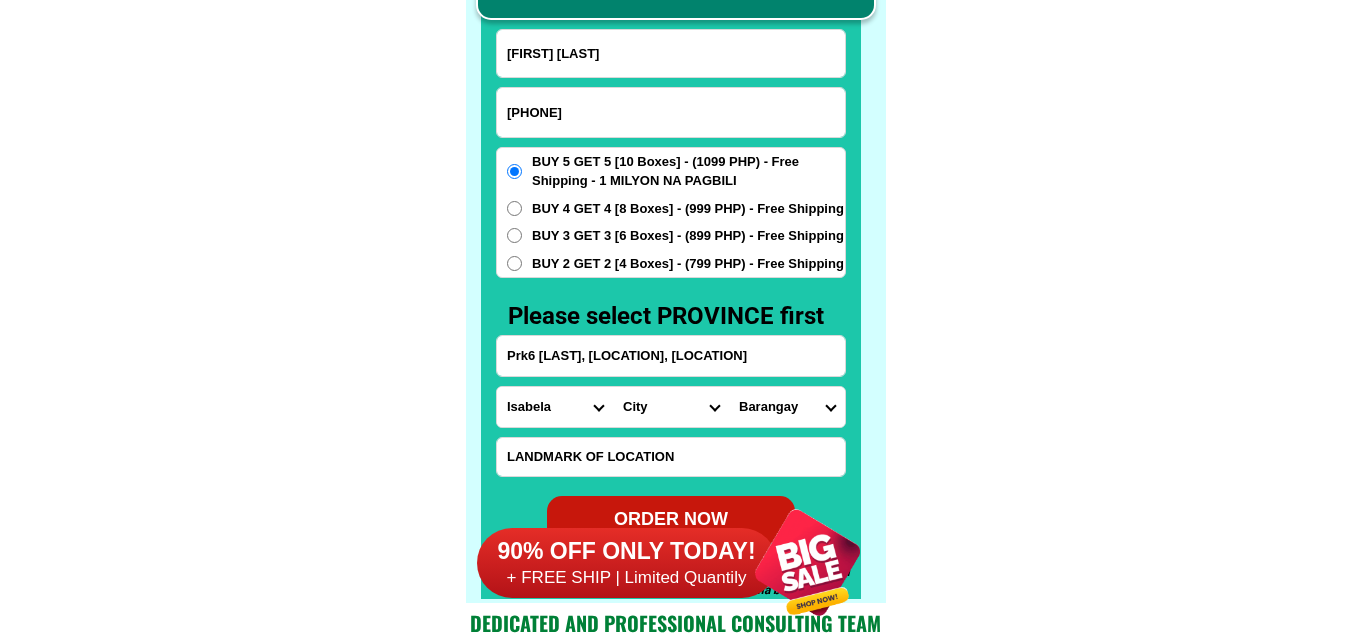 click on "City Angadanan Benito-soliven Cabagan Cauayan-city Cordon Delfin-albano Dinapigue Divilacan Echague Gamu Ilagan Isabela-alicia Isabela-aurora Isabela-burgos Isabela-cabatuan Isabela-isabela-city Isabela-luna Isabela-naguilian Isabela-quezon Isabela-quirino Isabela-roxas Isabela-san-agustin Isabela-san-isidro Isabela-san-manuel Isabela-san-mateo Isabela-san-pablo Isabela-santa-maria Isabela-santo-tomas Jones Maconacon Mallig Palanan Ramon Reina-mercedes San-guillermo San-mariano Santiago-city Tumauini" at bounding box center (671, 407) 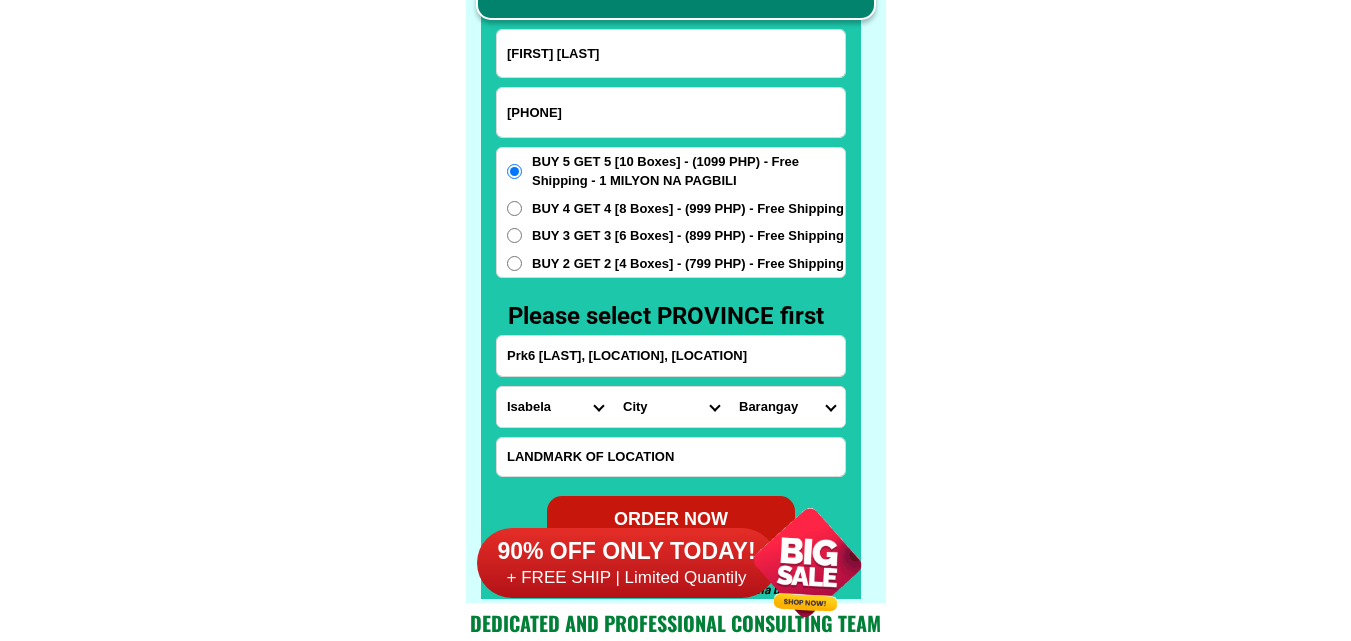 select on "[NUMBER]" 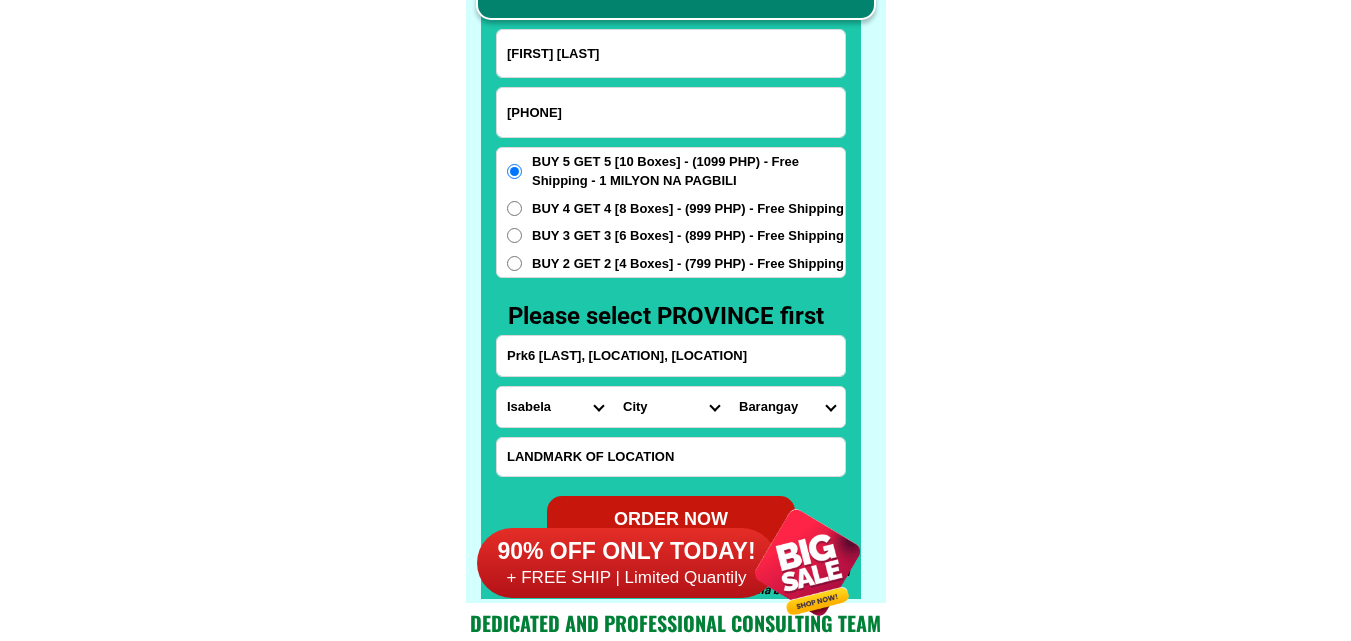 click on "City Angadanan Benito-soliven Cabagan Cauayan-city Cordon Delfin-albano Dinapigue Divilacan Echague Gamu Ilagan Isabela-alicia Isabela-aurora Isabela-burgos Isabela-cabatuan Isabela-isabela-city Isabela-luna Isabela-naguilian Isabela-quezon Isabela-quirino Isabela-roxas Isabela-san-agustin Isabela-san-isidro Isabela-san-manuel Isabela-san-mateo Isabela-san-pablo Isabela-santa-maria Isabela-santo-tomas Jones Maconacon Mallig Palanan Ramon Reina-mercedes San-guillermo San-mariano Santiago-city Tumauini" at bounding box center (671, 407) 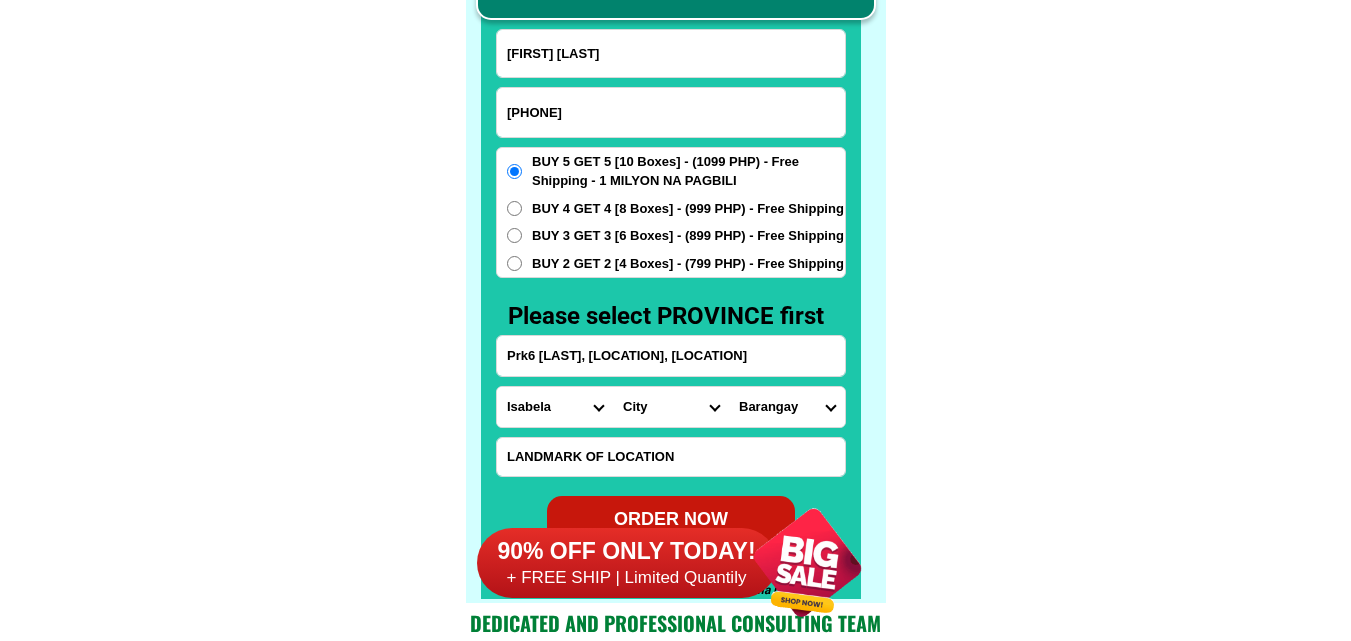click on "[BARANGAY] [LOCATION] [LOCATION] [LOCATION] [LOCATION] [LOCATION] [LOCATION] [LOCATION] [LOCATION] [LOCATION] [LOCATION] [LOCATION] [LOCATION] [LOCATION] [LOCATION] [LOCATION] [LOCATION] [LOCATION] [LOCATION]" at bounding box center (787, 407) 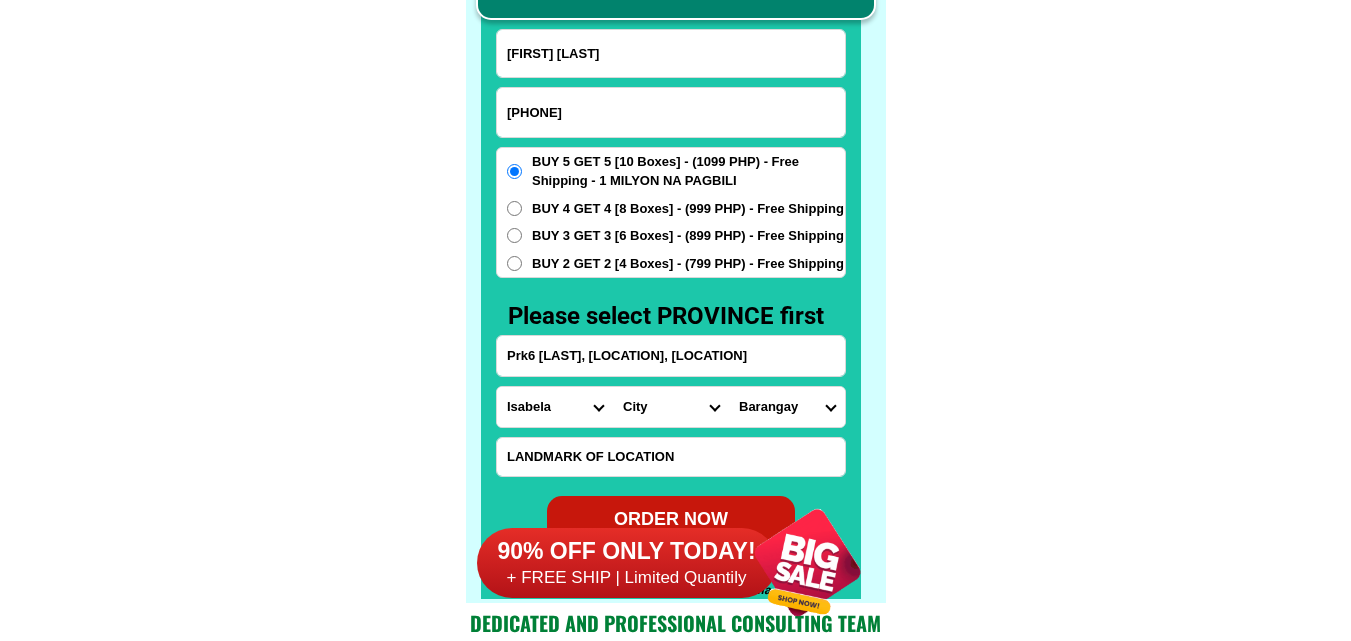 select on "[NUMBER]" 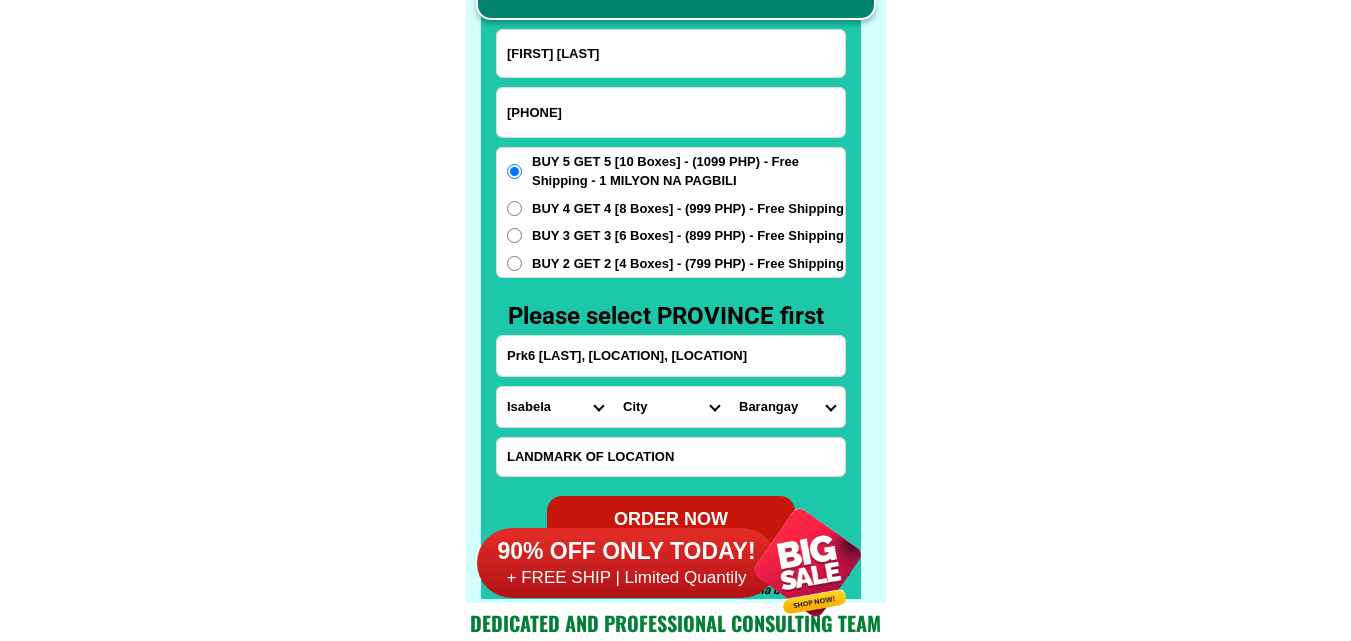 click on "[BARANGAY] [LOCATION] [LOCATION] [LOCATION] [LOCATION] [LOCATION] [LOCATION] [LOCATION] [LOCATION] [LOCATION] [LOCATION] [LOCATION] [LOCATION] [LOCATION] [LOCATION] [LOCATION] [LOCATION] [LOCATION] [LOCATION]" at bounding box center (787, 407) 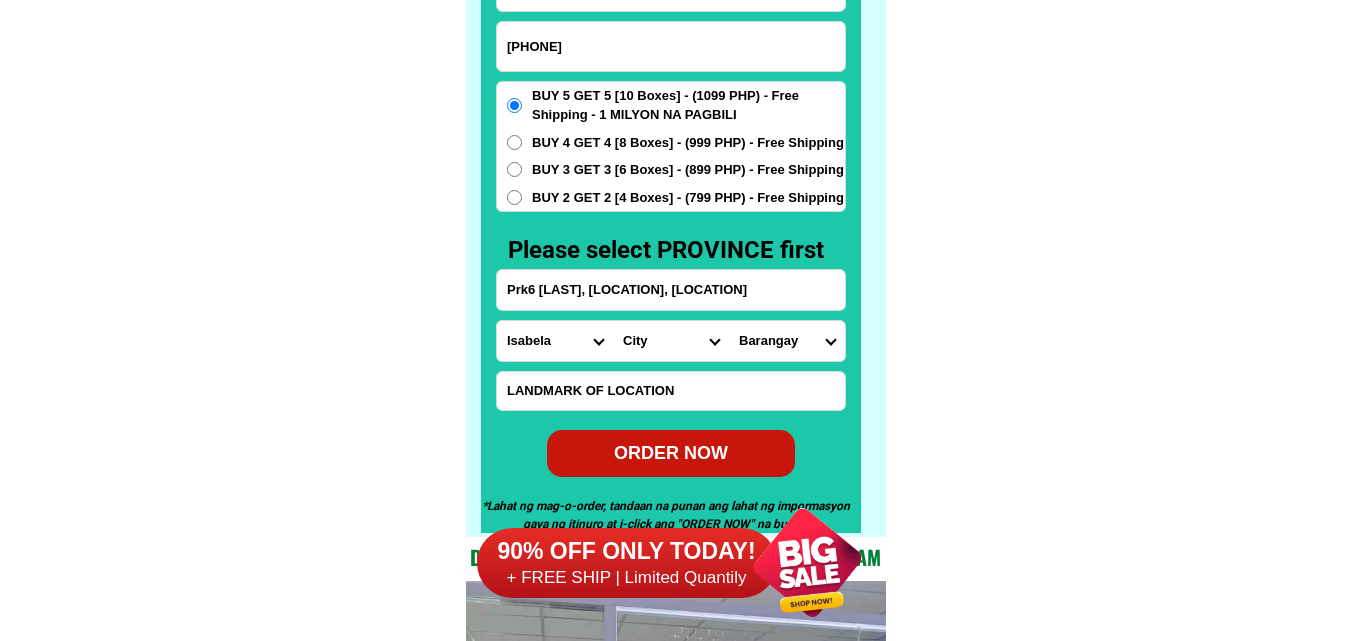 scroll, scrollTop: 15746, scrollLeft: 0, axis: vertical 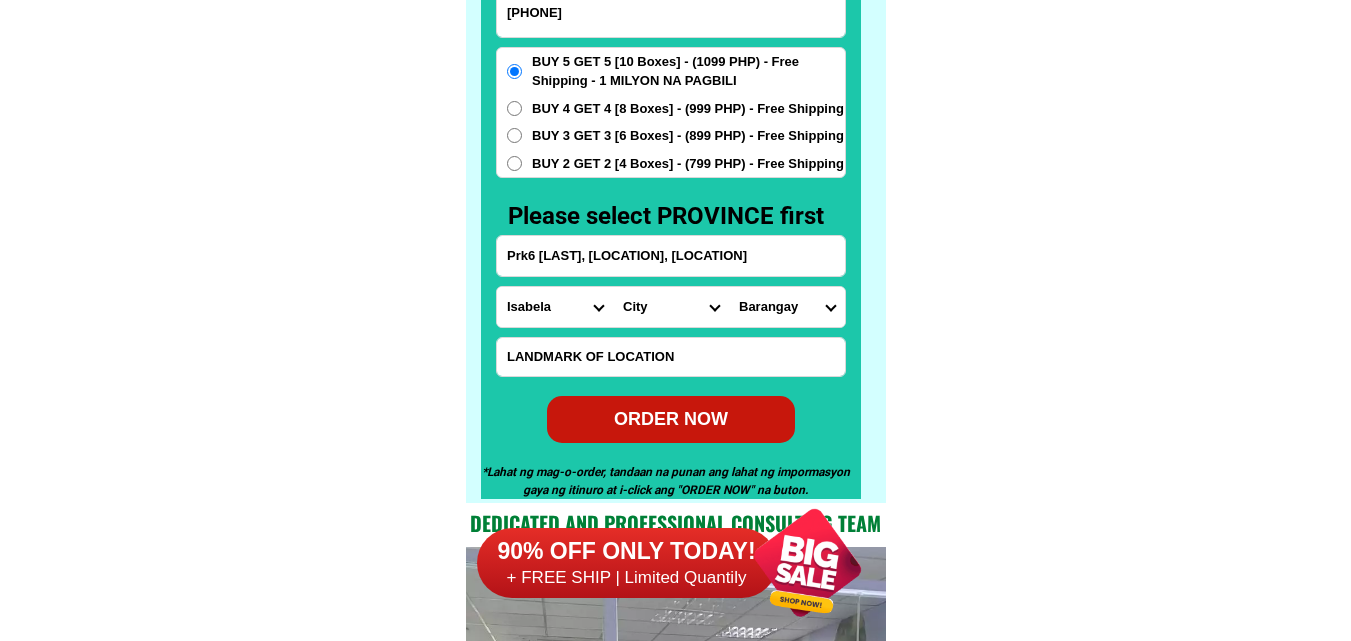 click on "ORDER NOW" at bounding box center (671, 419) 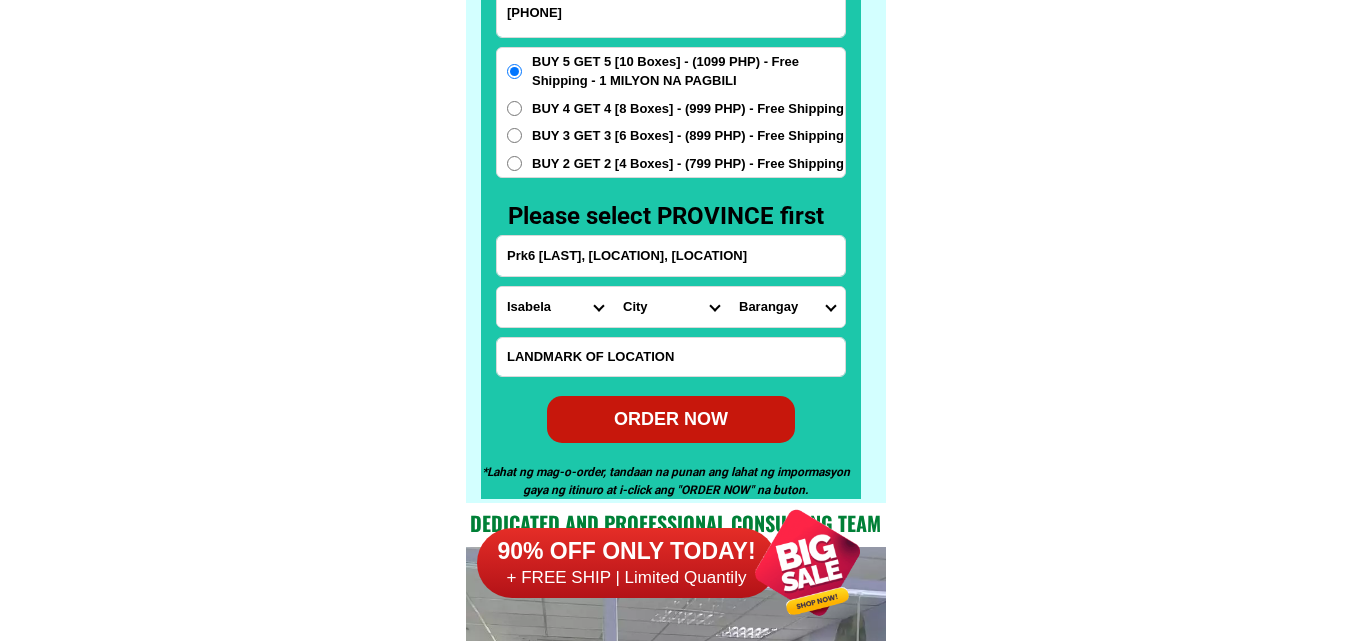 radio on "true" 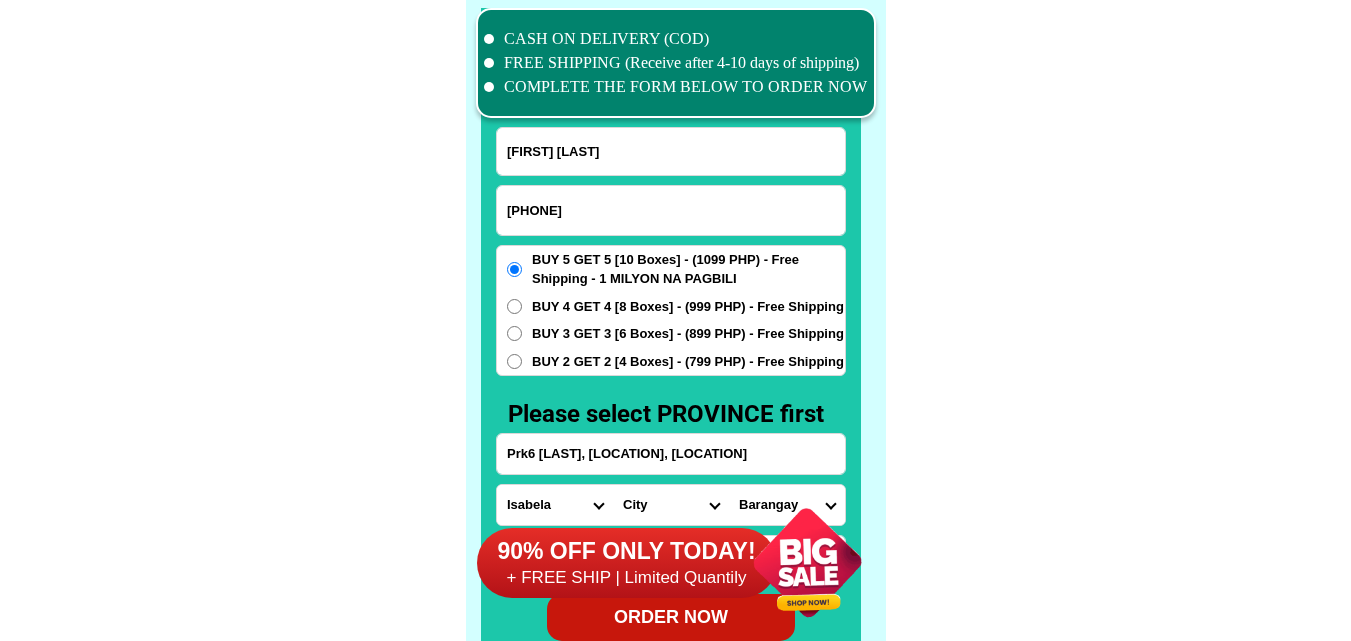 scroll, scrollTop: 15546, scrollLeft: 0, axis: vertical 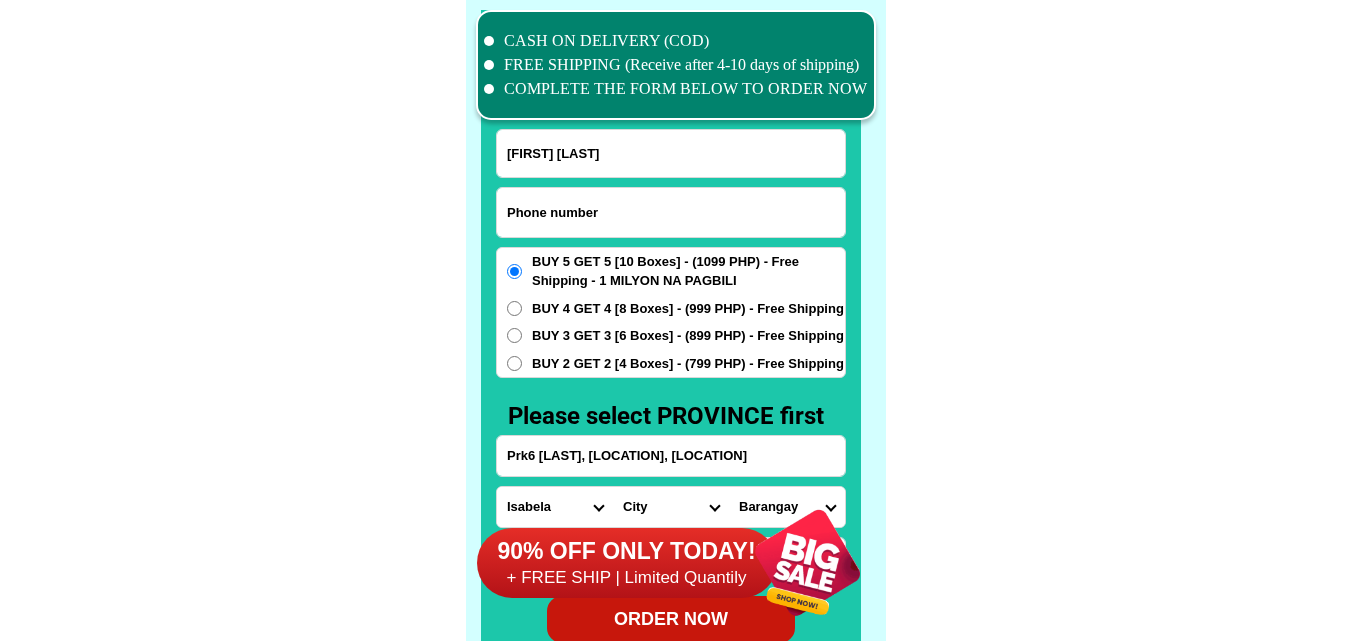 click at bounding box center (671, 212) 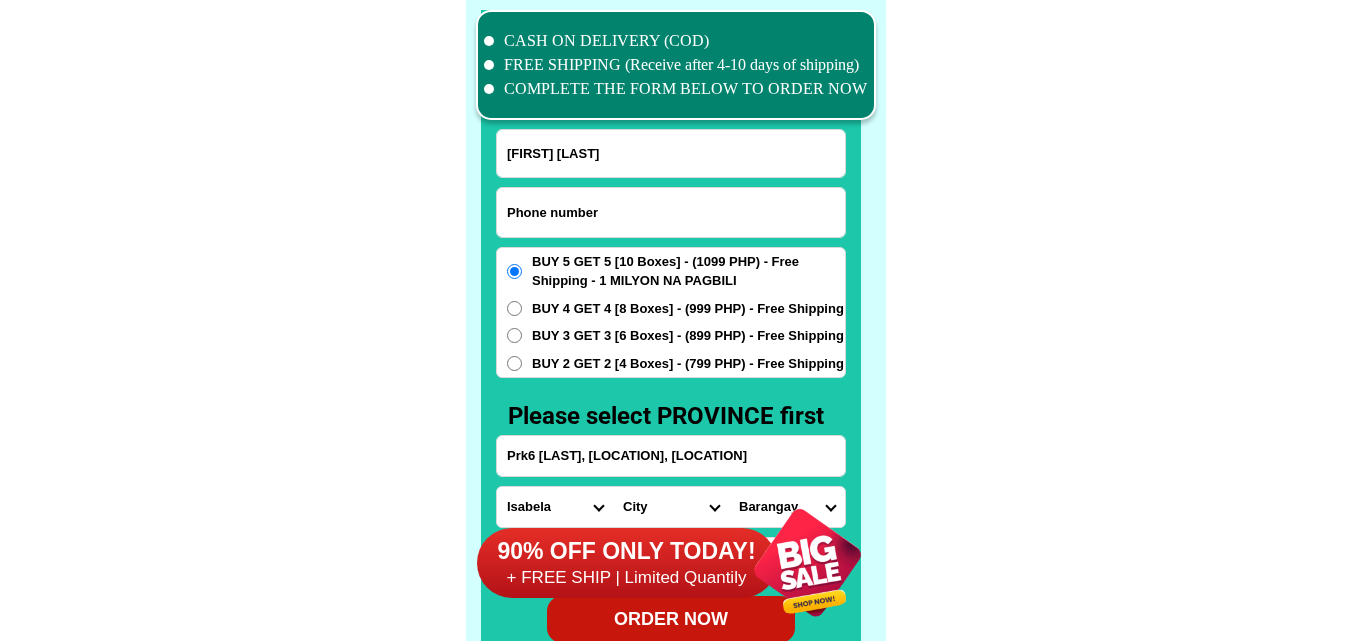paste on "[PHONE]" 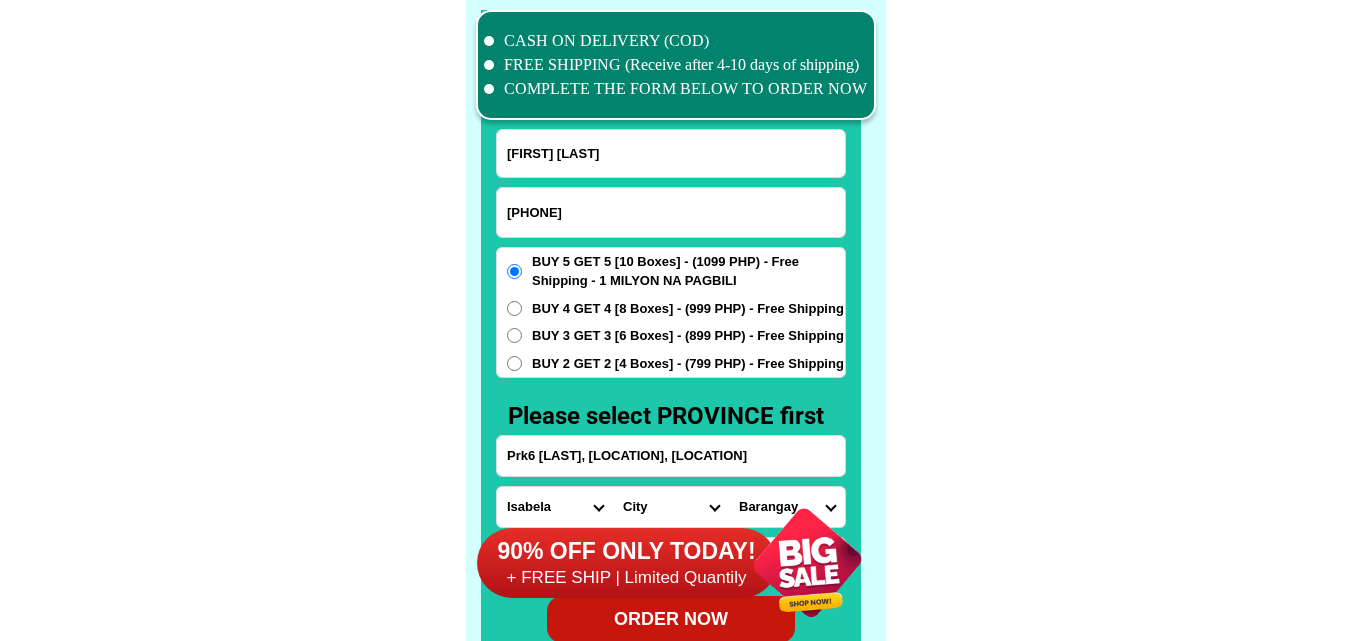 click on "[PHONE]" at bounding box center (671, 212) 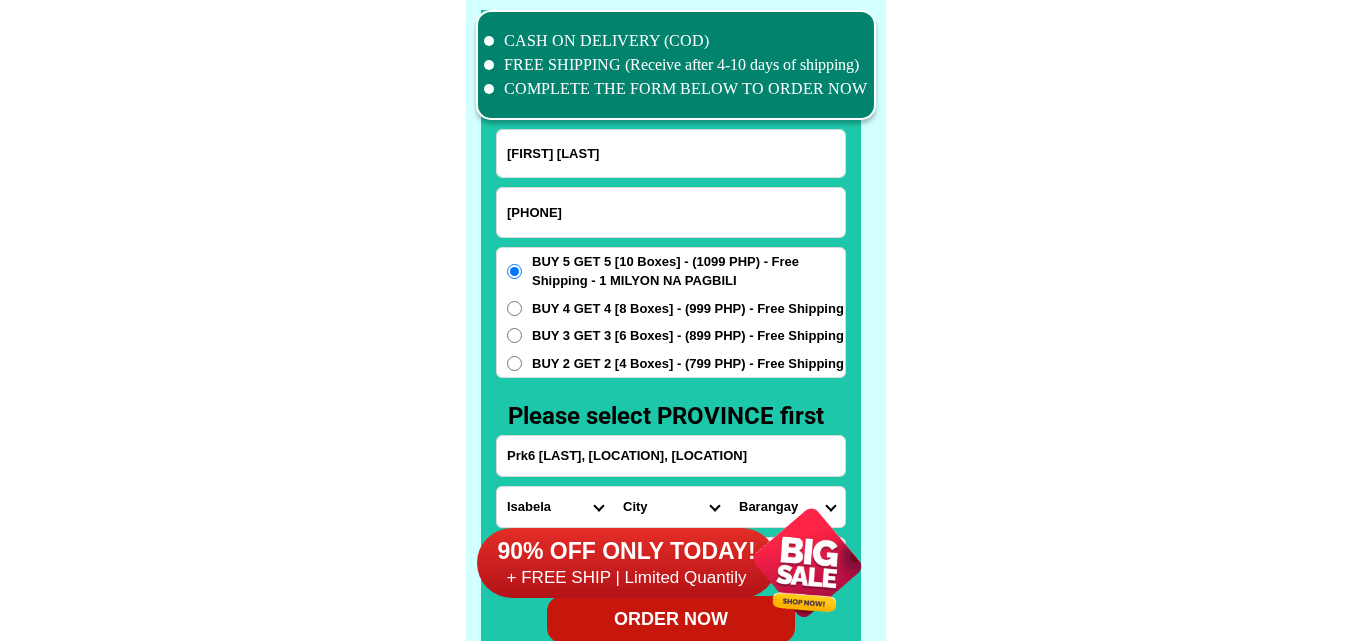 type on "[PHONE]" 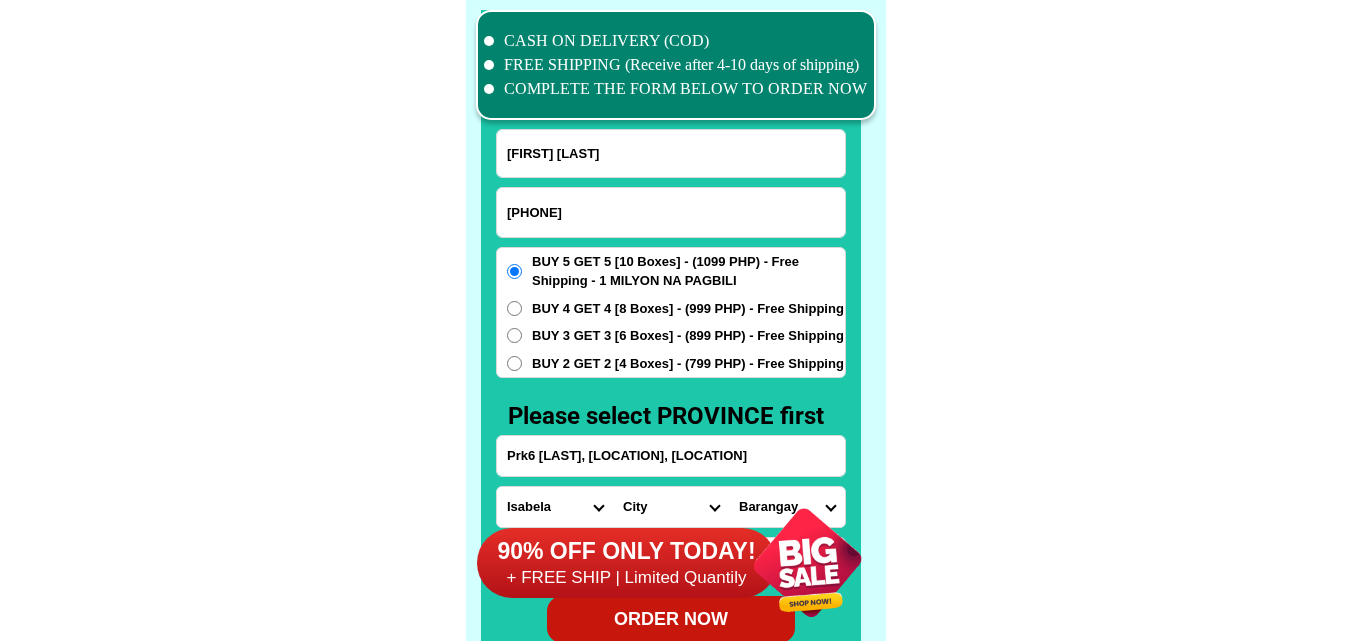 click on "[FIRST] [LAST]" at bounding box center (671, 153) 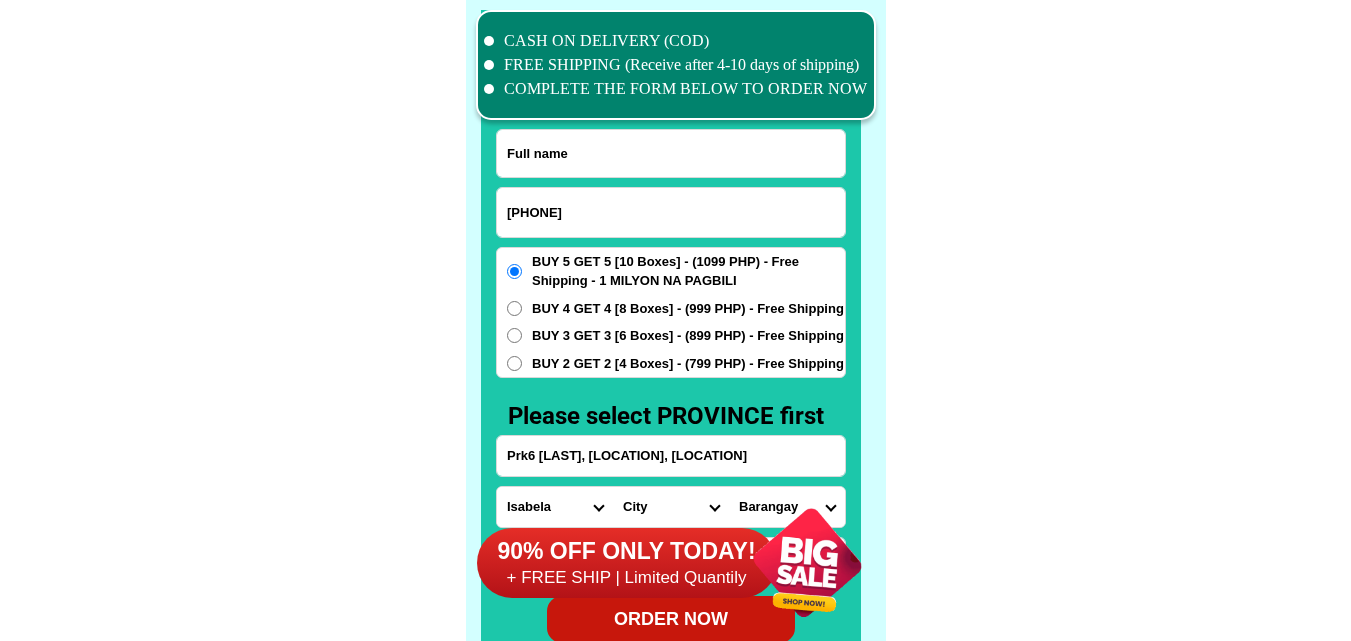 paste on "[FIRST] [LAST]" 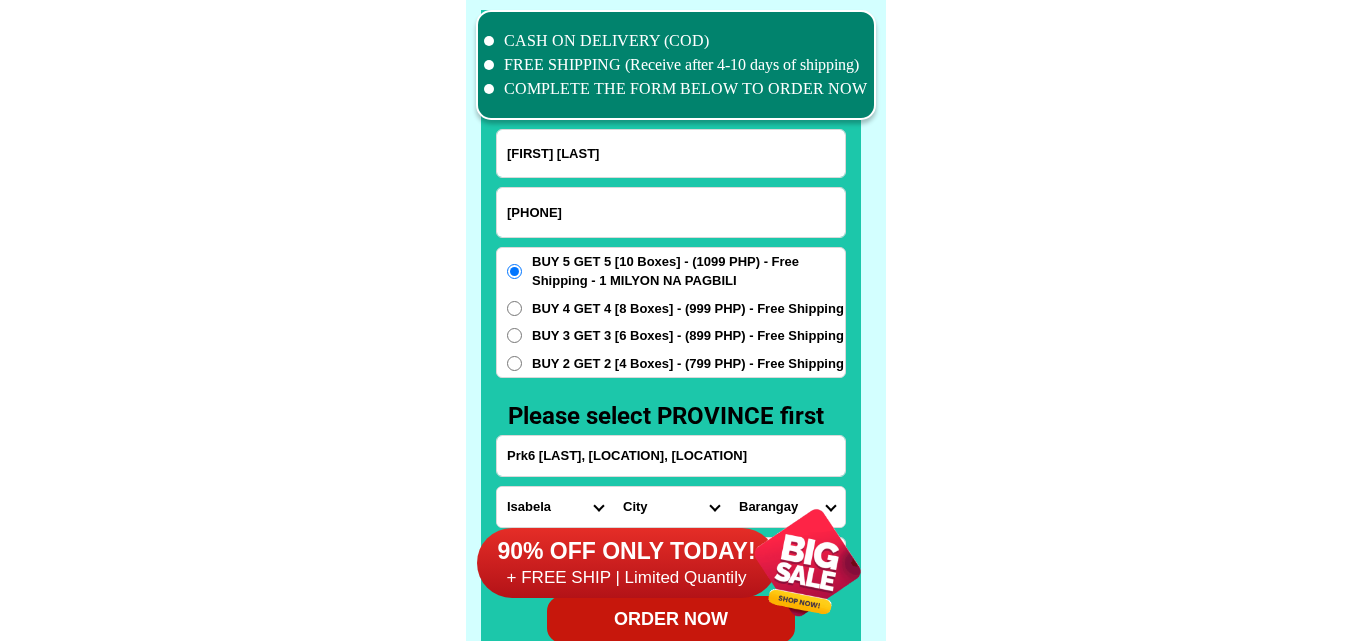 type on "[FIRST] [LAST]" 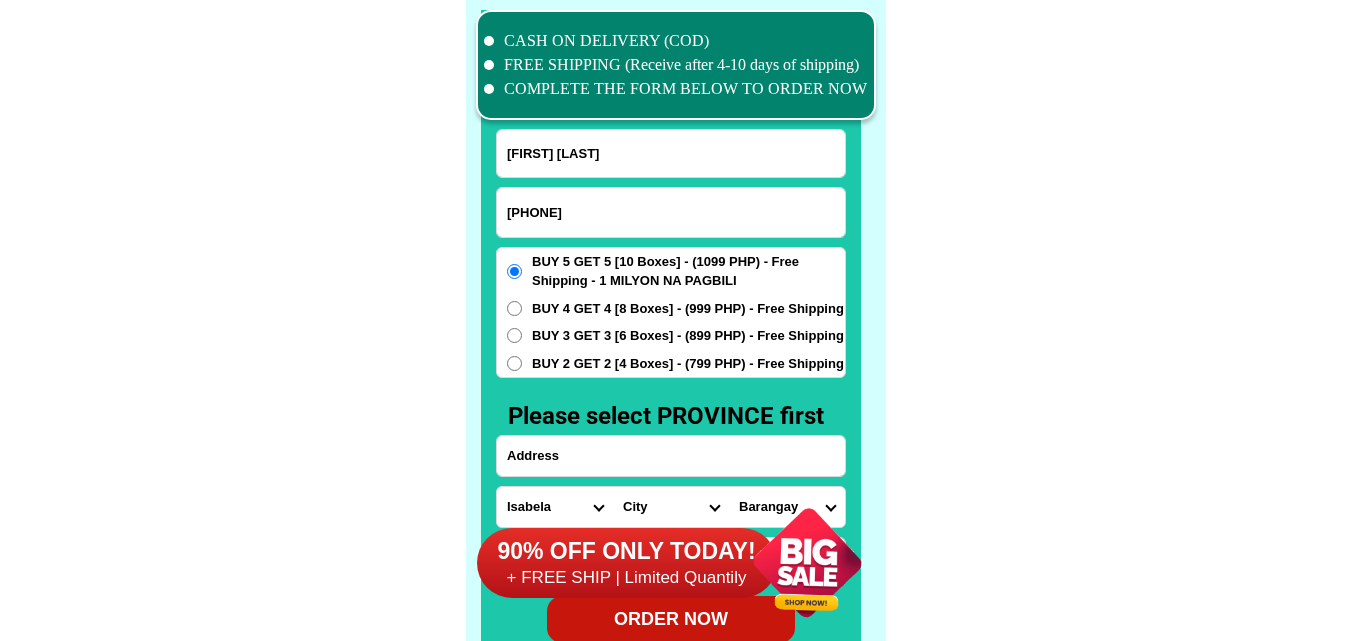 click at bounding box center (671, 456) 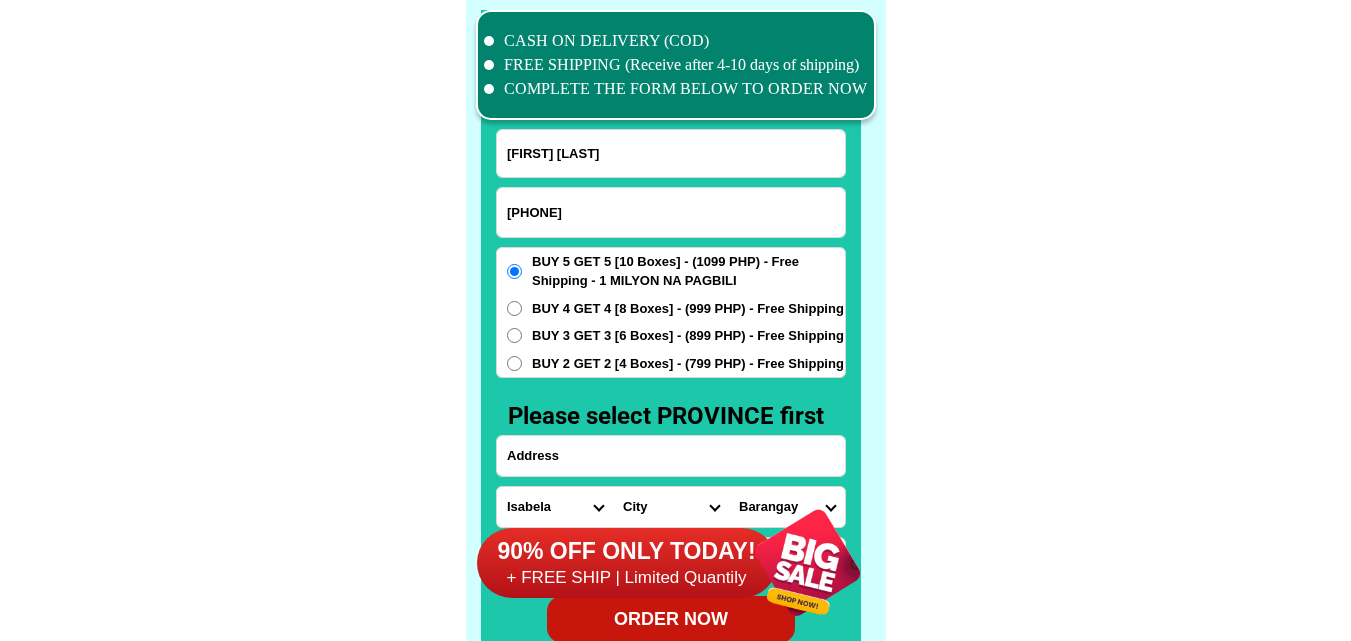 paste on "[NUMBER] [STREET] [LOCATION] [CITY] [CITY]" 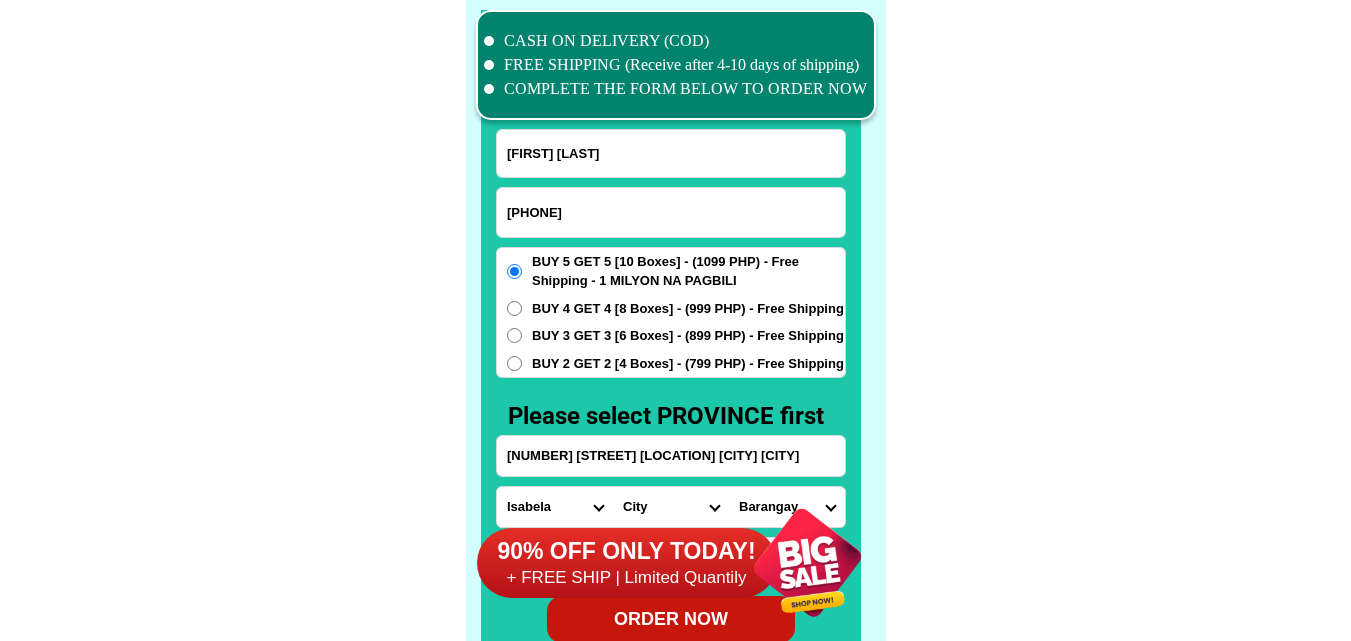 scroll, scrollTop: 0, scrollLeft: 16, axis: horizontal 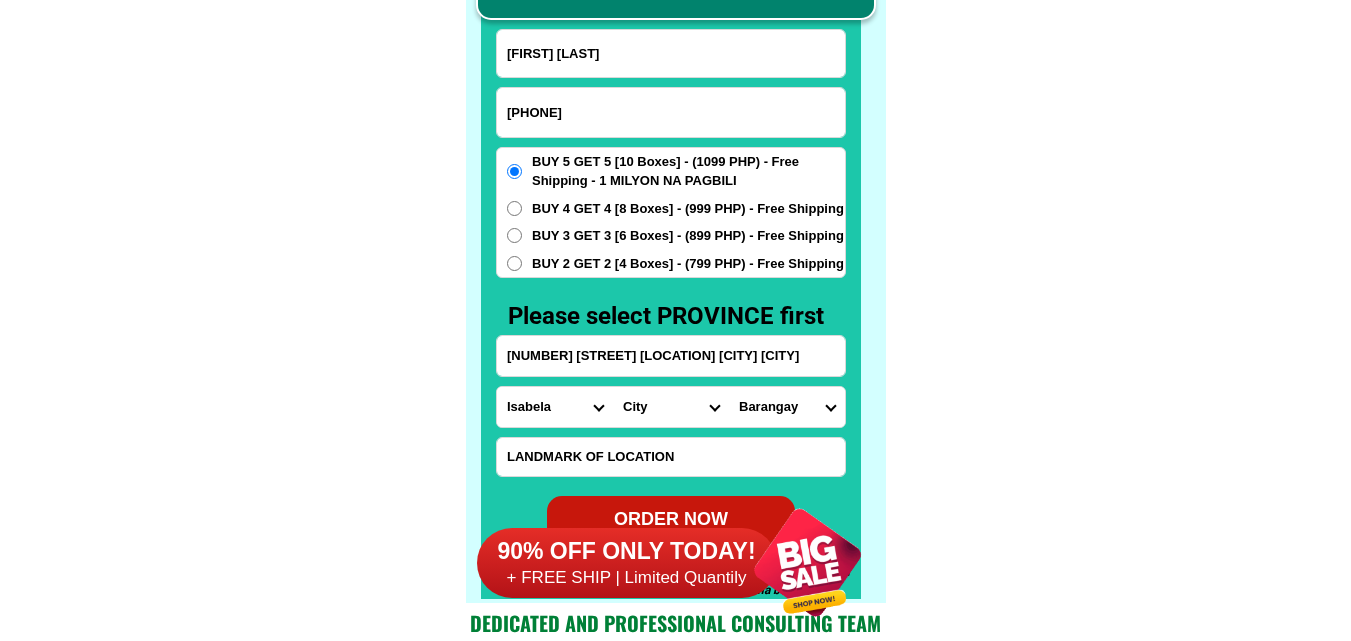 type on "[NUMBER] [STREET] [LOCATION] [CITY] [CITY]" 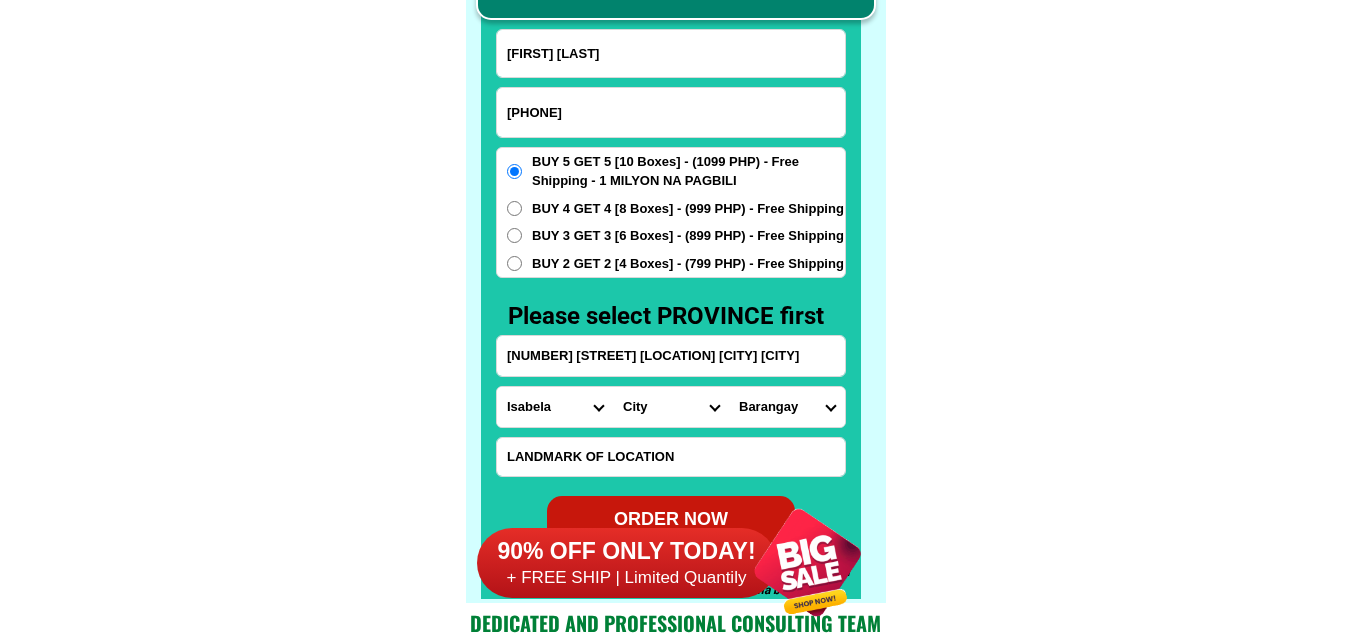 click on "Province Abra Agusan-del-norte Agusan-del-sur Aklan Albay Antique Apayao Aurora Basilan Bataan Batanes Batangas Benguet Biliran Bohol Bukidnon Bulacan Cagayan Camarines-norte Camarines-sur Camiguin Capiz Catanduanes Cavite Cebu Cotabato Davao-de-oro Davao-del-norte Davao-del-sur Davao-occidental Davao-oriental Dinagat-islands Eastern-samar Guimaras Ifugao Ilocos-norte Ilocos-sur Iloilo Isabela Kalinga La-union Laguna Lanao-del-norte Lanao-del-sur Leyte Maguindanao Marinduque Masbate Metro-manila Misamis-occidental Misamis-oriental Mountain-province Negros-occidental Negros-oriental Northern-samar Nueva-ecija Nueva-vizcaya Occidental-mindoro Oriental-mindoro Palawan Pampanga Pangasinan Quezon Quirino Rizal Romblon Sarangani Siquijor Sorsogon South-cotabato Southern-leyte Sultan-kudarat Sulu Surigao-del-norte Surigao-del-sur Tarlac Tawi-tawi Western-samar Zambales Zamboanga-del-norte Zamboanga-del-sur Zamboanga-sibugay" at bounding box center (555, 407) 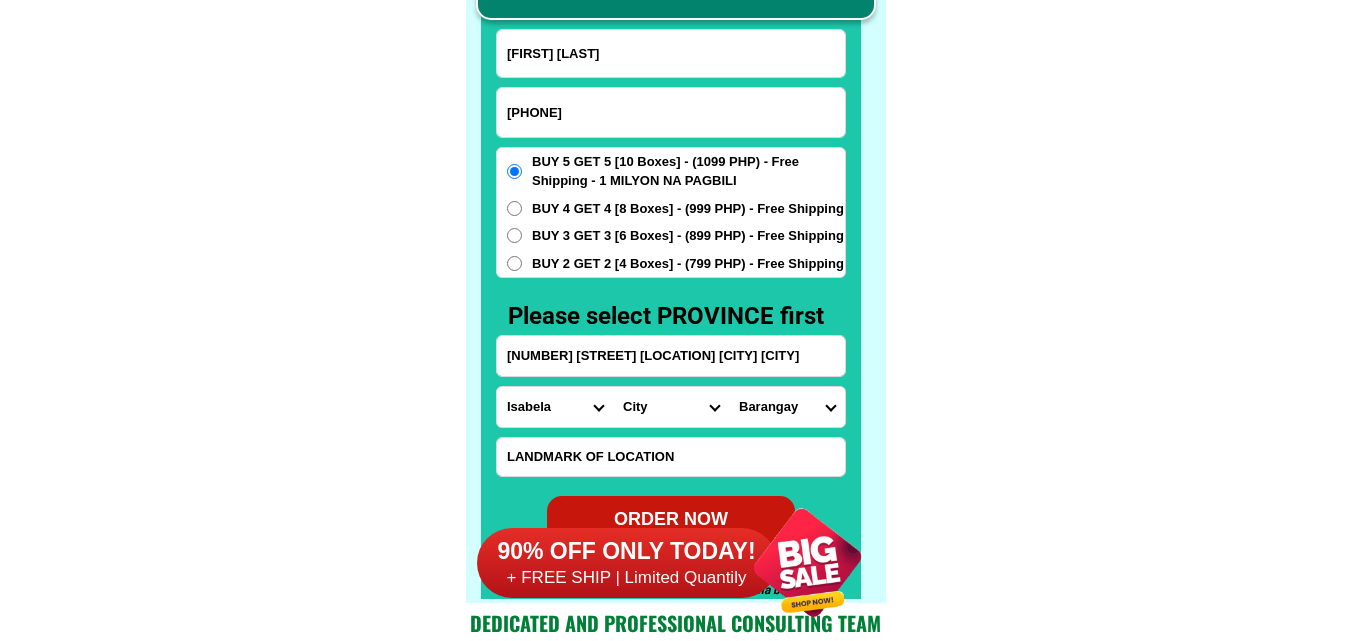 scroll, scrollTop: 0, scrollLeft: 0, axis: both 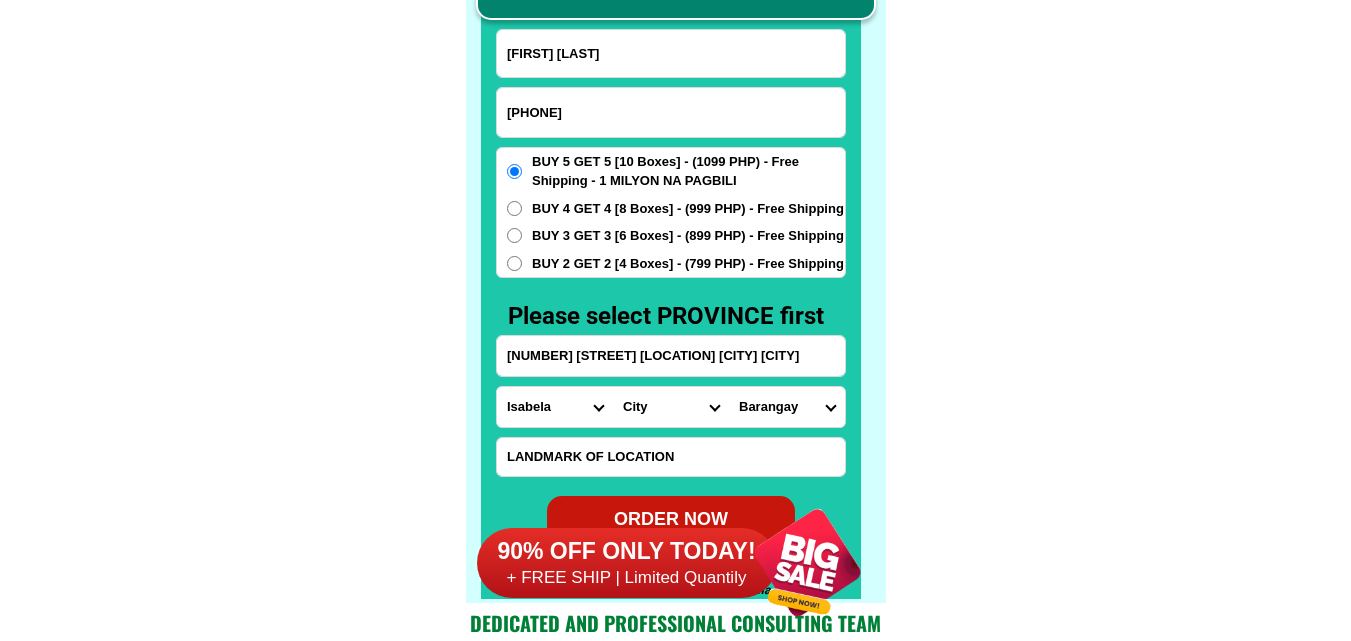 select on "63_219" 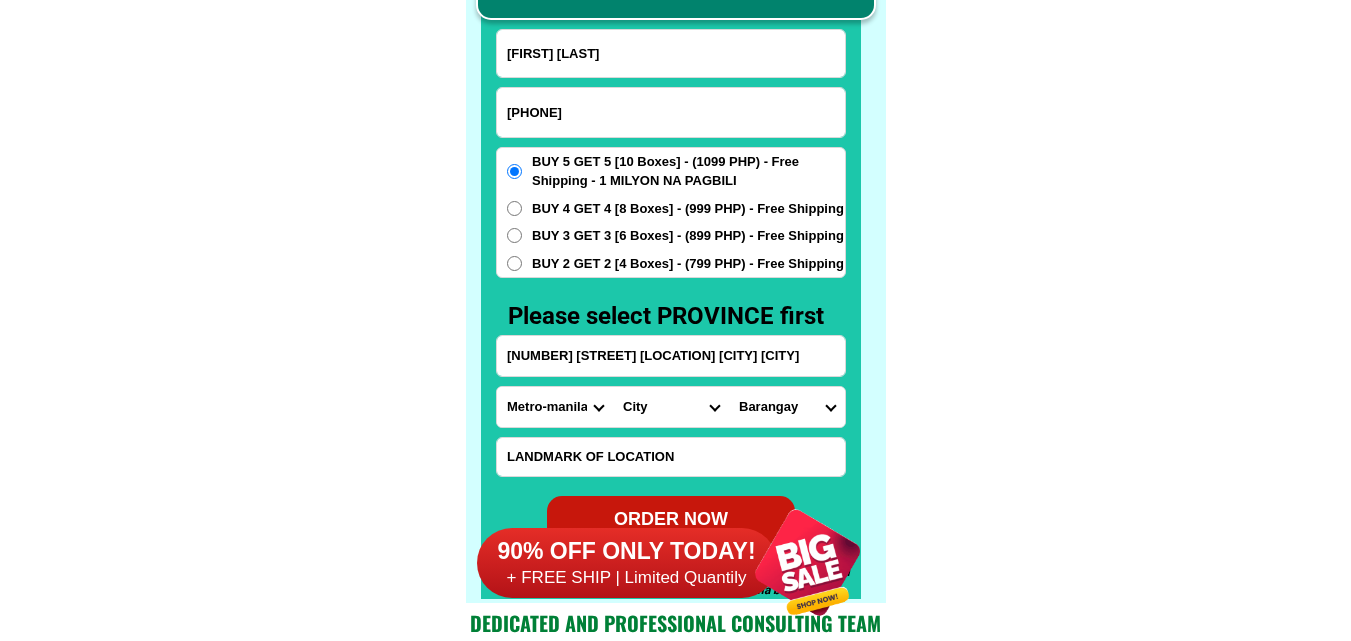 click on "Province Abra Agusan-del-norte Agusan-del-sur Aklan Albay Antique Apayao Aurora Basilan Bataan Batanes Batangas Benguet Biliran Bohol Bukidnon Bulacan Cagayan Camarines-norte Camarines-sur Camiguin Capiz Catanduanes Cavite Cebu Cotabato Davao-de-oro Davao-del-norte Davao-del-sur Davao-occidental Davao-oriental Dinagat-islands Eastern-samar Guimaras Ifugao Ilocos-norte Ilocos-sur Iloilo Isabela Kalinga La-union Laguna Lanao-del-norte Lanao-del-sur Leyte Maguindanao Marinduque Masbate Metro-manila Misamis-occidental Misamis-oriental Mountain-province Negros-occidental Negros-oriental Northern-samar Nueva-ecija Nueva-vizcaya Occidental-mindoro Oriental-mindoro Palawan Pampanga Pangasinan Quezon Quirino Rizal Romblon Sarangani Siquijor Sorsogon South-cotabato Southern-leyte Sultan-kudarat Sulu Surigao-del-norte Surigao-del-sur Tarlac Tawi-tawi Western-samar Zambales Zamboanga-del-norte Zamboanga-del-sur Zamboanga-sibugay" at bounding box center (555, 407) 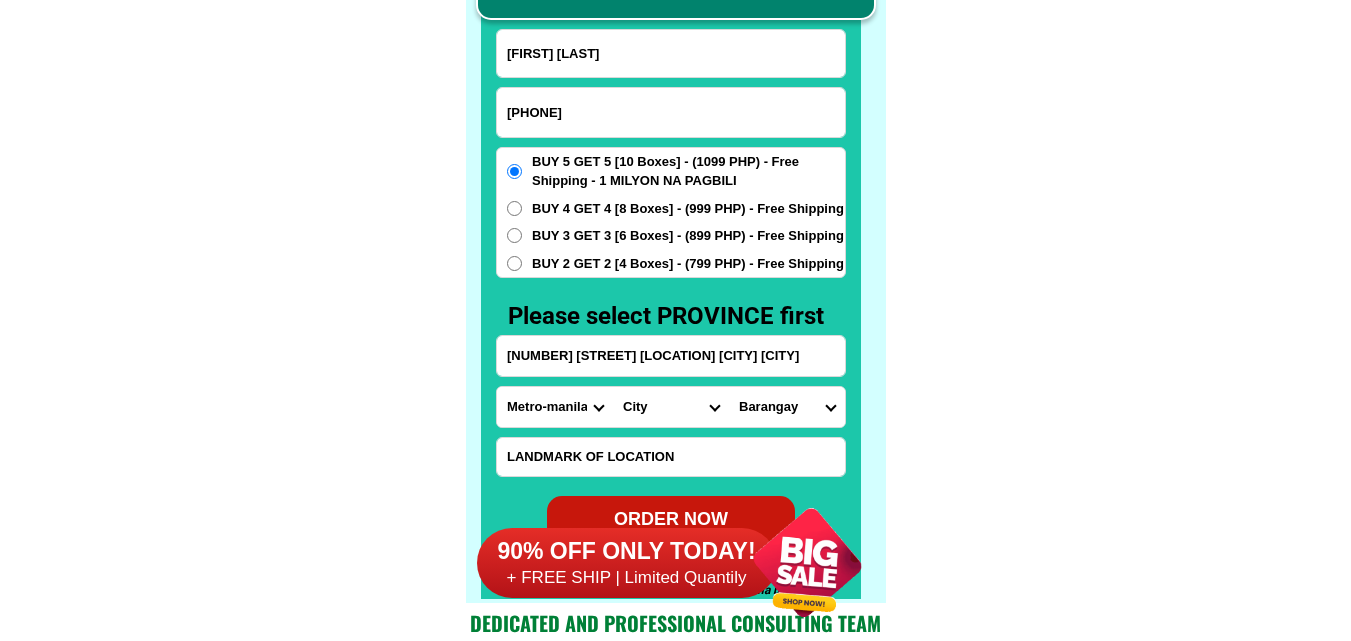 click on "City Binondo CALOOCAN Ermita Intramuros Las-pinas Makati Malabon-city Malate Mandaluyong Marikina Metro-manila-sampaloc Metro-manila-san-juan Metro-manila-san-miguel Metro-manila-san-nicolas Metro-manila-santa-ana Metro-manila-santa-mesa Muntinlupa Navotas-city North-caloocan Paco Pandacan Paranaque Pasay Pasig Pateros Port-area Quezon-city Quiapo SANTA-CRUZ SANTA-CRUZ Taguig TONDO I/II TONDO I/II Valenzuela-city" at bounding box center (671, 407) 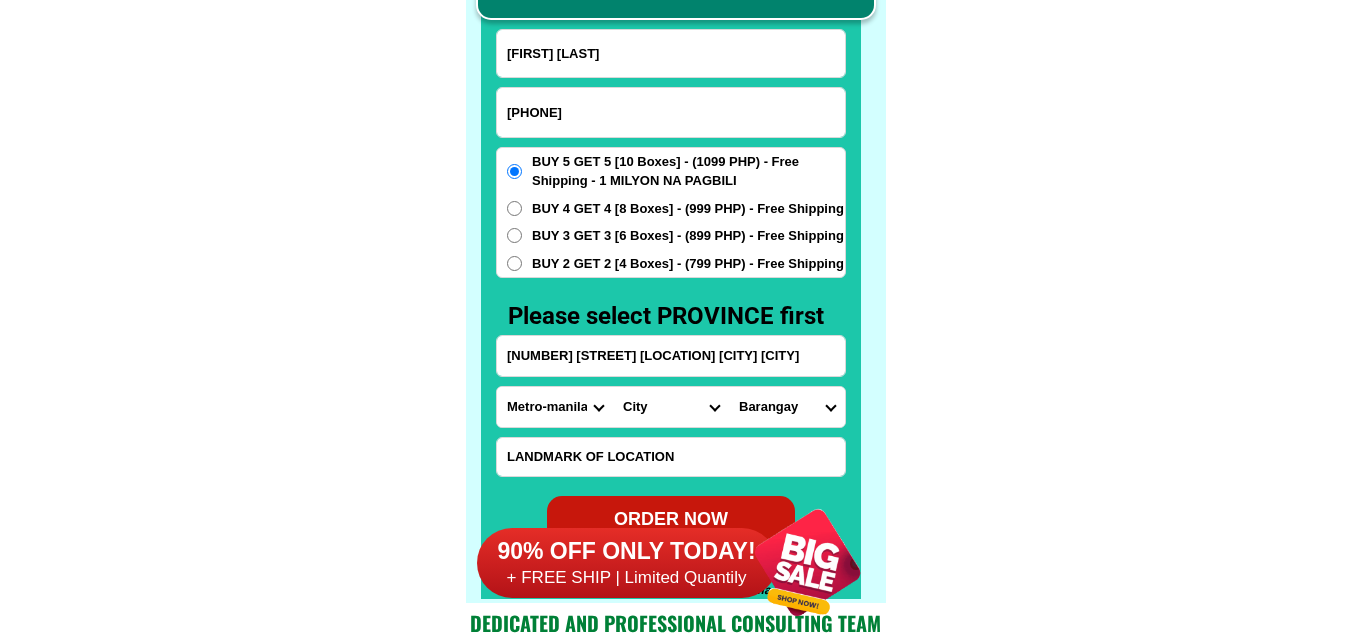 select on "63_2191611" 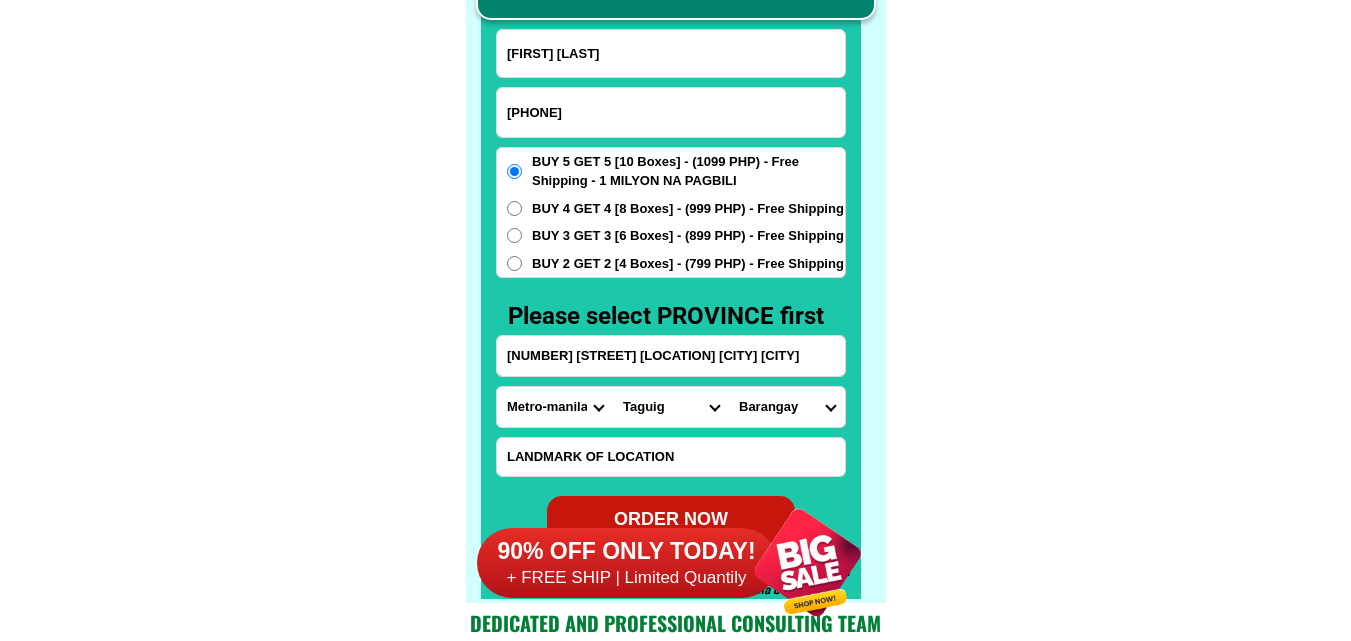 click on "City Binondo CALOOCAN Ermita Intramuros Las-pinas Makati Malabon-city Malate Mandaluyong Marikina Metro-manila-sampaloc Metro-manila-san-juan Metro-manila-san-miguel Metro-manila-san-nicolas Metro-manila-santa-ana Metro-manila-santa-mesa Muntinlupa Navotas-city North-caloocan Paco Pandacan Paranaque Pasay Pasig Pateros Port-area Quezon-city Quiapo SANTA-CRUZ SANTA-CRUZ Taguig TONDO I/II TONDO I/II Valenzuela-city" at bounding box center [671, 407] 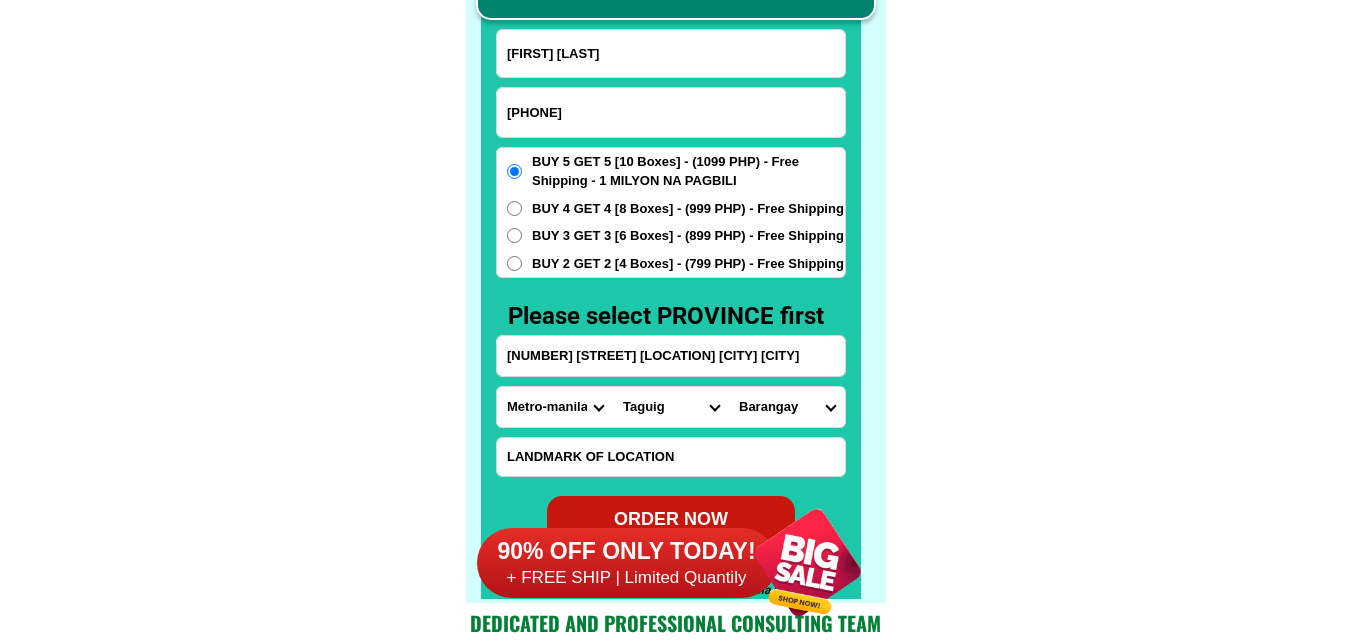 click on "[BARANGAY] [LOCATION] [LOCATION] [LOCATION] [LOCATION] [LOCATION] [LOCATION] [LOCATION] [LOCATION] [LOCATION] [LOCATION] [LOCATION] [LOCATION] [LOCATION] [LOCATION] [LOCATION] [LOCATION] [LOCATION] [LOCATION] [LOCATION] [LOCATION] [LOCATION] [LOCATION] [LOCATION] [LOCATION] [LOCATION] [LOCATION] [LOCATION] [LOCATION] [LOCATION]" at bounding box center [787, 407] 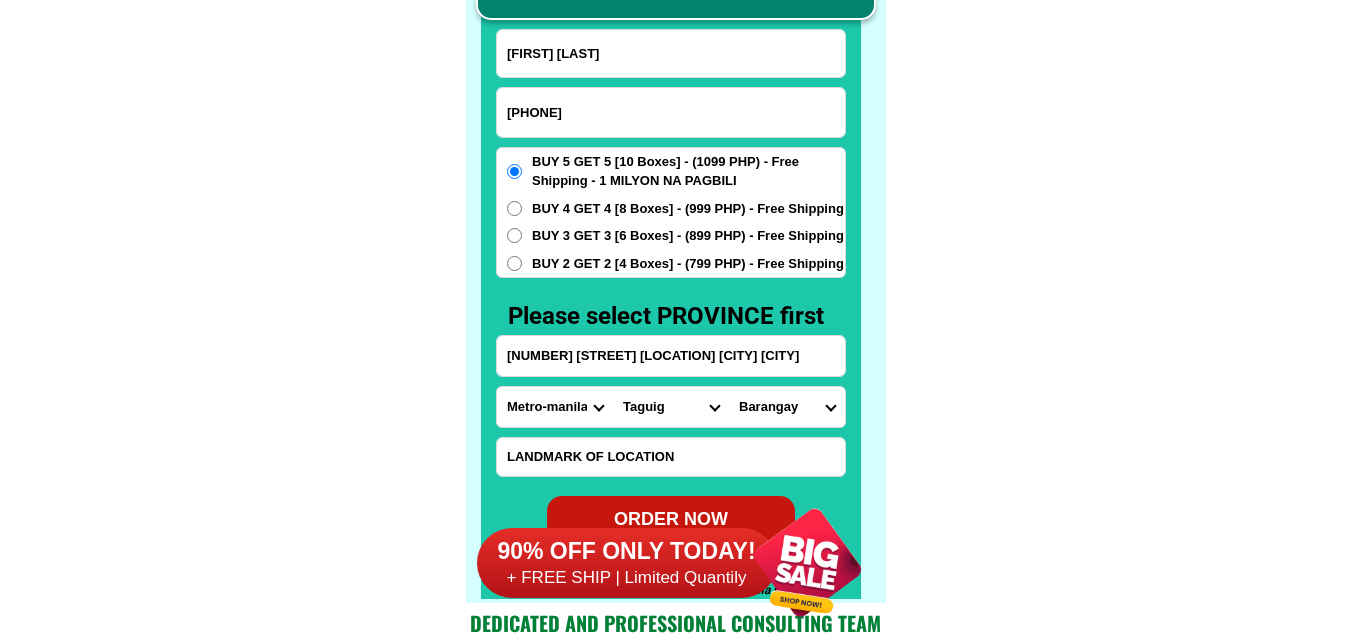 select on "[NUMBER]" 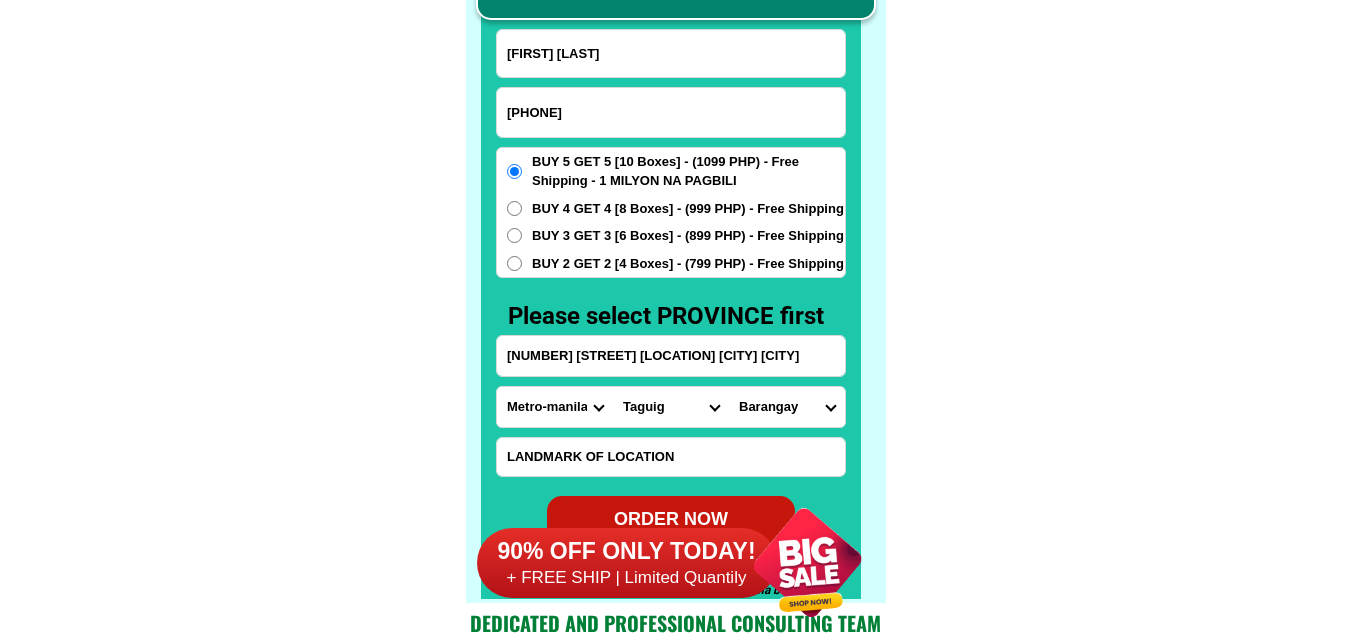 click on "[BARANGAY] [LOCATION] [LOCATION] [LOCATION] [LOCATION] [LOCATION] [LOCATION] [LOCATION] [LOCATION] [LOCATION] [LOCATION] [LOCATION] [LOCATION] [LOCATION] [LOCATION] [LOCATION] [LOCATION] [LOCATION] [LOCATION] [LOCATION] [LOCATION] [LOCATION] [LOCATION] [LOCATION] [LOCATION] [LOCATION] [LOCATION] [LOCATION] [LOCATION] [LOCATION]" at bounding box center [787, 407] 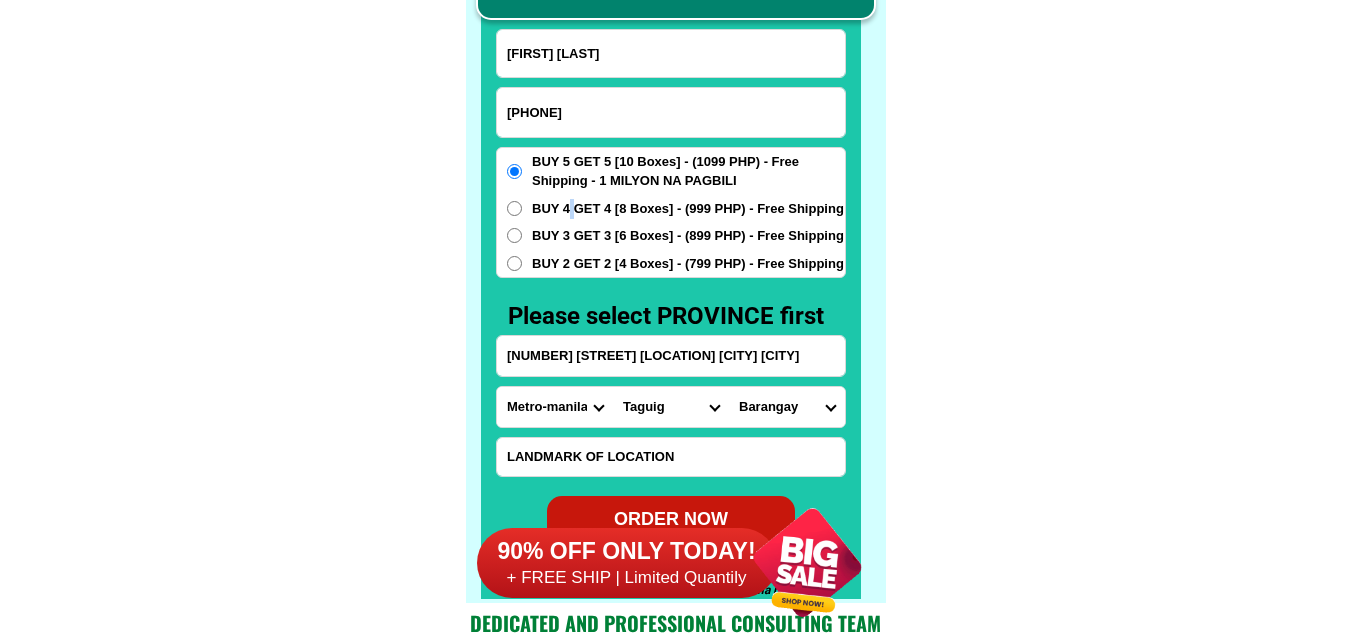 click on "BUY 4 GET 4 [8 Boxes] - (999 PHP) - Free Shipping" at bounding box center (688, 209) 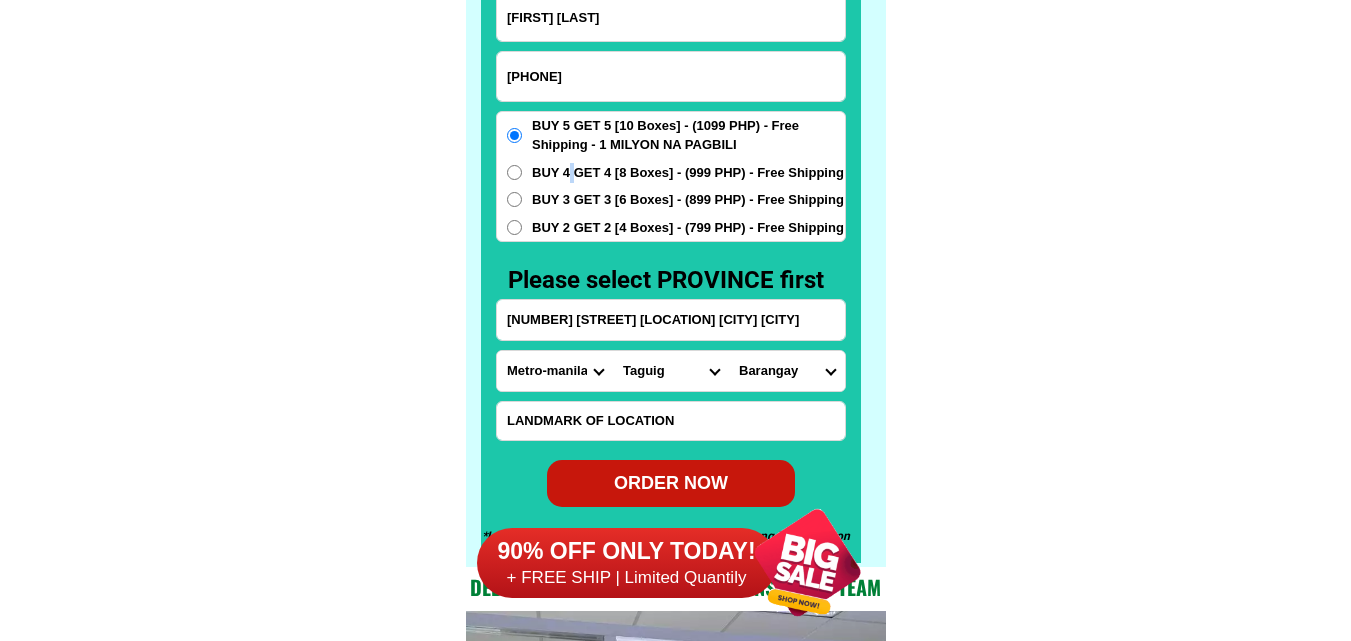 scroll, scrollTop: 15746, scrollLeft: 0, axis: vertical 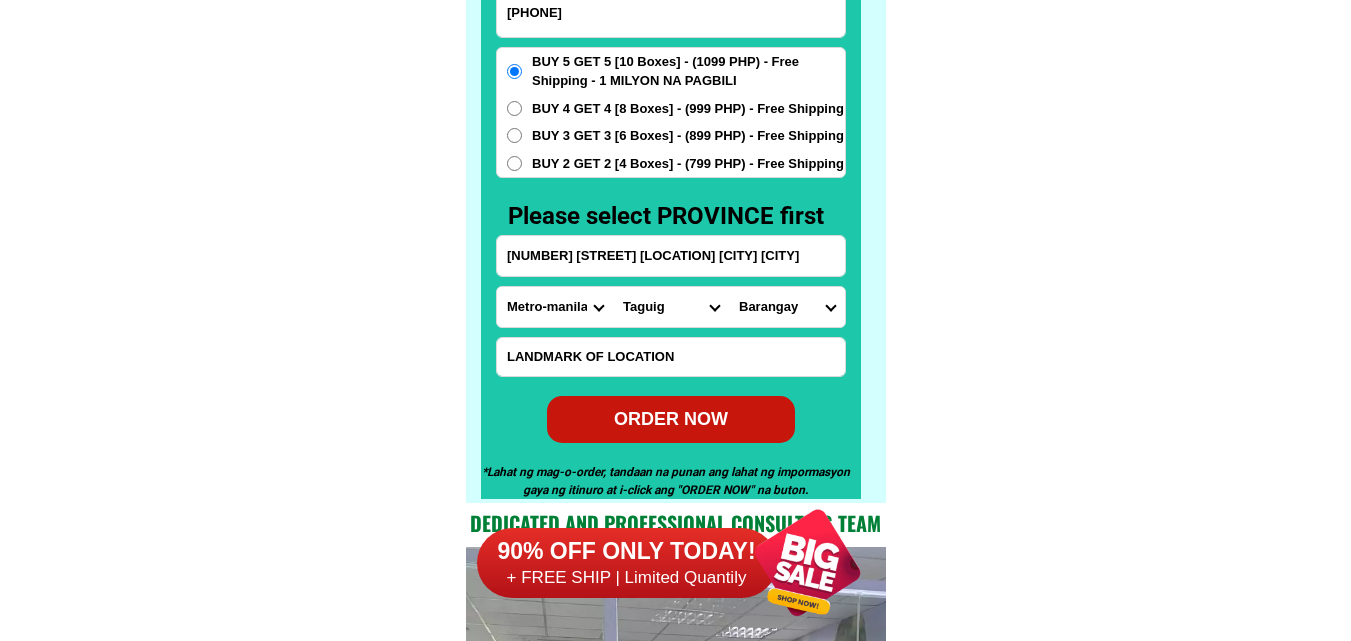 click on "BUY 4 GET 4 [8 Boxes] - (999 PHP) - Free Shipping" at bounding box center (688, 109) 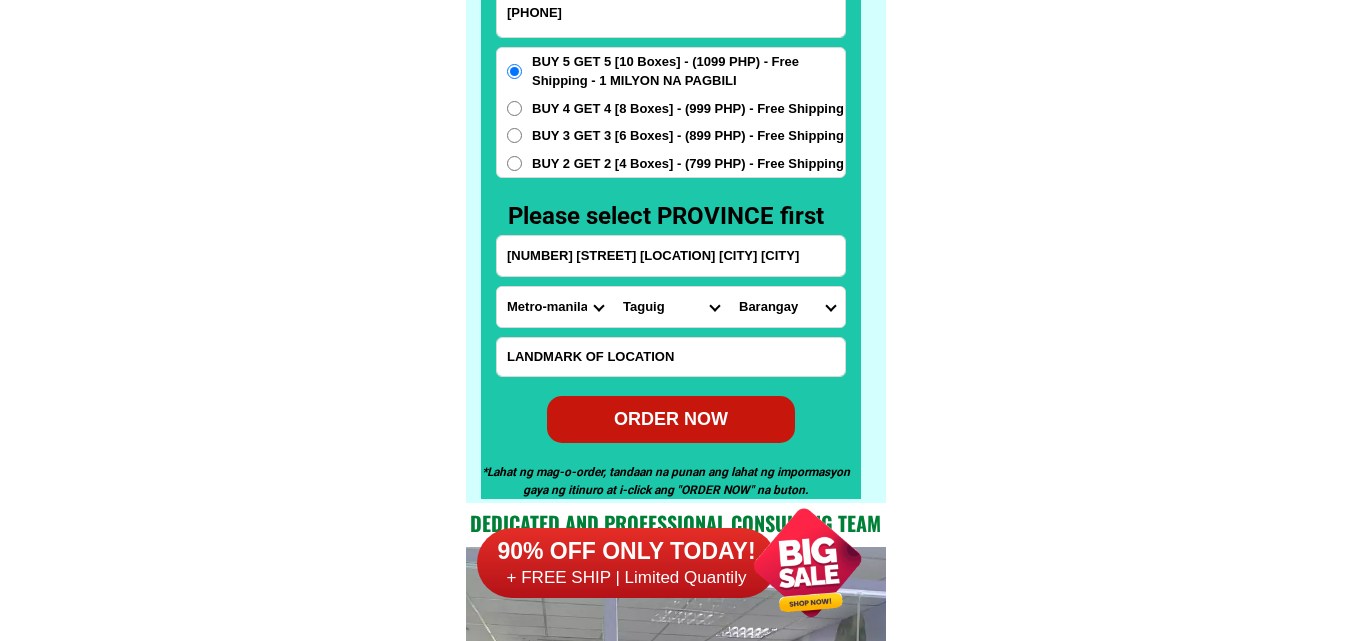 click on "BUY 4 GET 4 [8 Boxes] - (999 PHP) - Free Shipping" at bounding box center (514, 108) 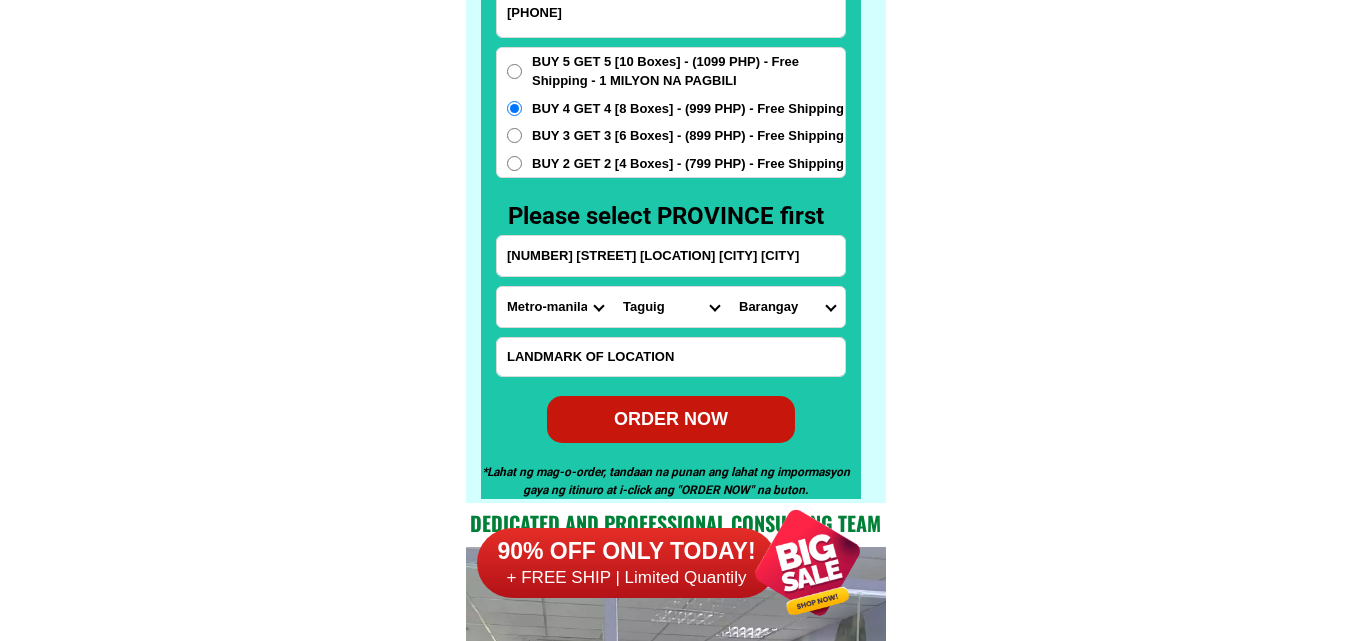 click on "ORDER NOW" at bounding box center [671, 419] 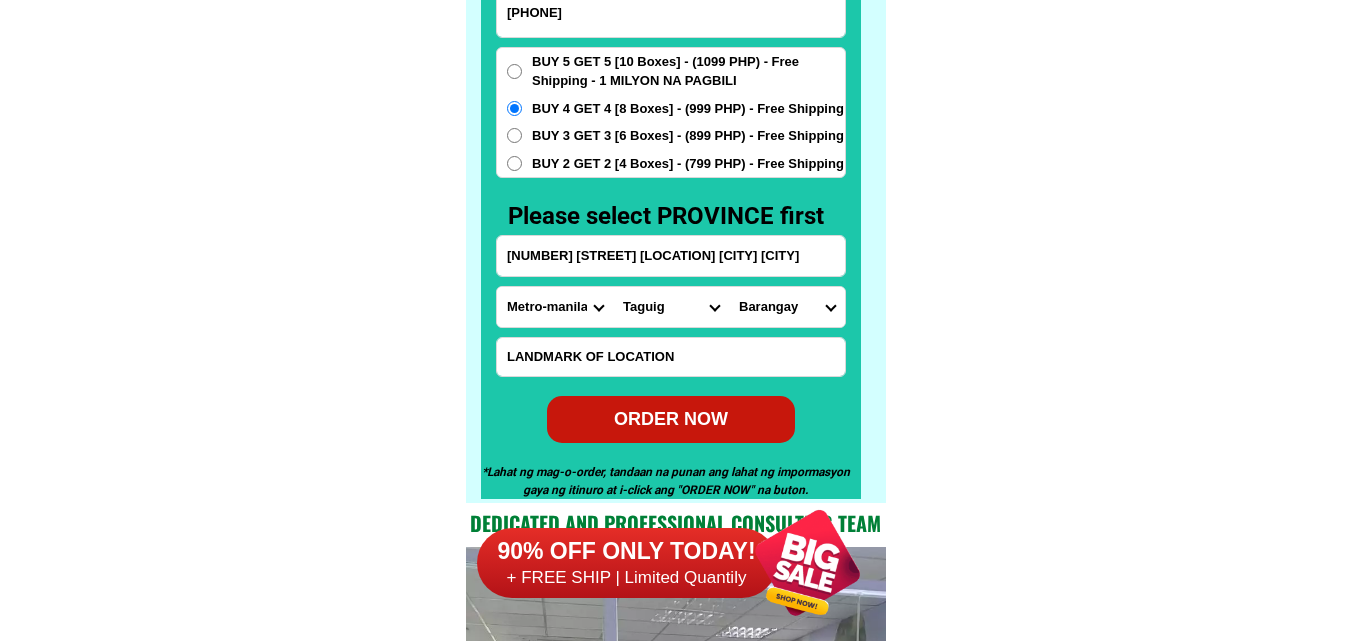 radio on "true" 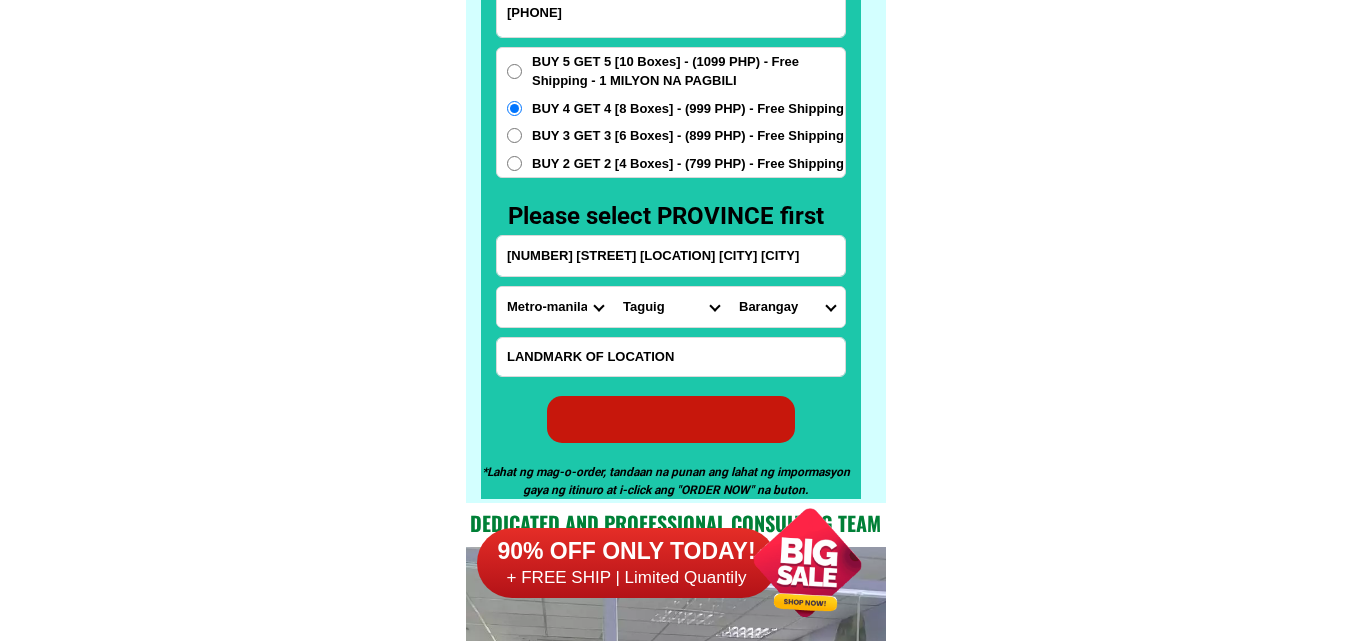 radio on "true" 